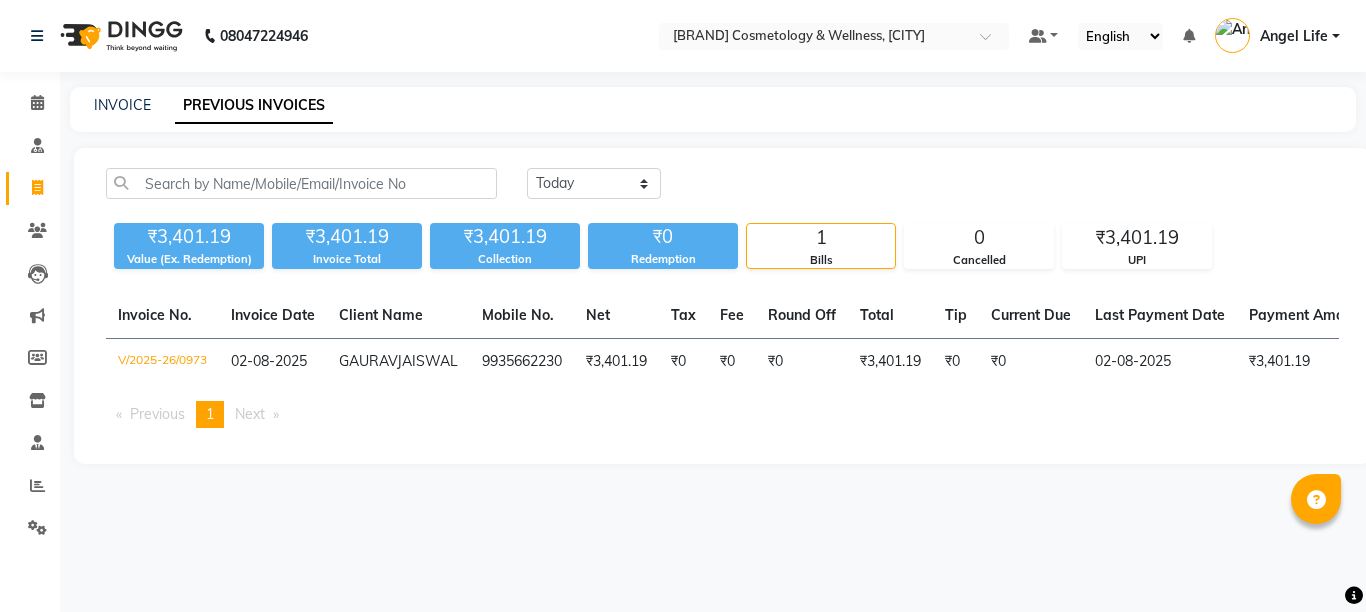 scroll, scrollTop: 0, scrollLeft: 0, axis: both 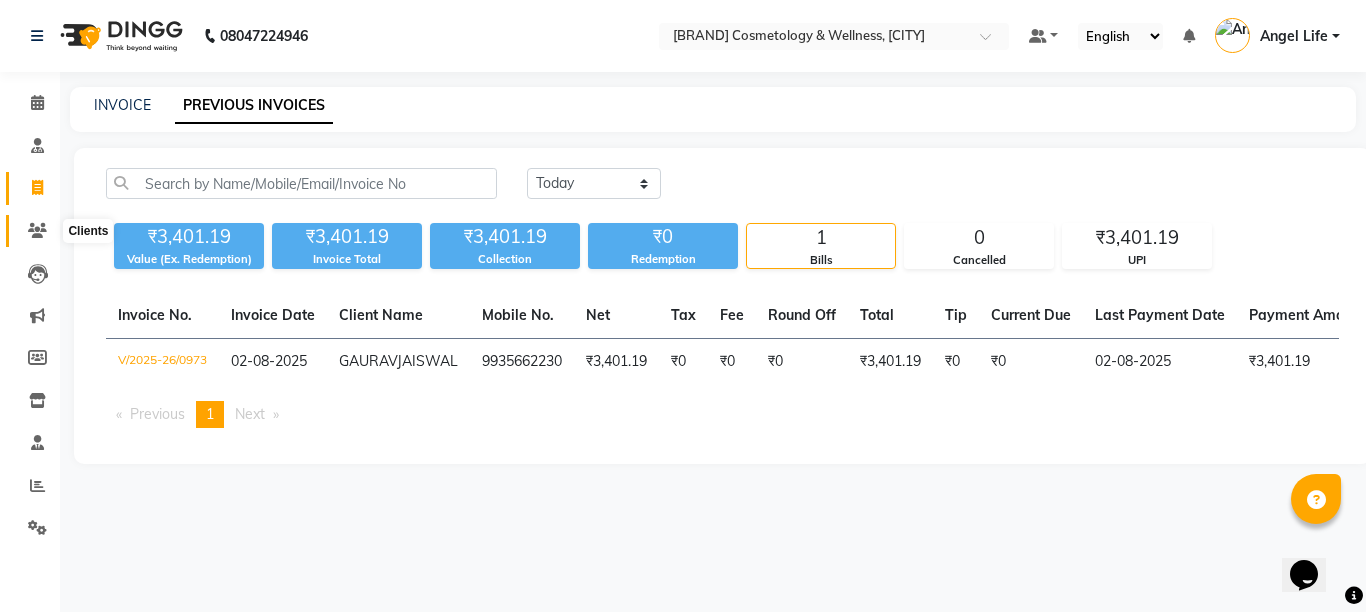 click 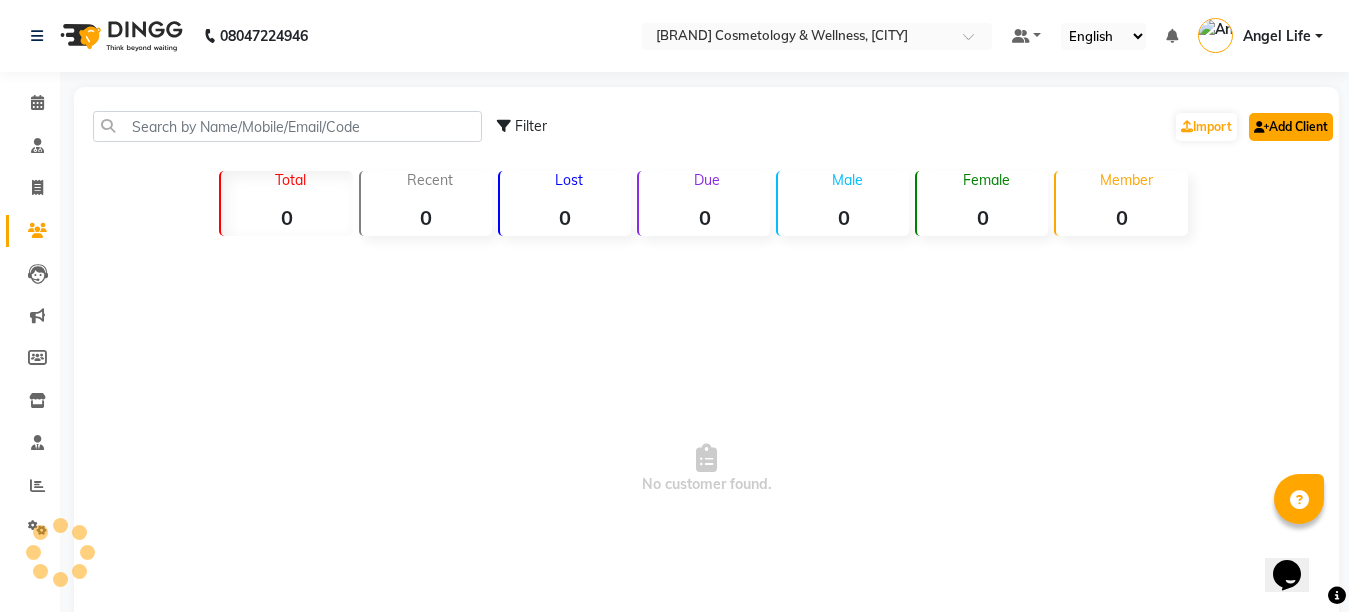 click on "Add Client" 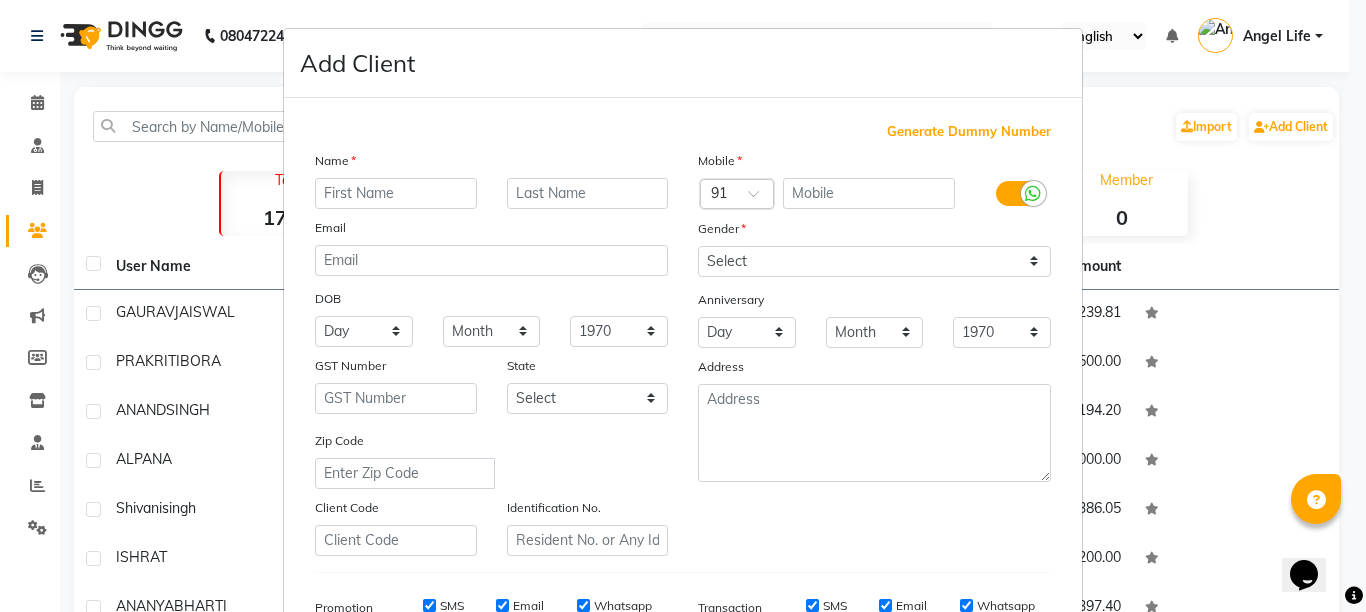 click at bounding box center [396, 193] 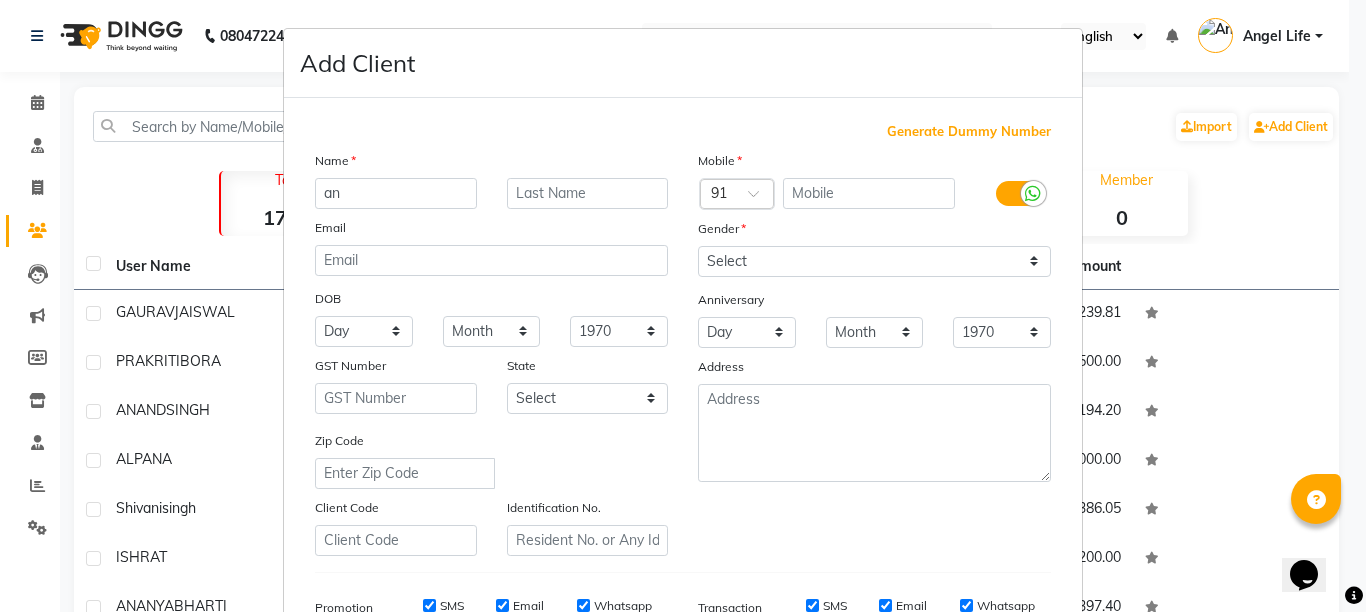type on "a" 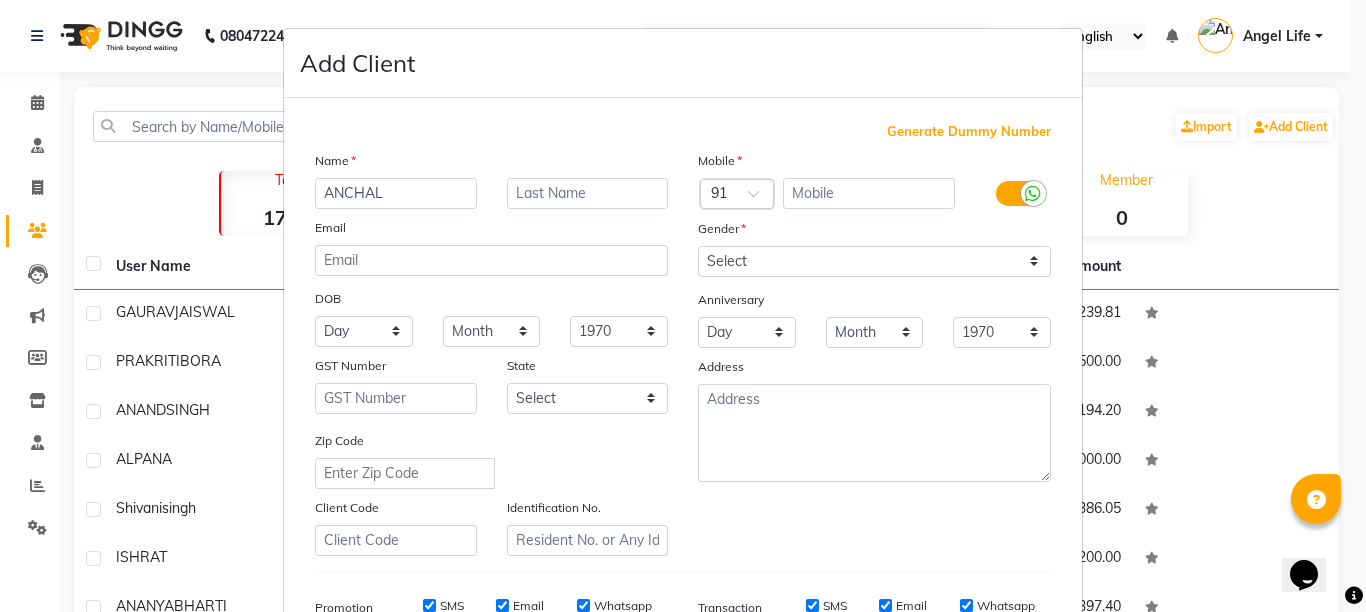 type on "ANCHAL" 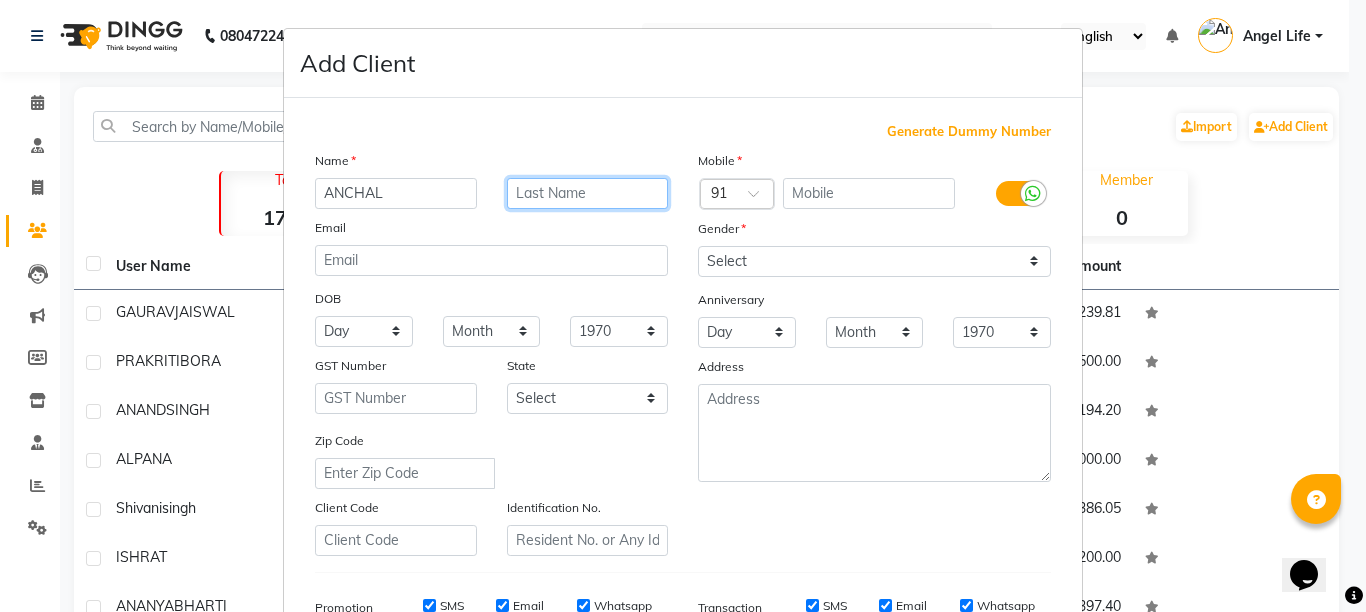 click at bounding box center (588, 193) 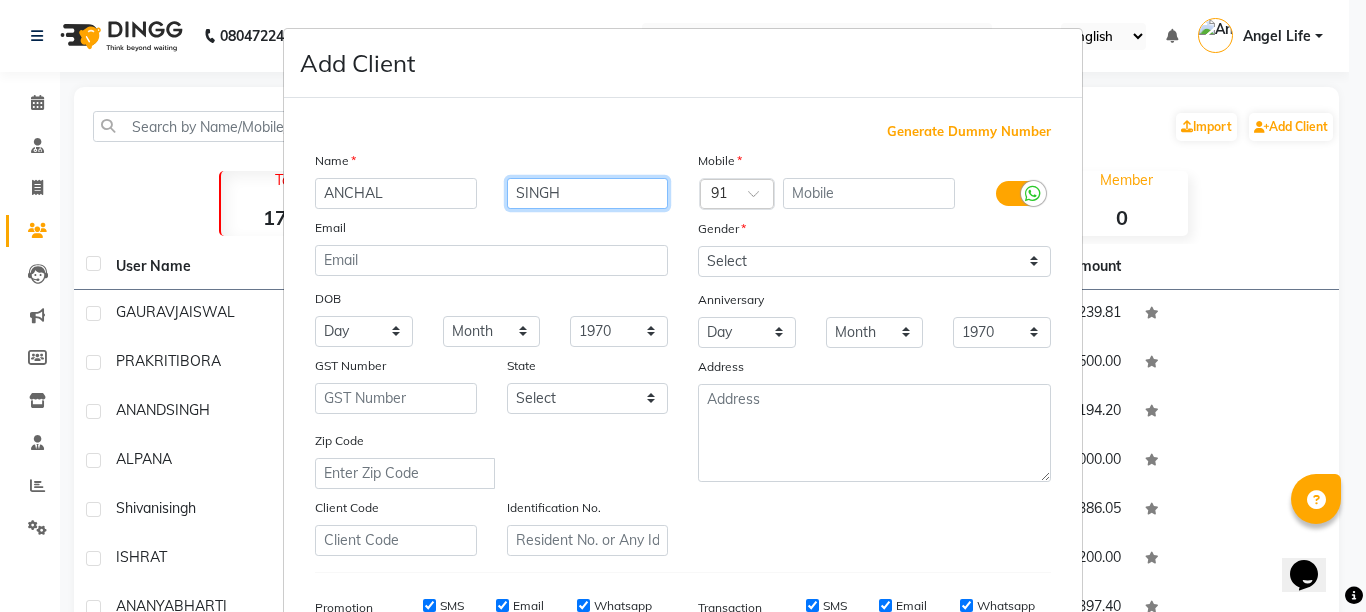 type on "SINGH" 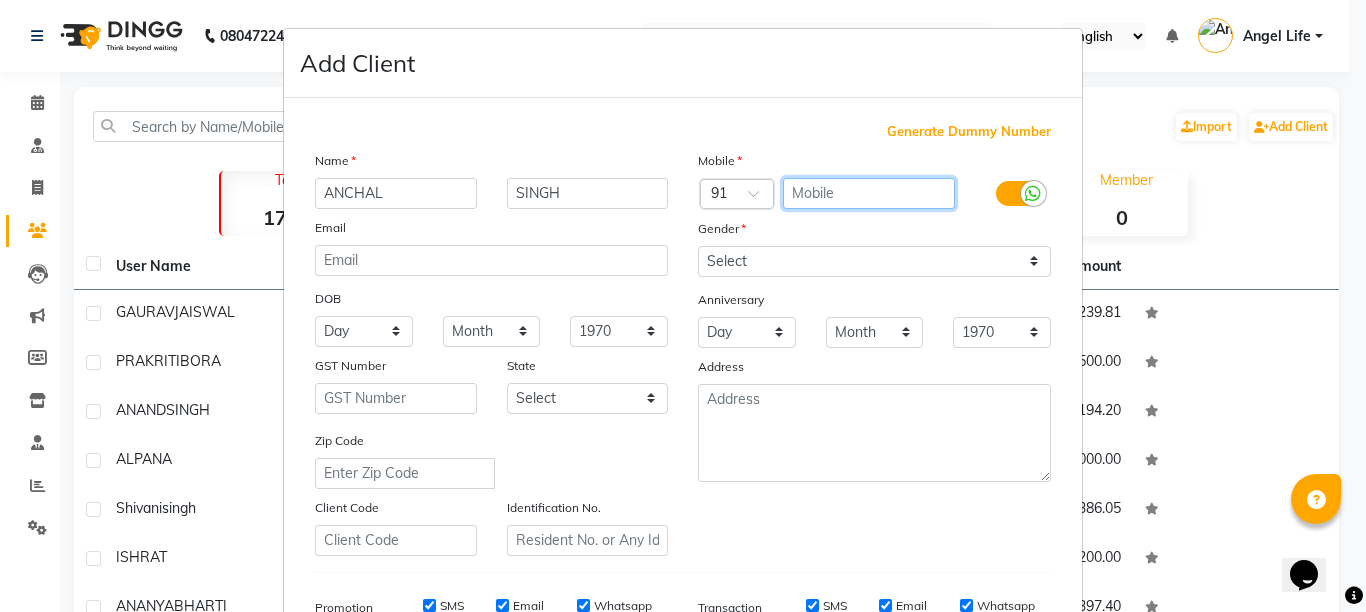 click at bounding box center [869, 193] 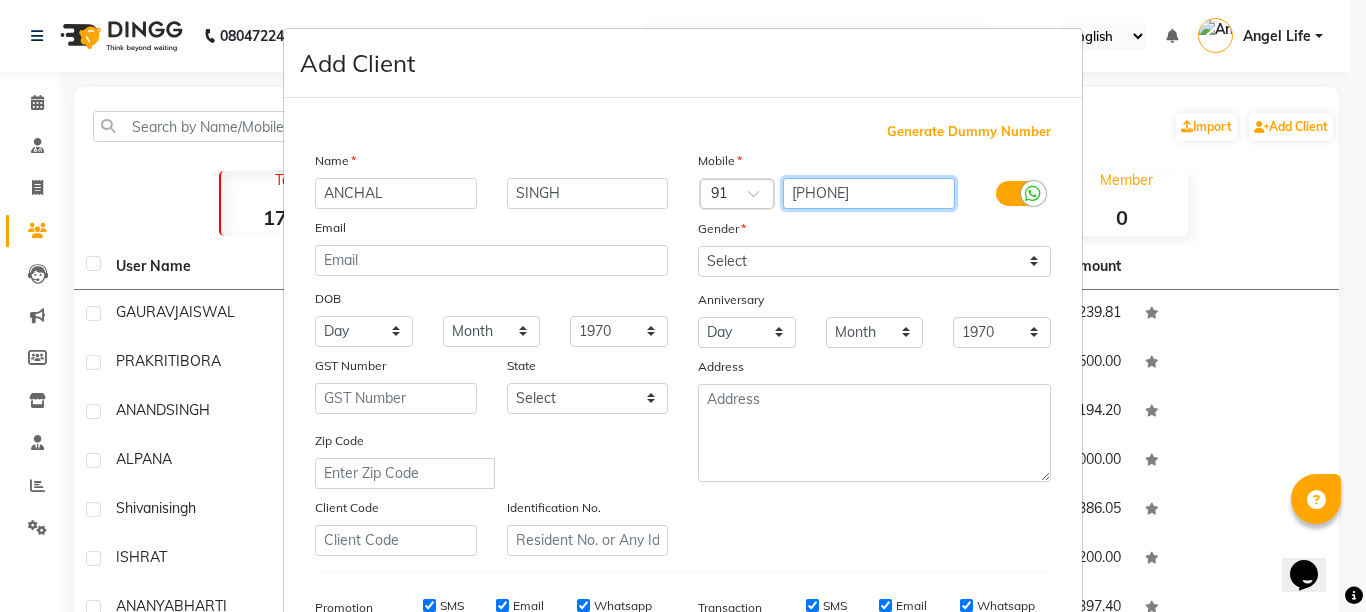 type on "[PHONE]" 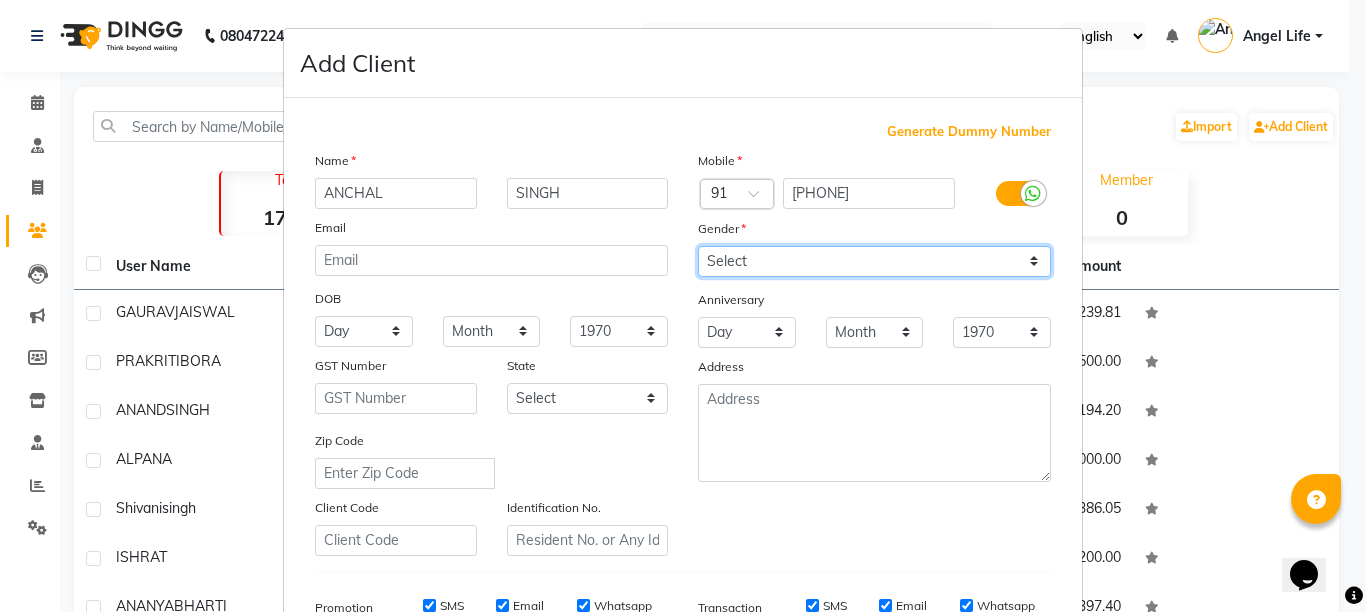 click on "Select Male Female Other Prefer Not To Say" at bounding box center (874, 261) 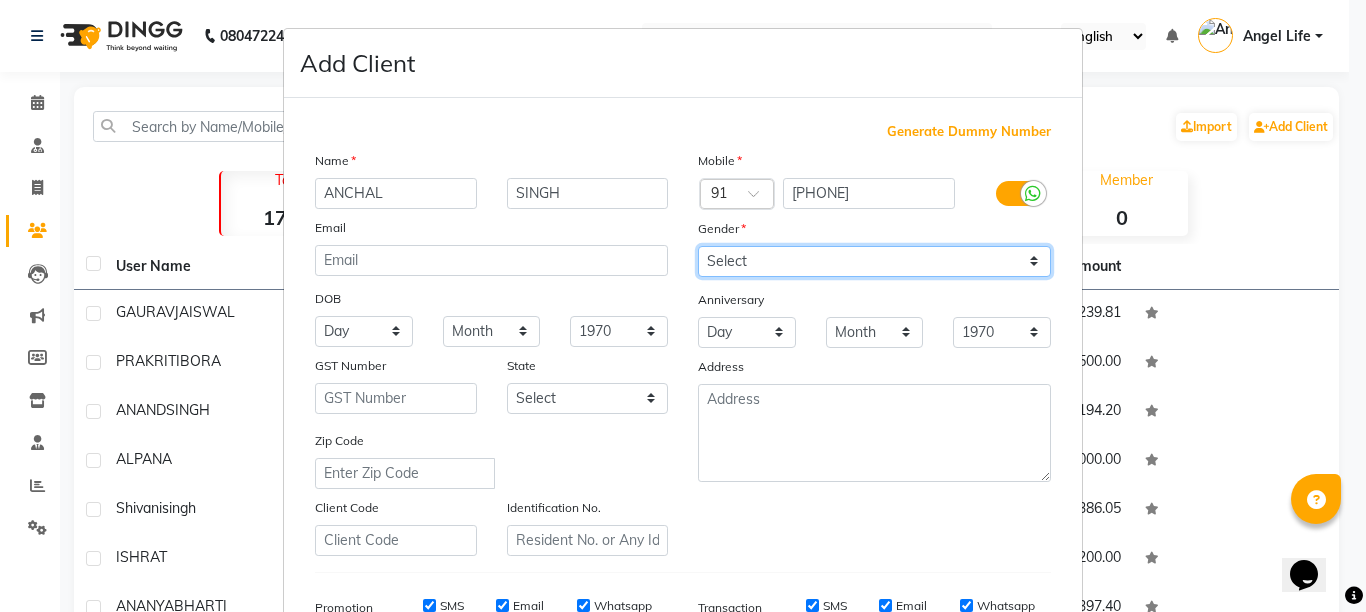 select on "female" 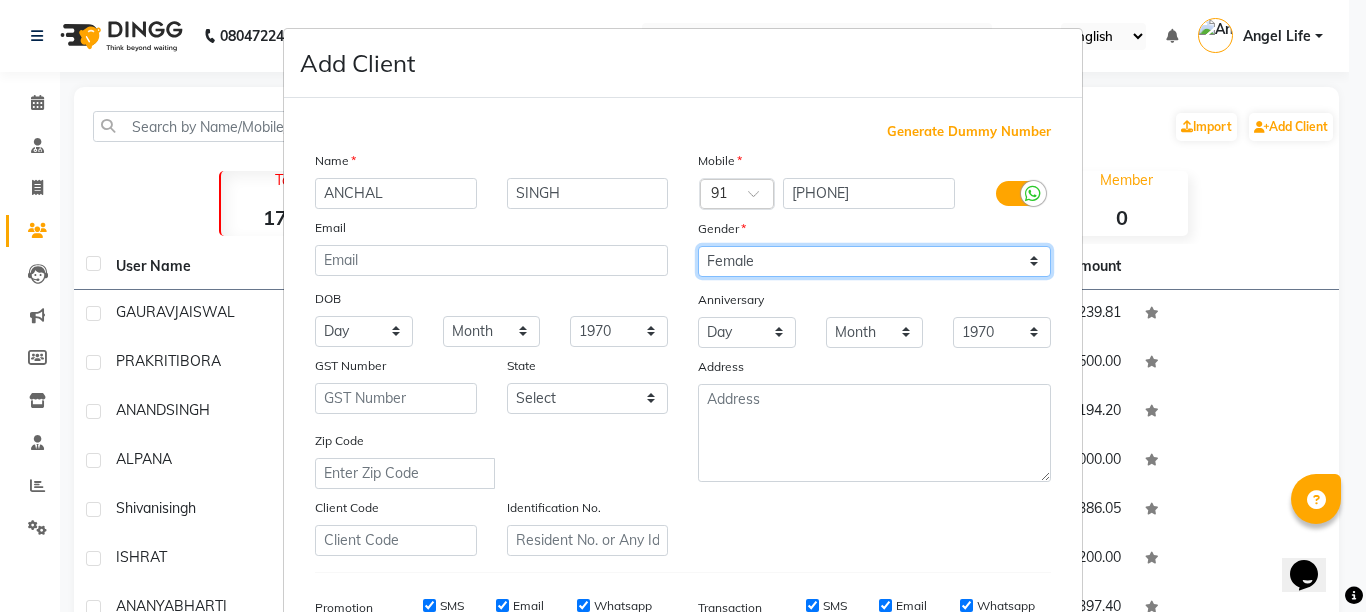 click on "Select Male Female Other Prefer Not To Say" at bounding box center [874, 261] 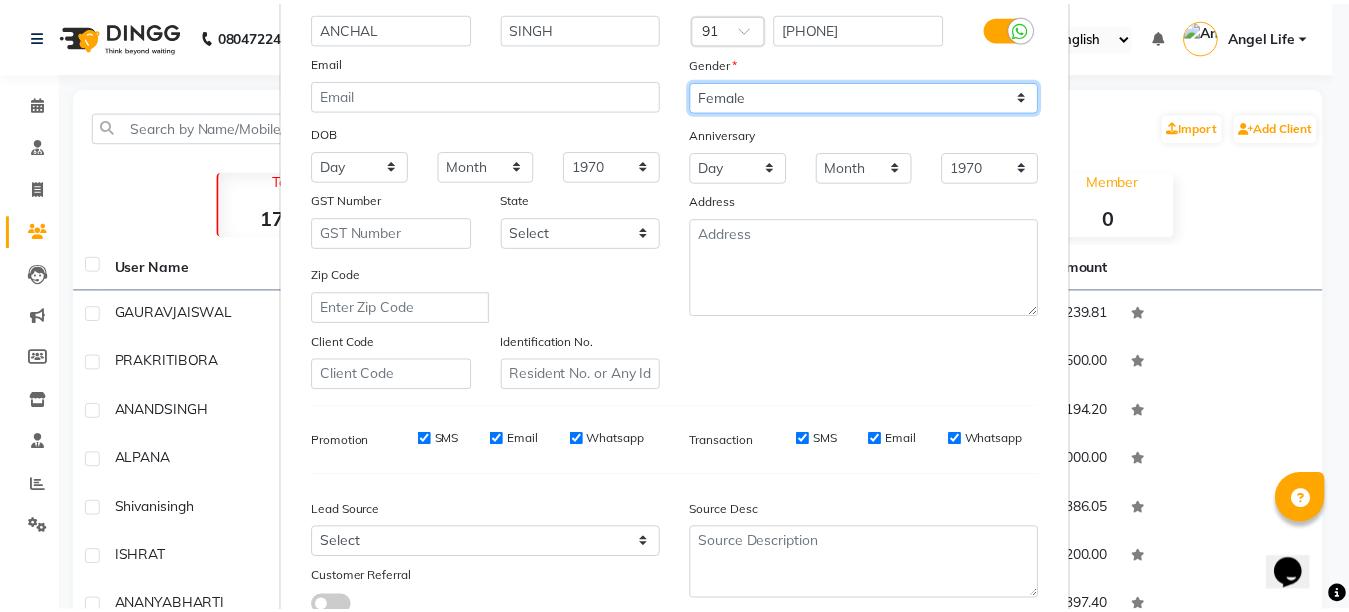 scroll, scrollTop: 311, scrollLeft: 0, axis: vertical 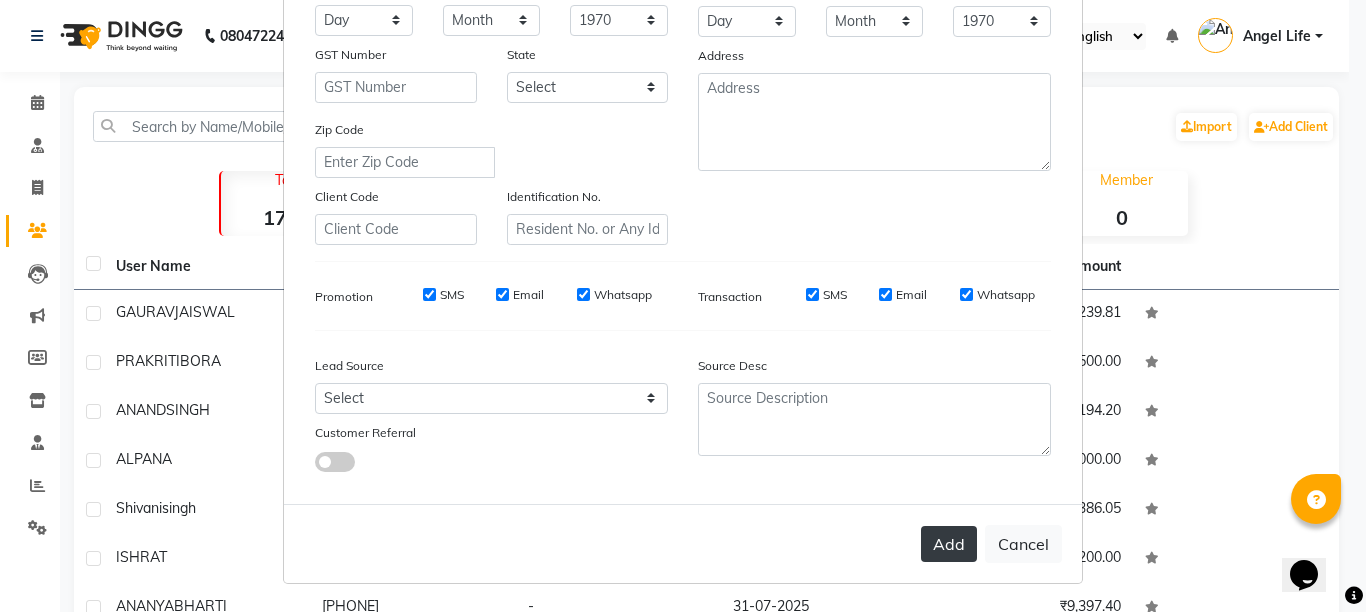 click on "Add" at bounding box center [949, 544] 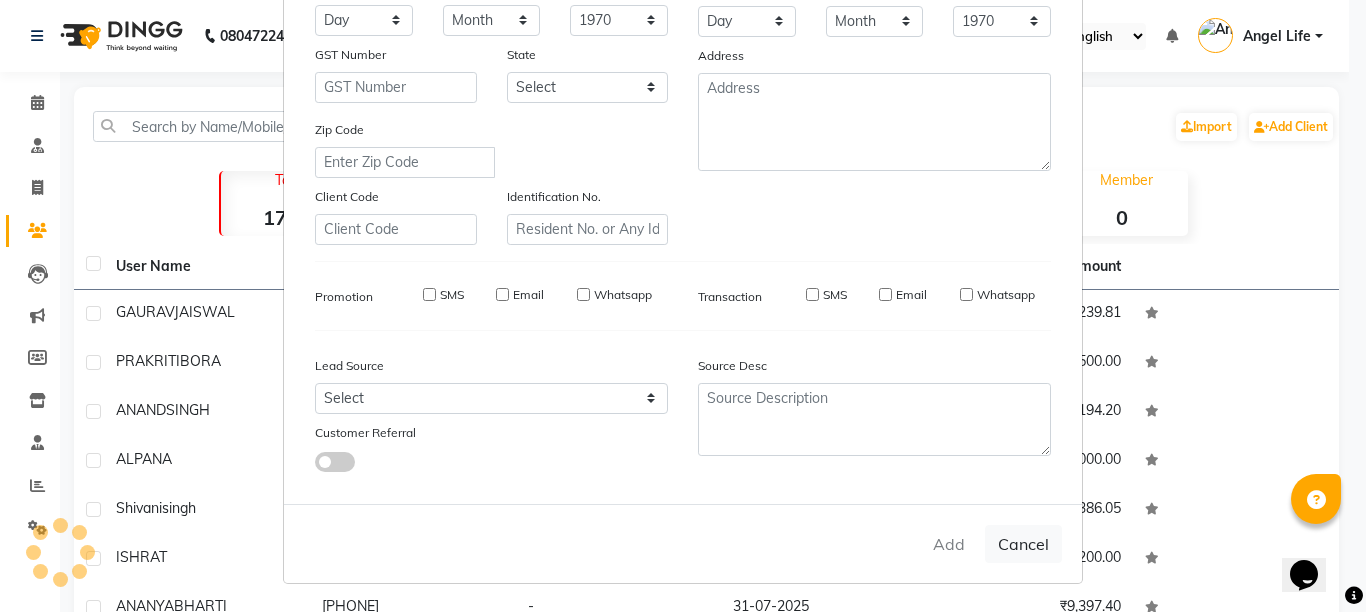 type 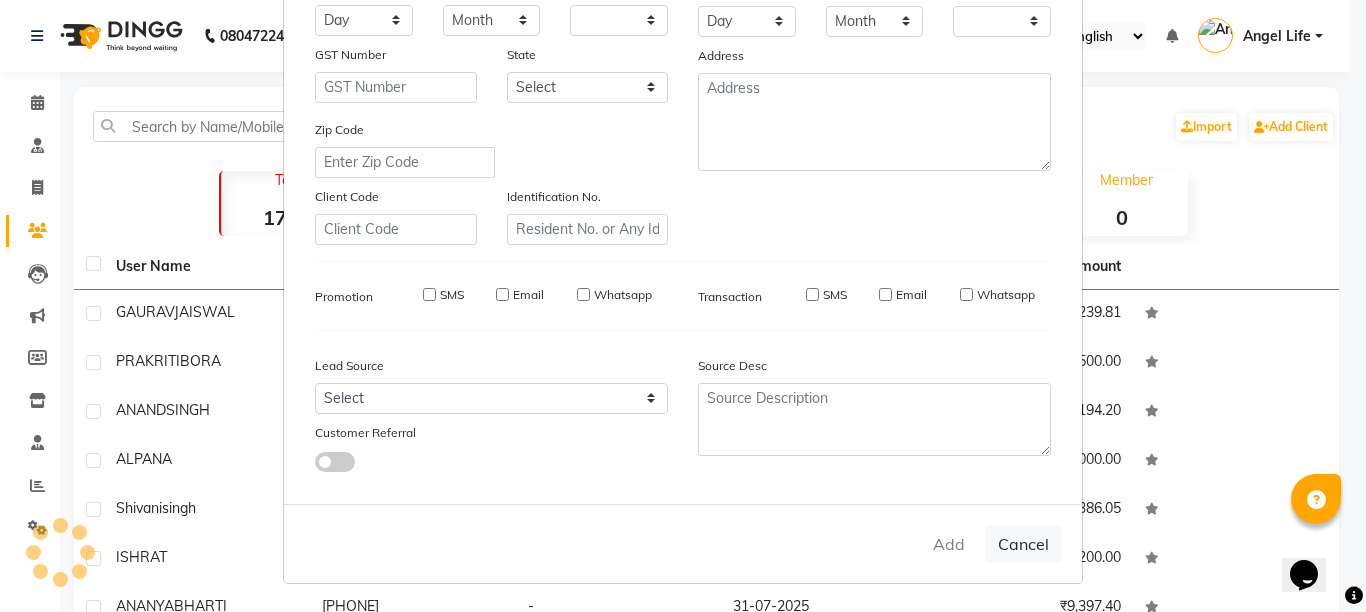 checkbox on "false" 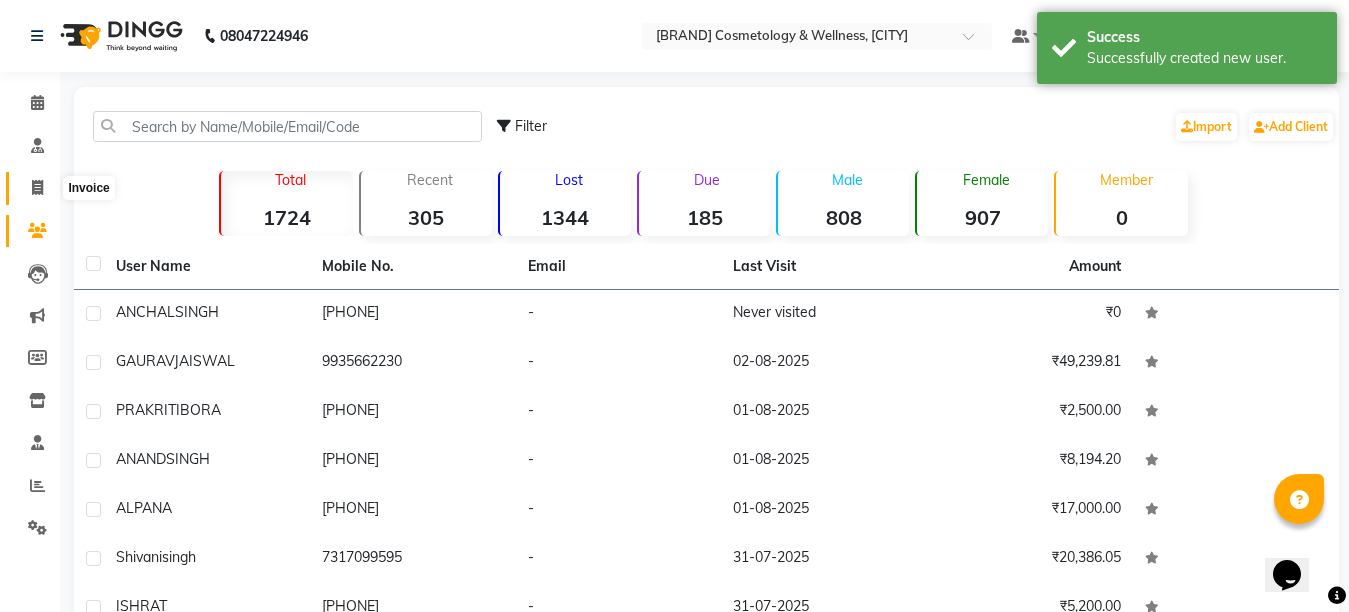 click 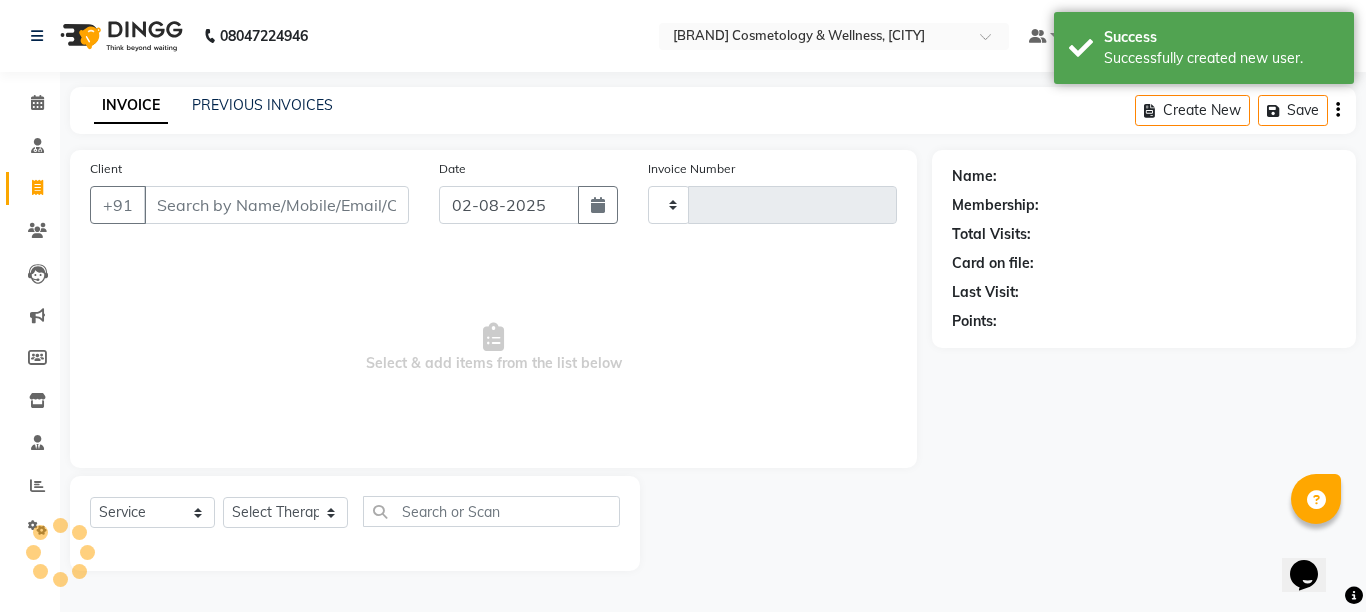 click on "Client" at bounding box center [276, 205] 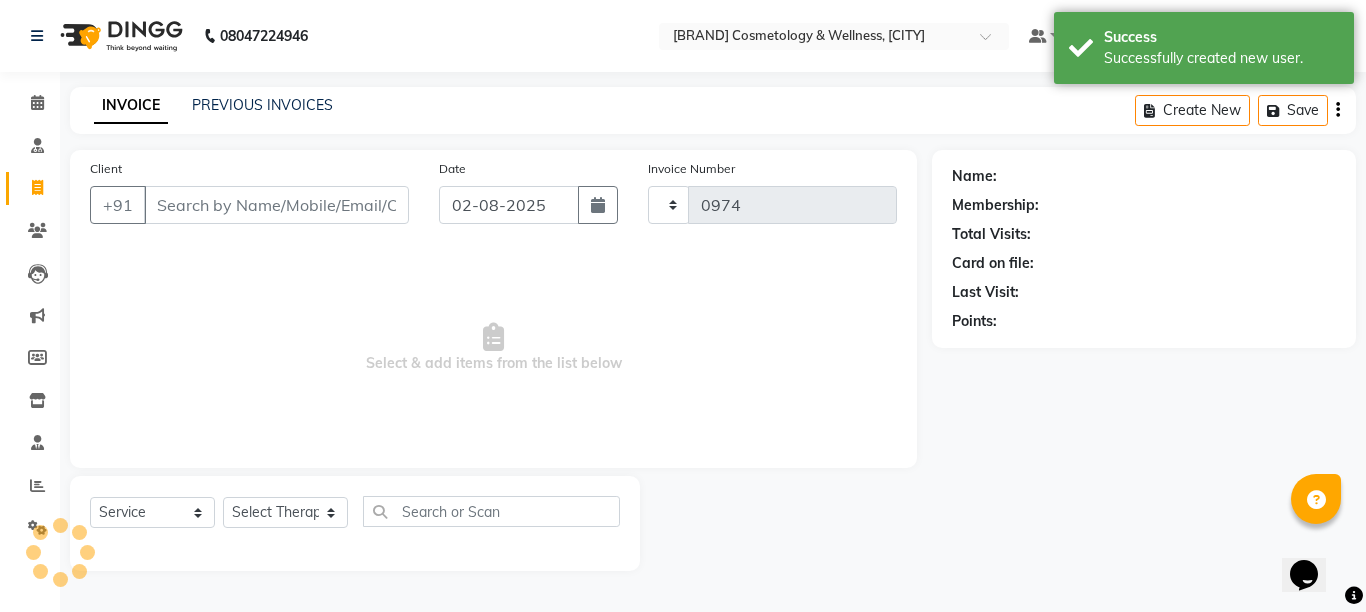 type on "8" 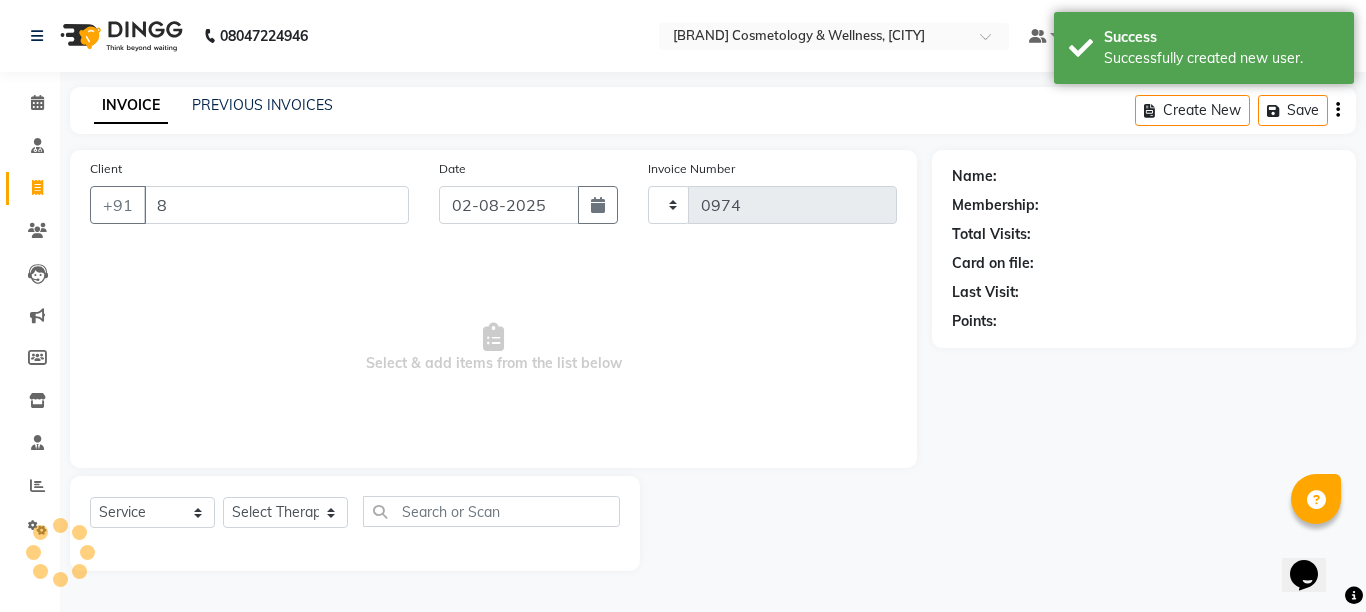 select on "4531" 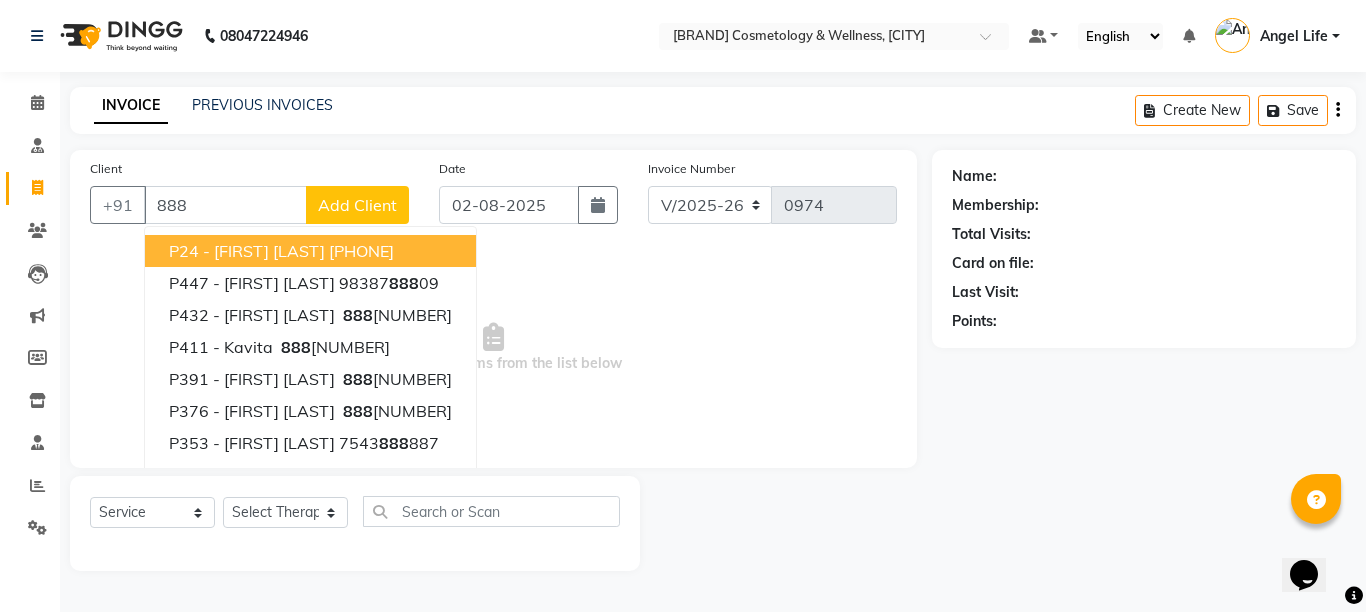 click on "888" at bounding box center [225, 205] 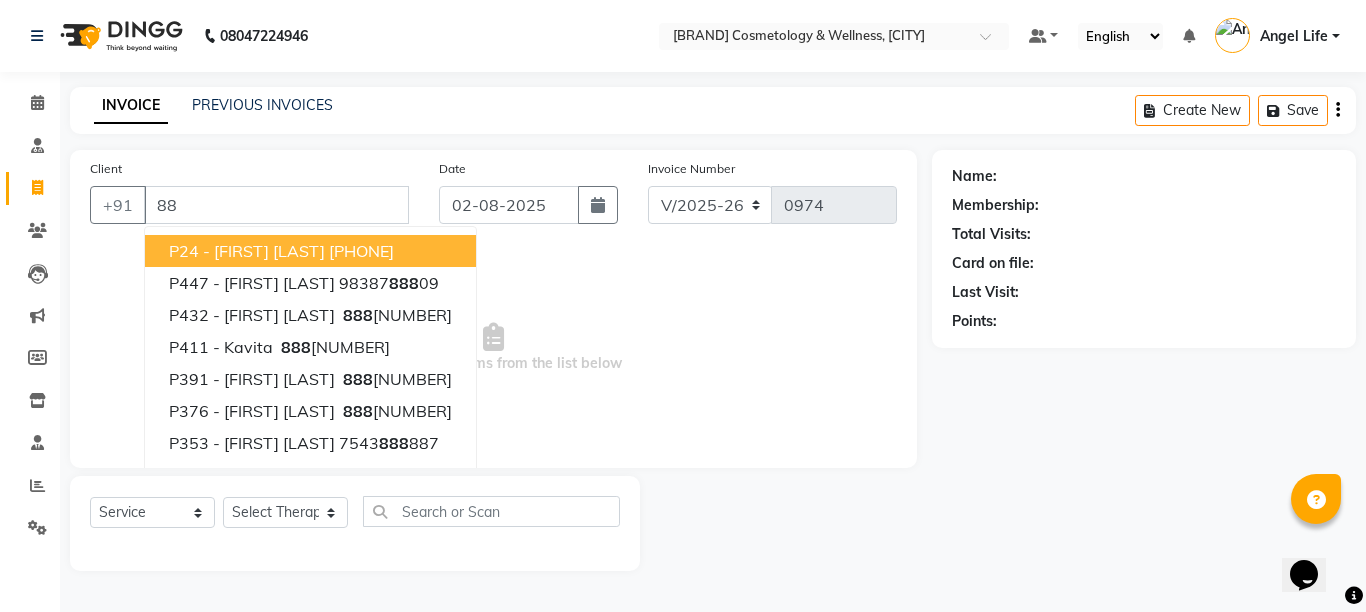 type on "8" 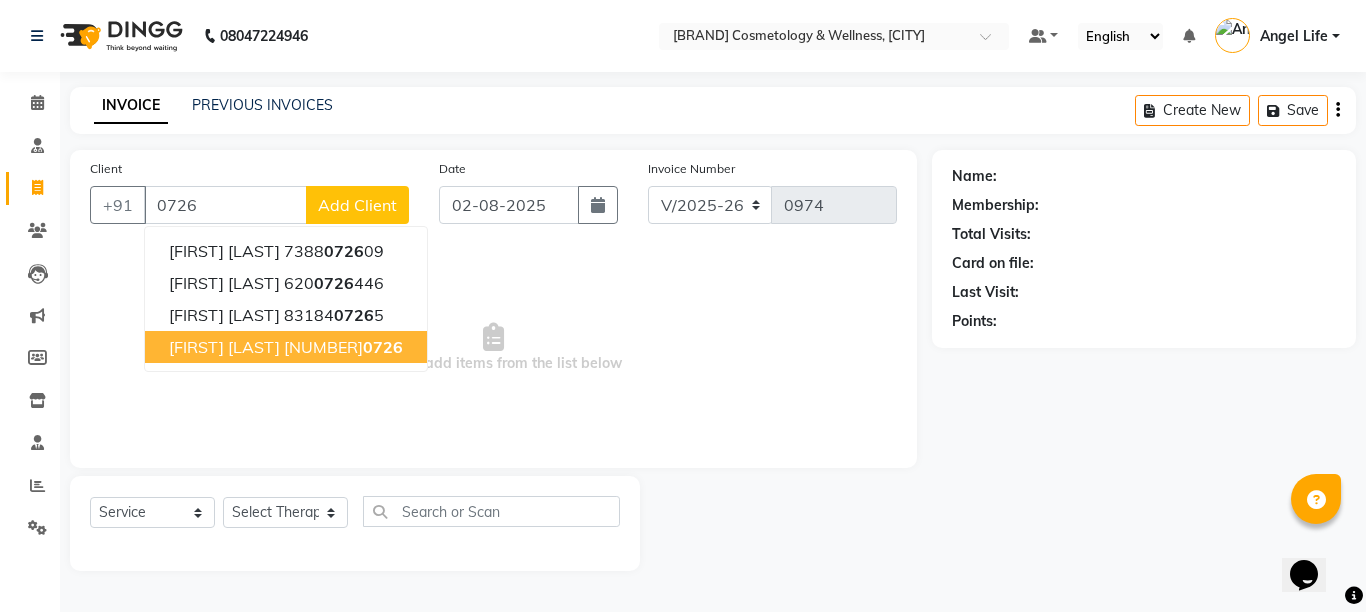 click on "[FIRST] [LAST]" at bounding box center [224, 347] 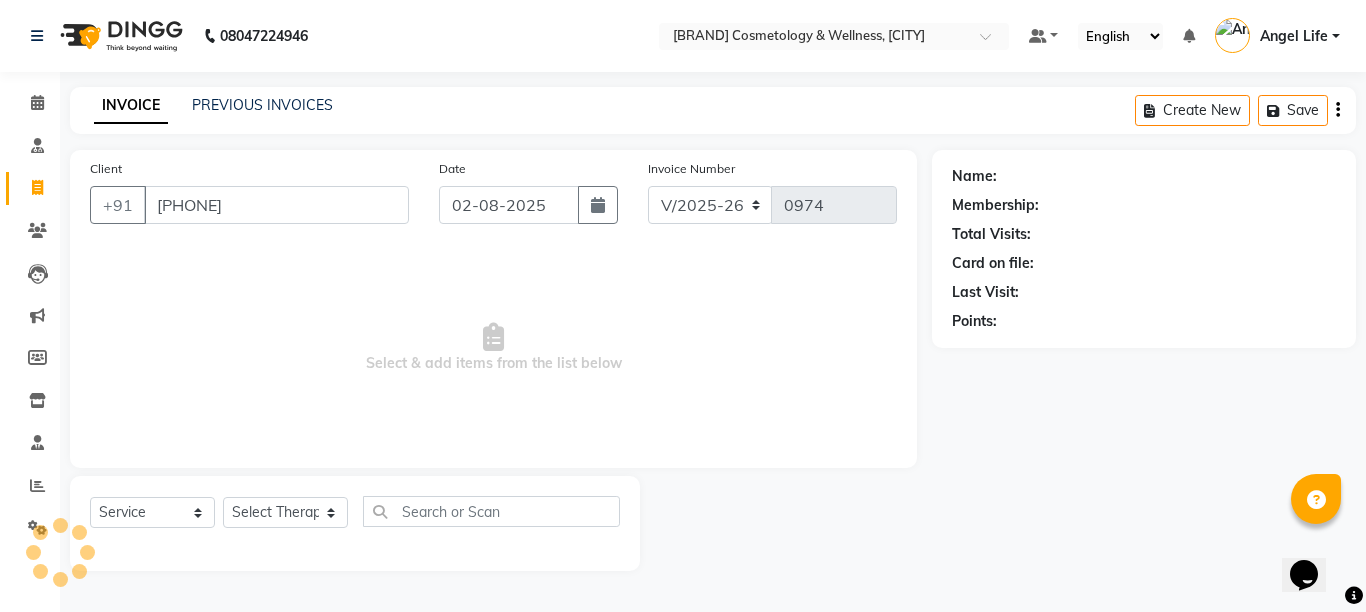 type on "[PHONE]" 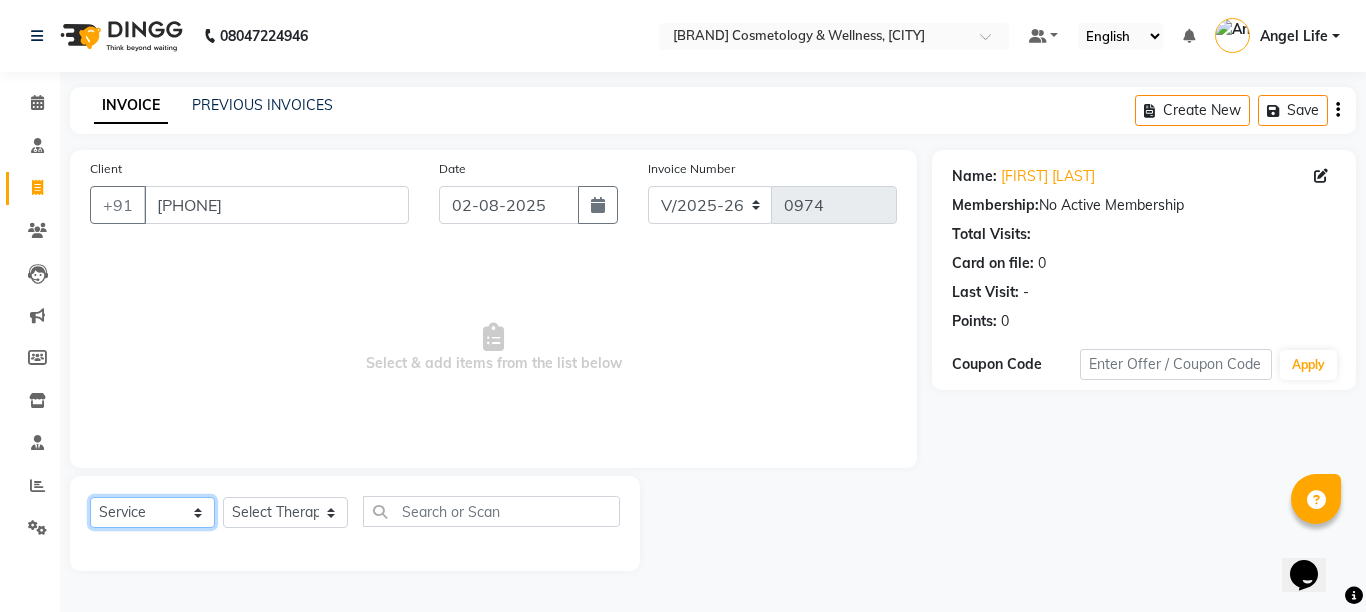 click on "Select  Service  Product  Membership  Package Voucher Prepaid Gift Card" 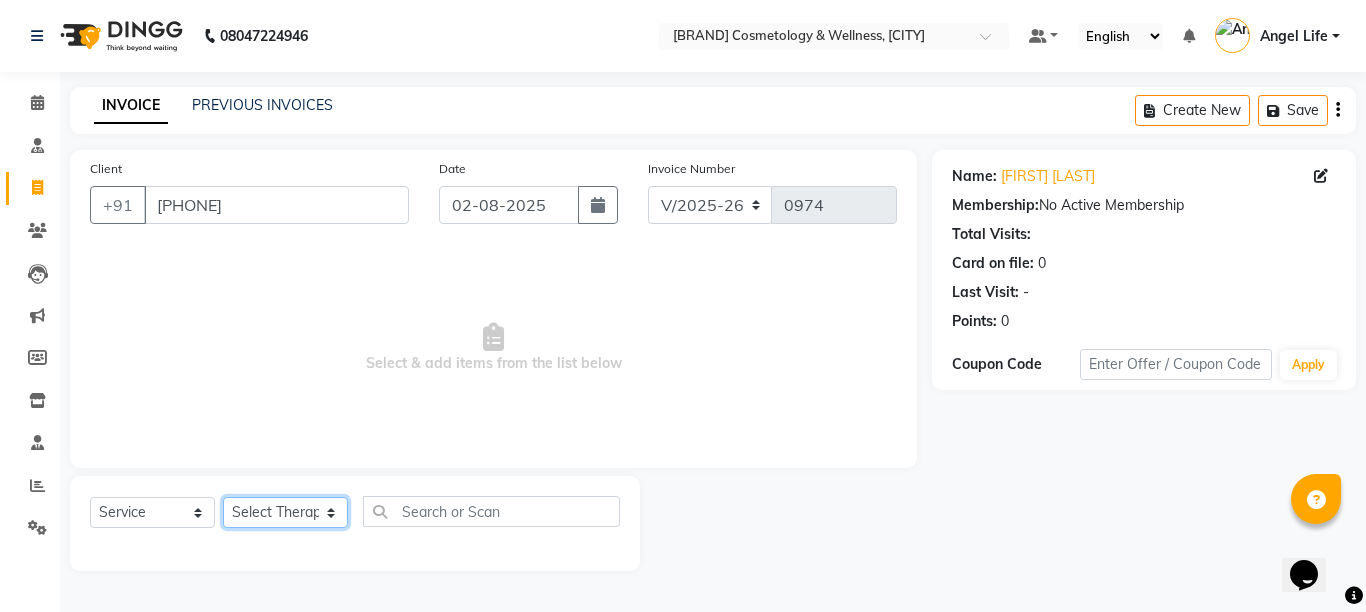 click on "Select Therapist [BRAND] [BRAND] [BRAND] [FIRST] [LAST] [FIRST] [LAST] [FIRST] [LAST] [FIRST] [LAST] [FIRST] [LAST]" 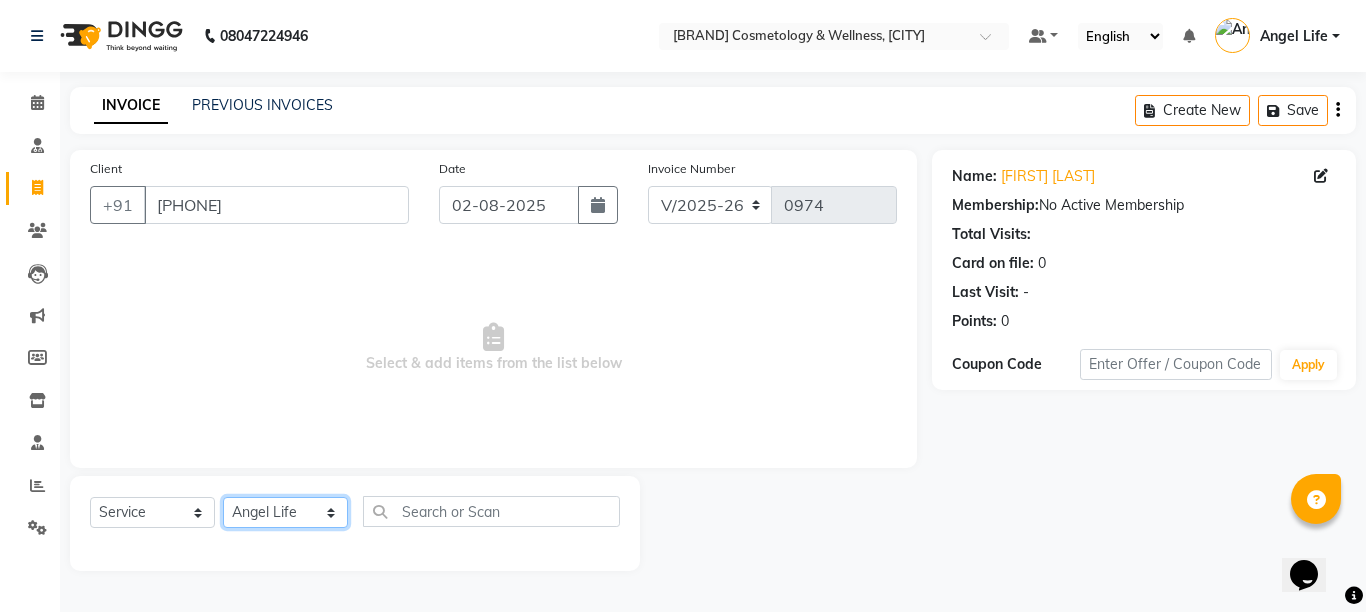 click on "Select Therapist [BRAND] [BRAND] [BRAND] [FIRST] [LAST] [FIRST] [LAST] [FIRST] [LAST] [FIRST] [LAST] [FIRST] [LAST]" 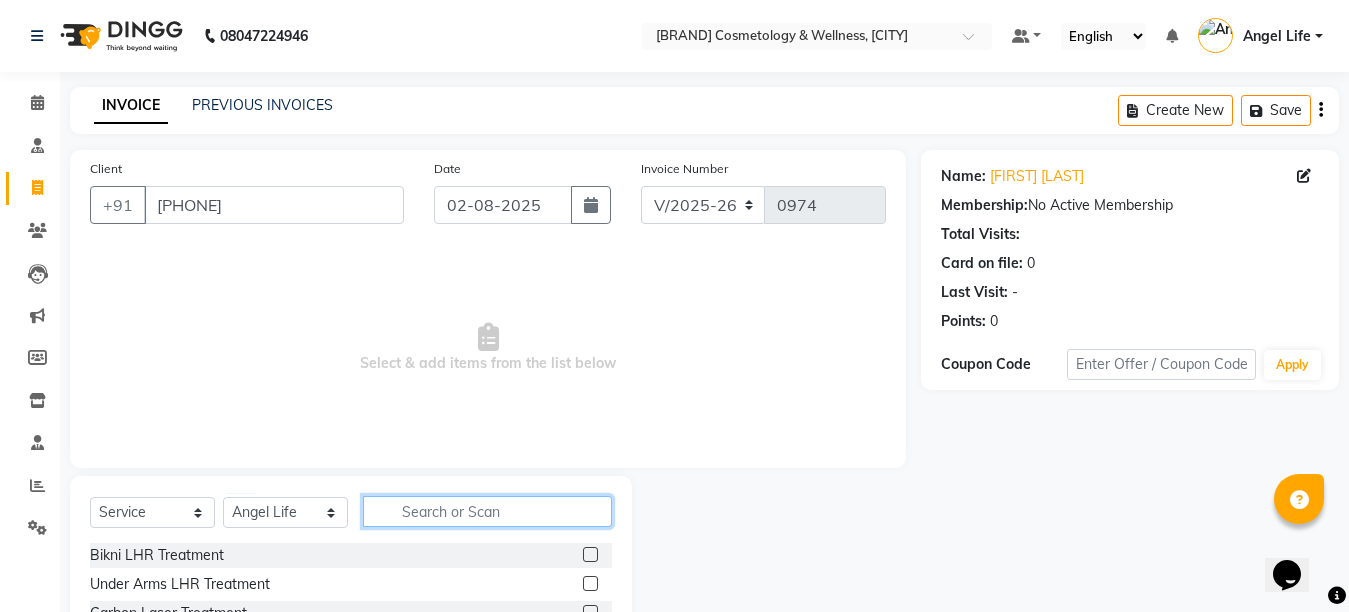 click 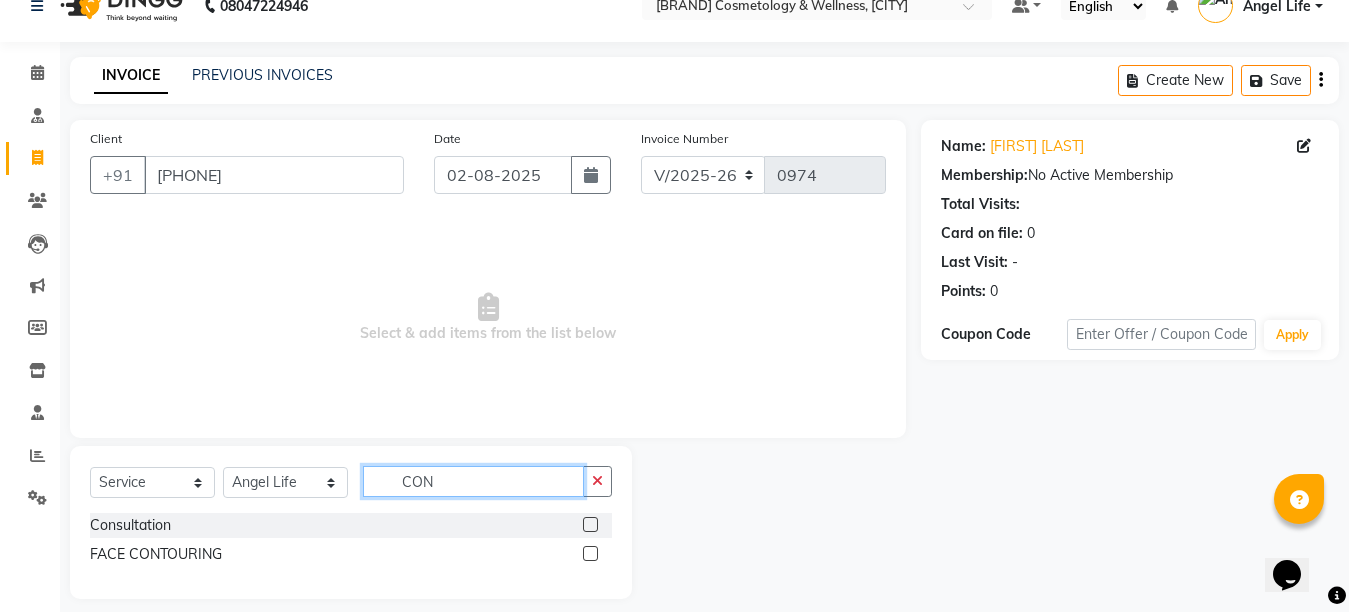 scroll, scrollTop: 47, scrollLeft: 0, axis: vertical 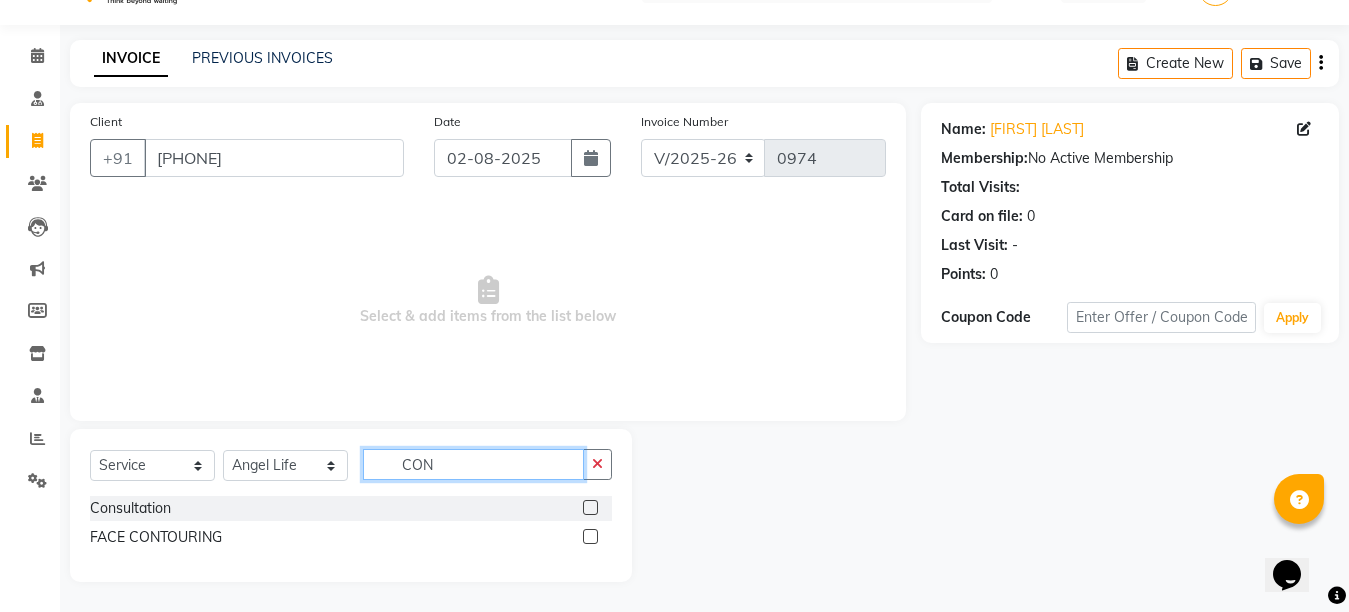 type on "CON" 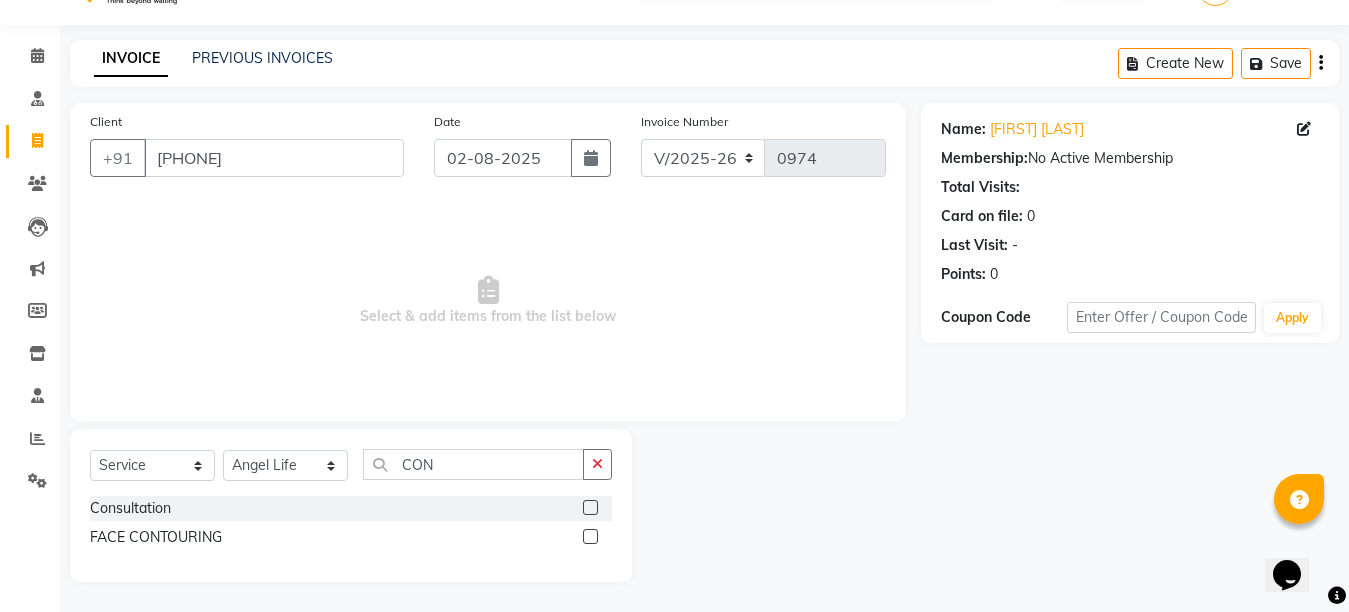 click 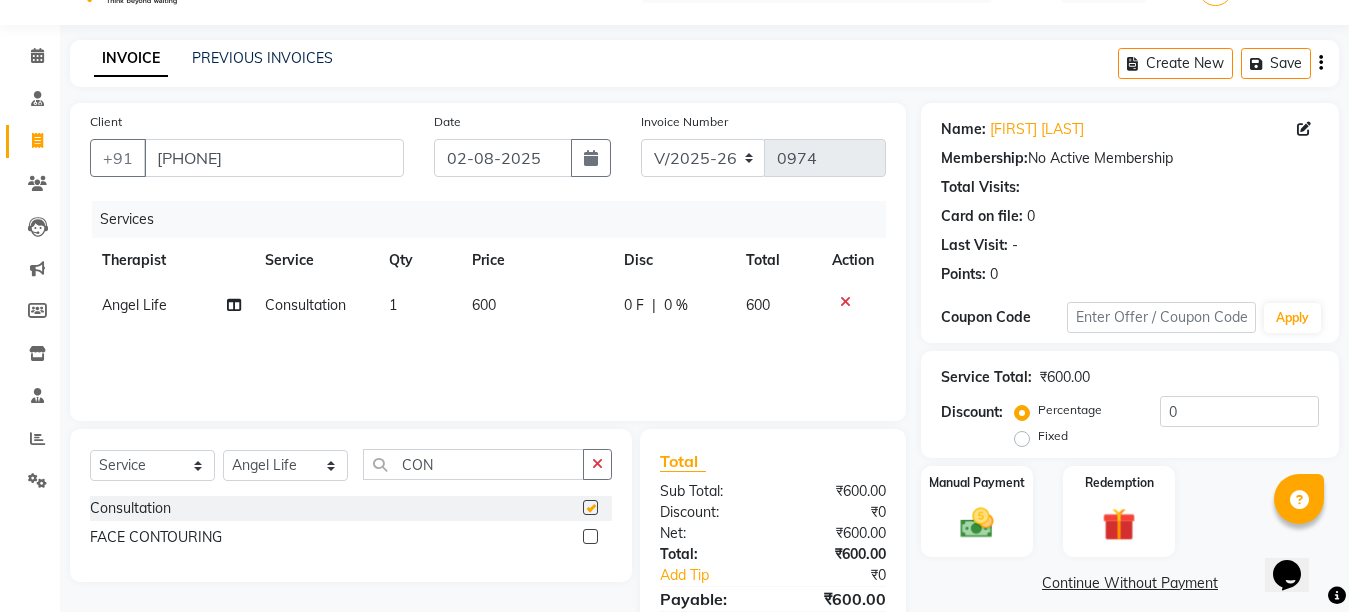 checkbox on "false" 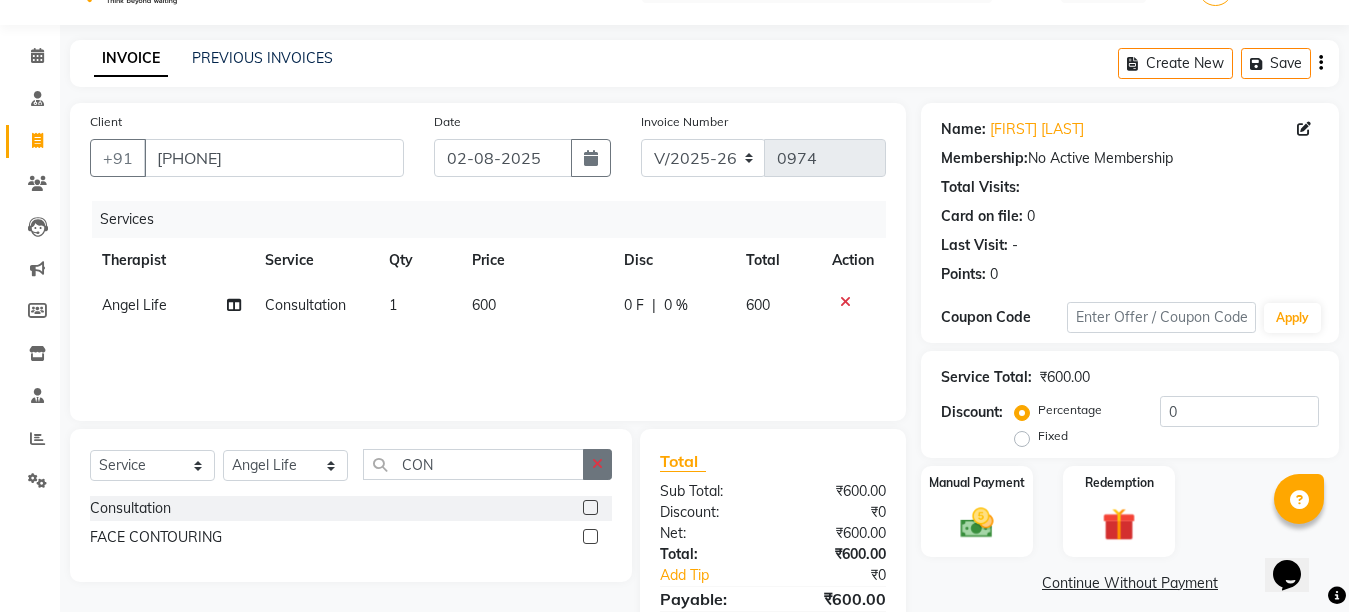 click 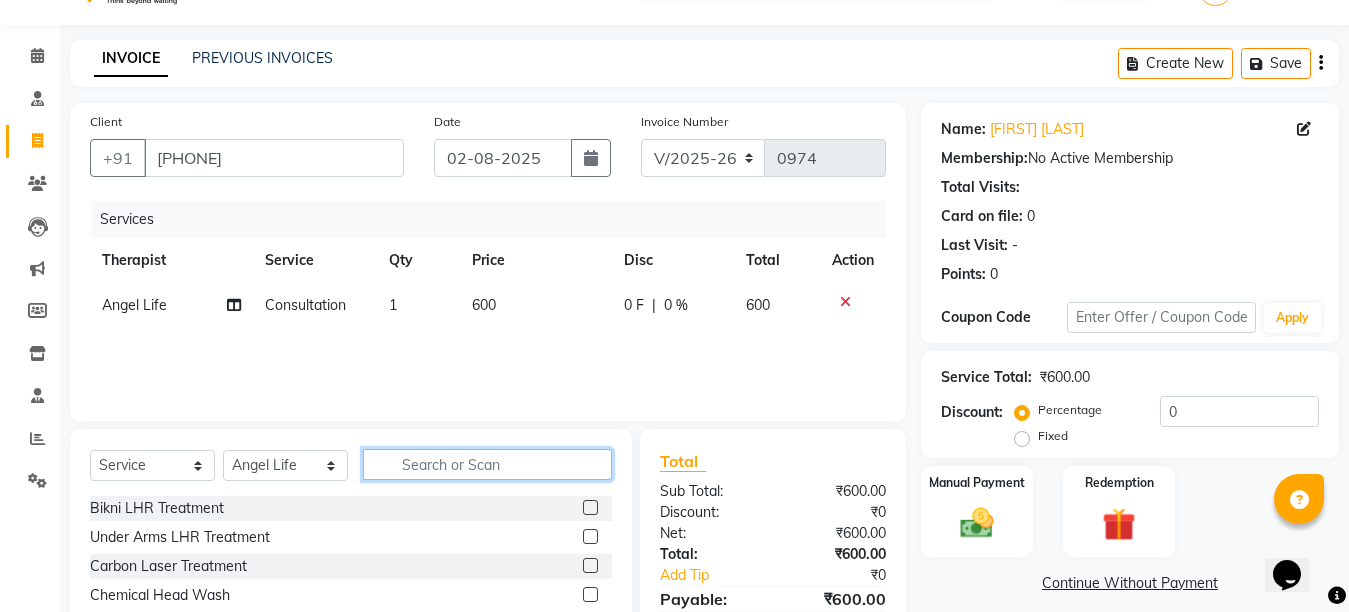 click 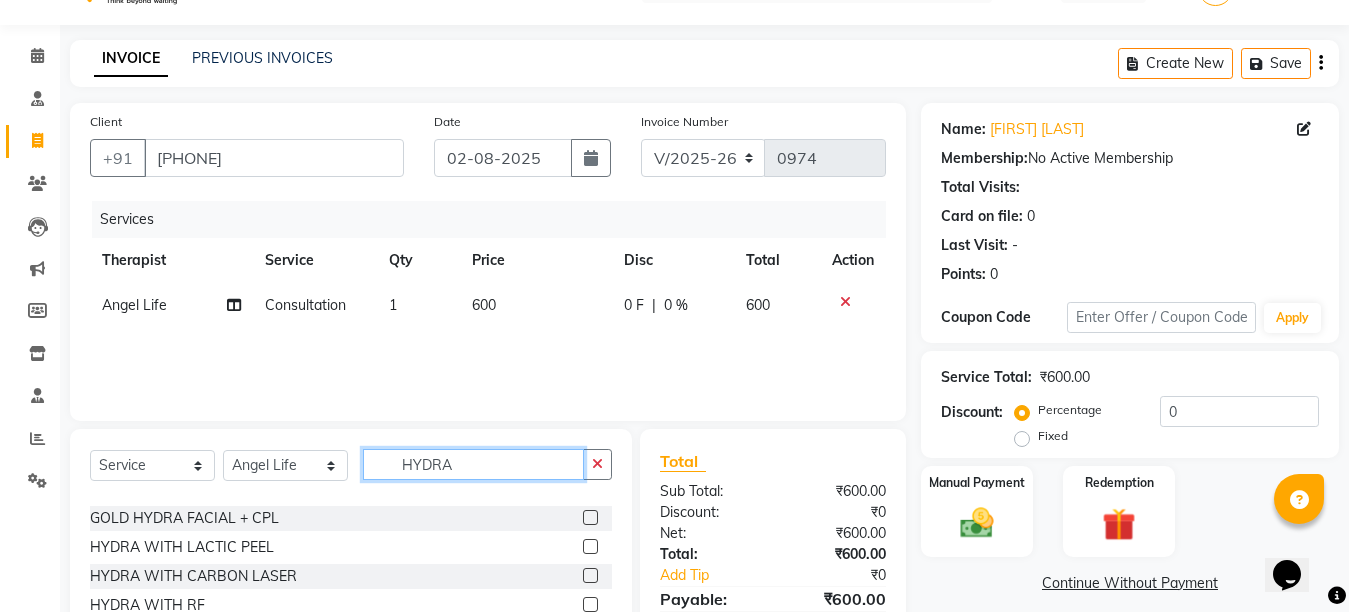 scroll, scrollTop: 148, scrollLeft: 0, axis: vertical 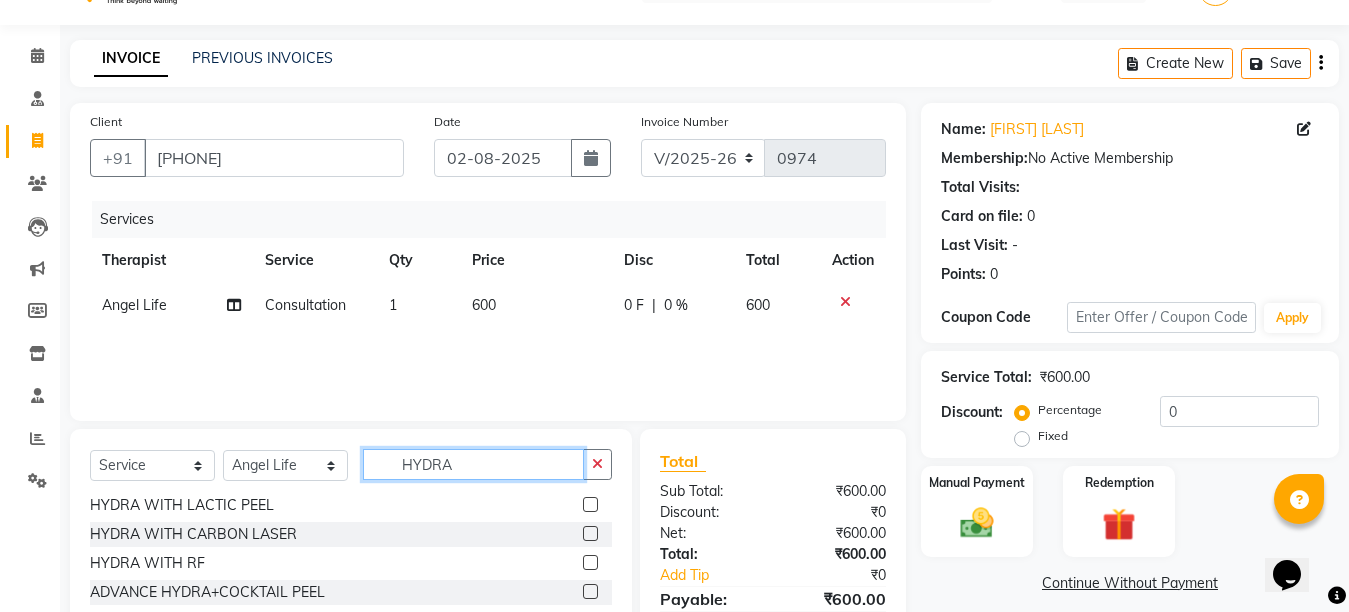 type on "HYDRA" 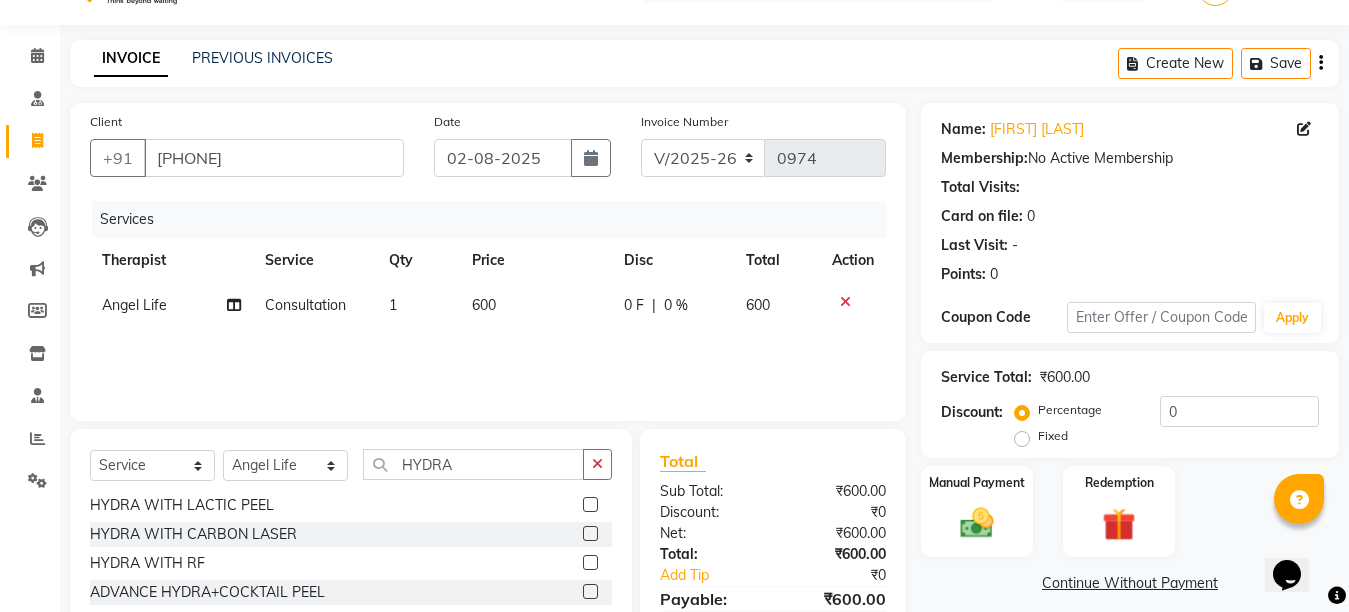click 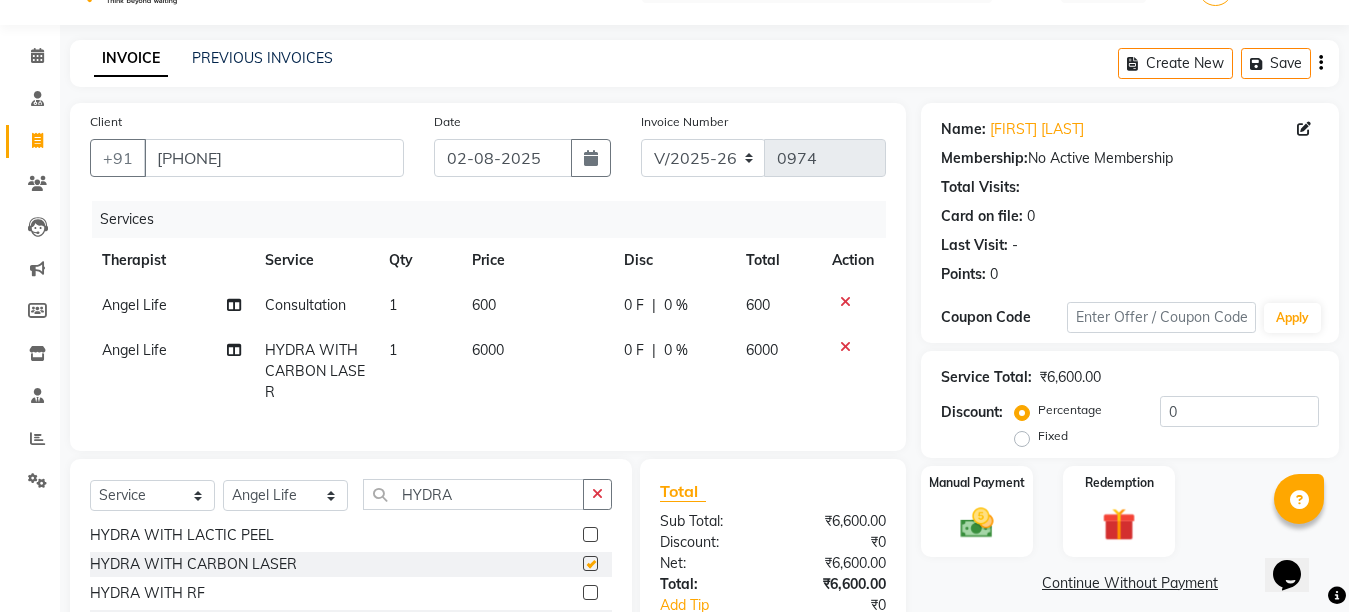 checkbox on "false" 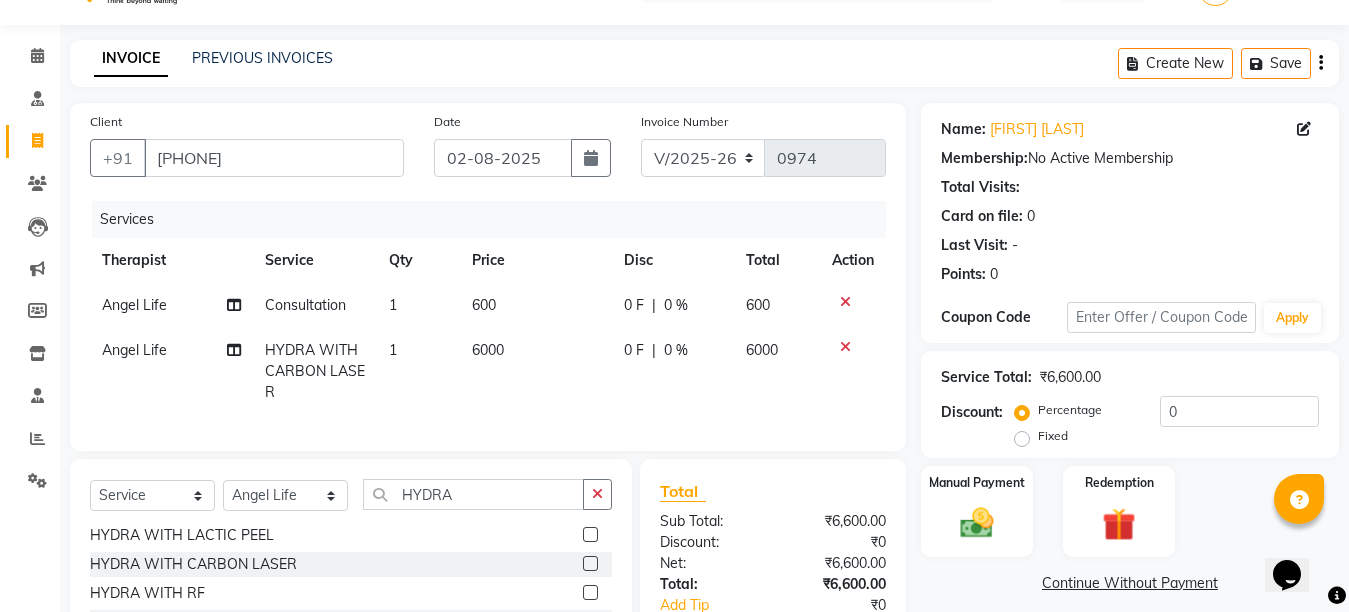 click on "6000" 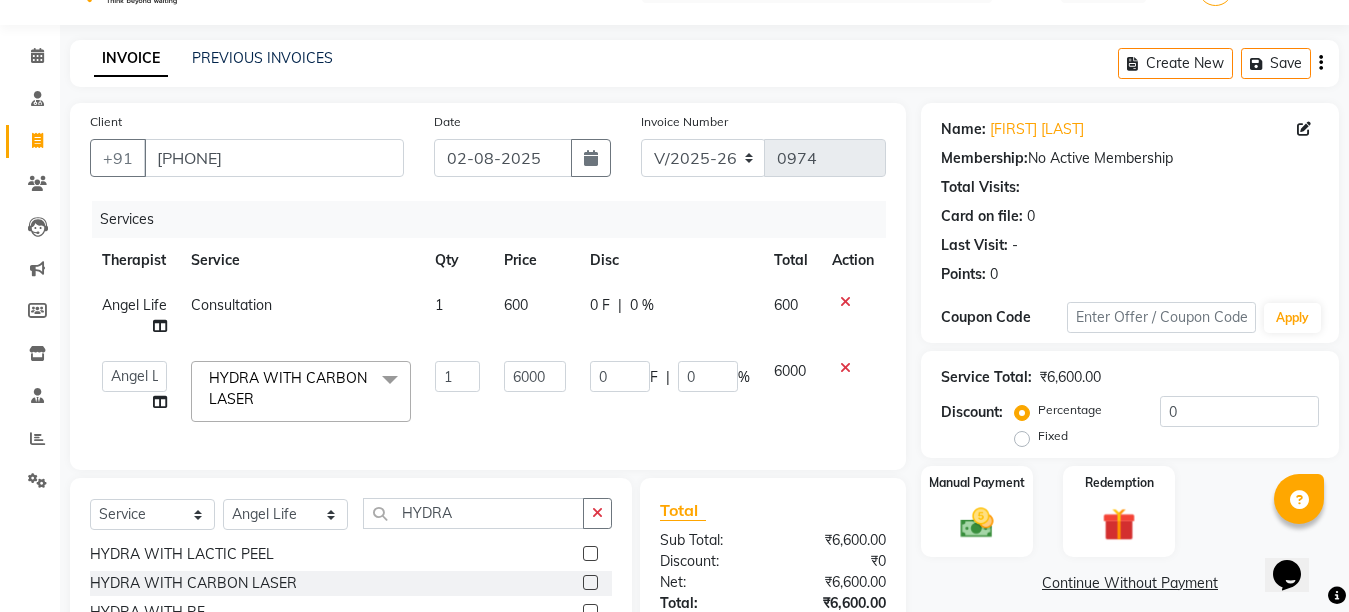 click on "0 F" 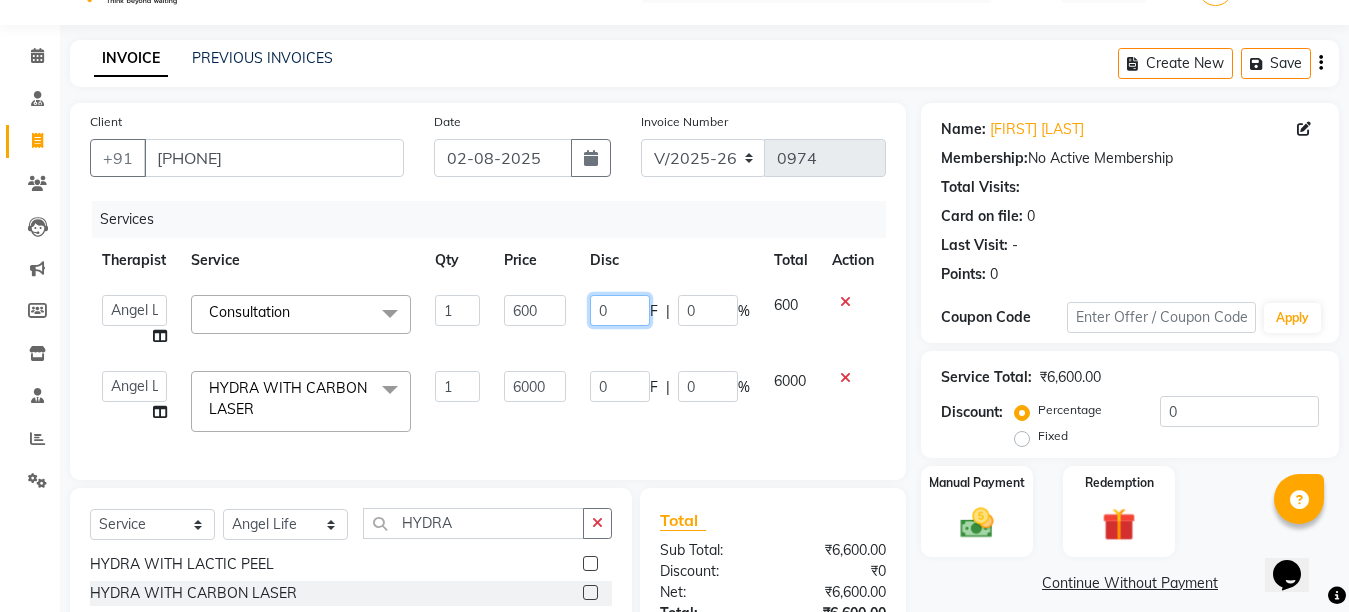 click on "0" 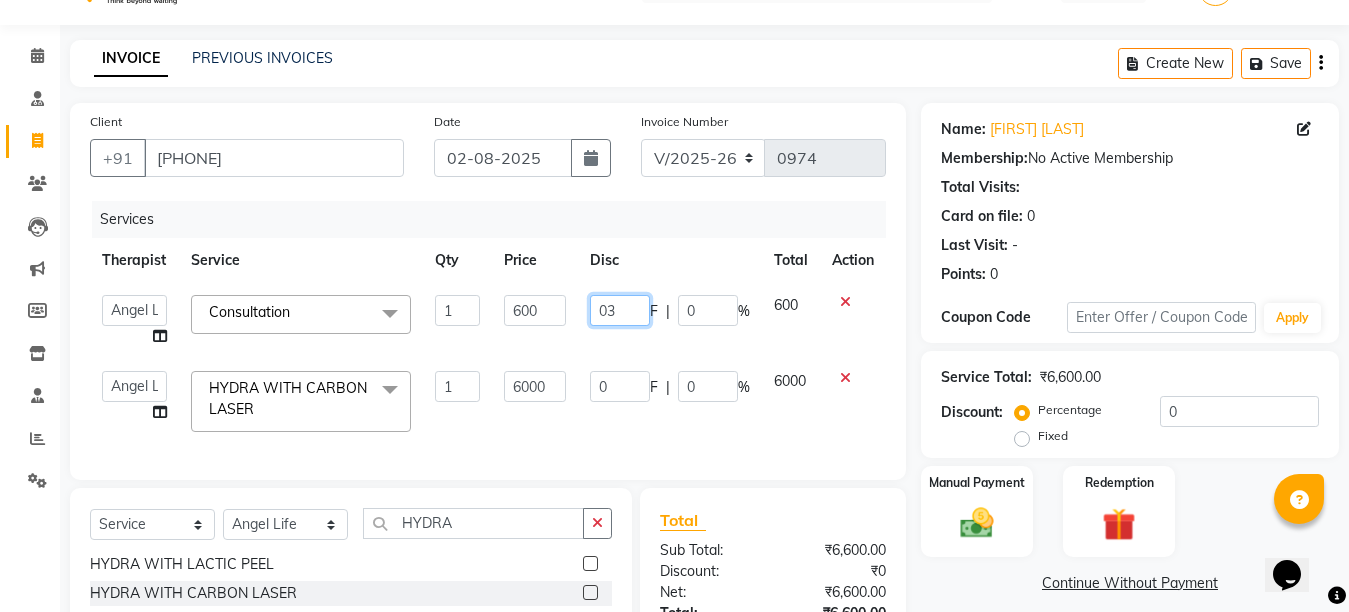 type on "0" 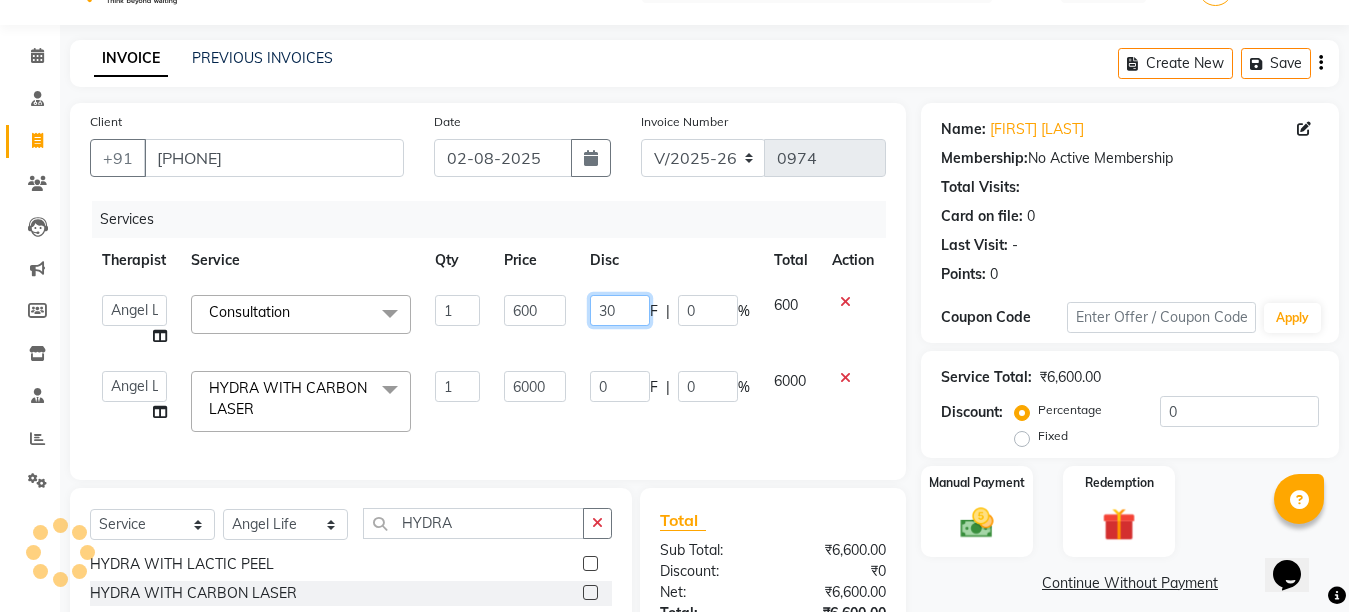 type on "300" 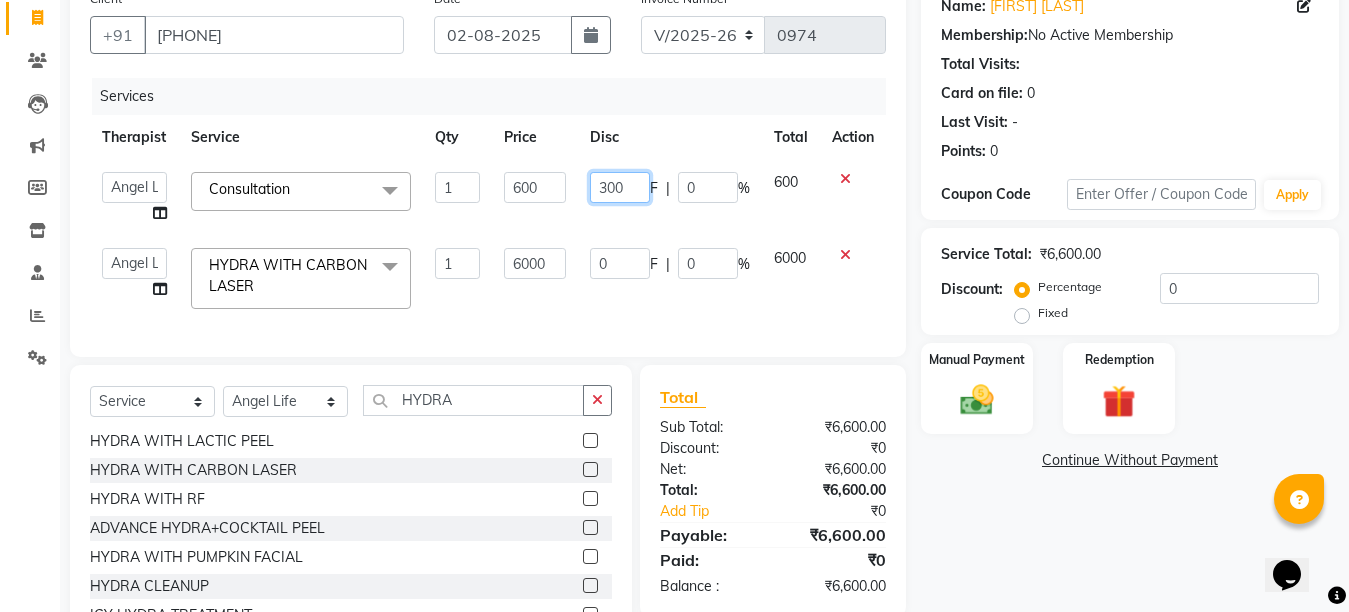 scroll, scrollTop: 265, scrollLeft: 0, axis: vertical 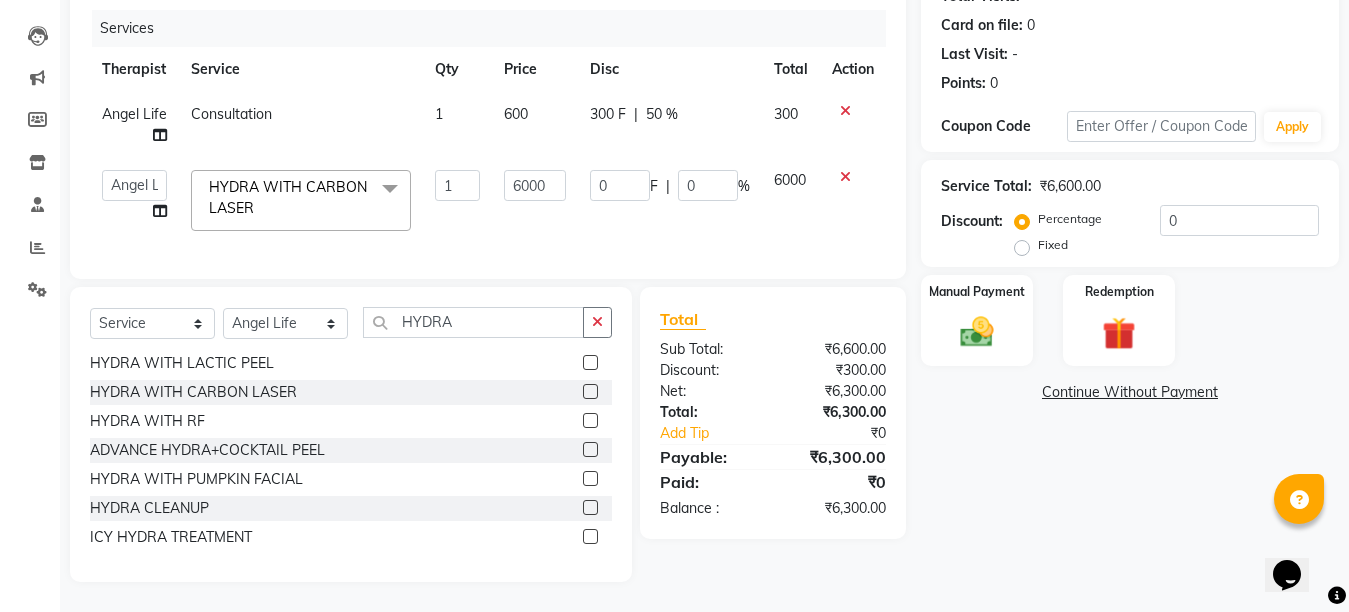click on "Name: [FIRST] [LAST] Membership: No Active Membership Total Visits: Card on file: 0 Last Visit: - Points: 0 Coupon Code Apply Service Total: ₹6,600.00 Discount: Percentage Fixed 0 Manual Payment Redemption Continue Without Payment" 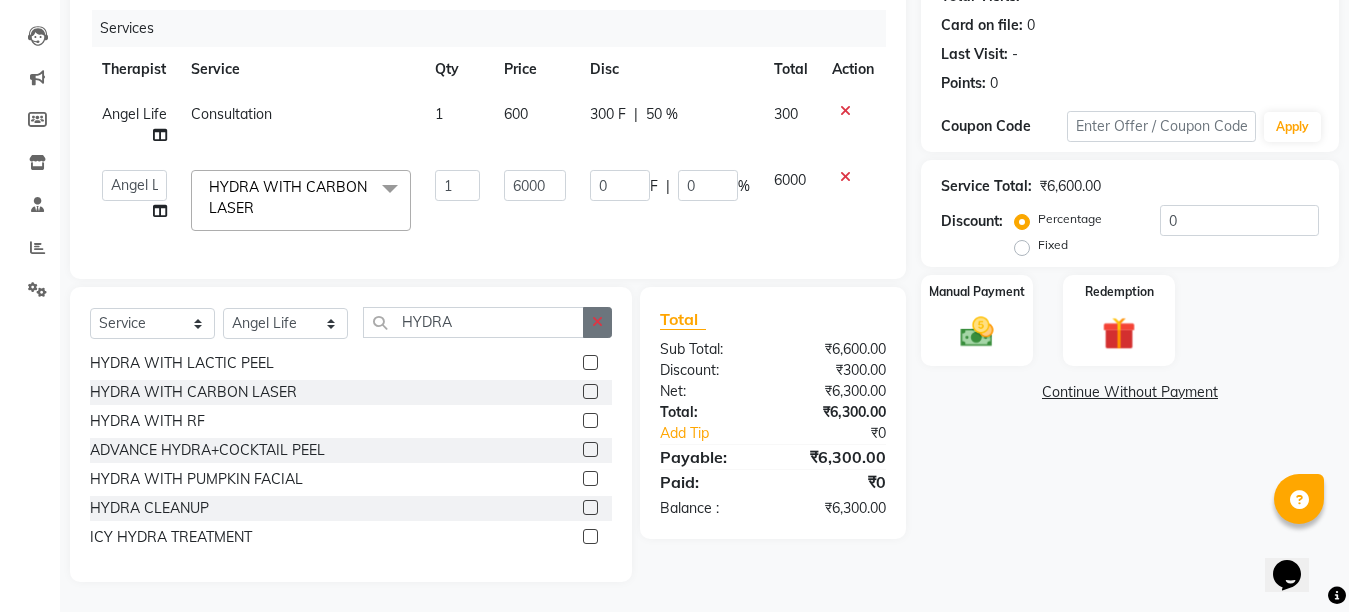 click 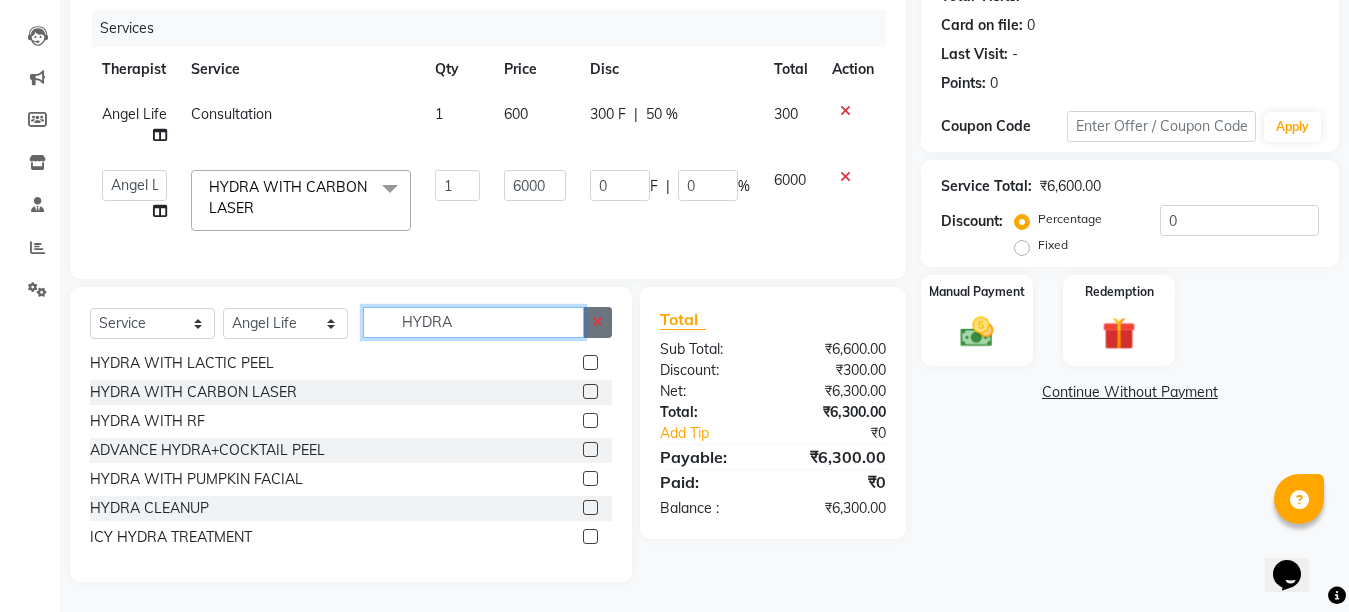 type 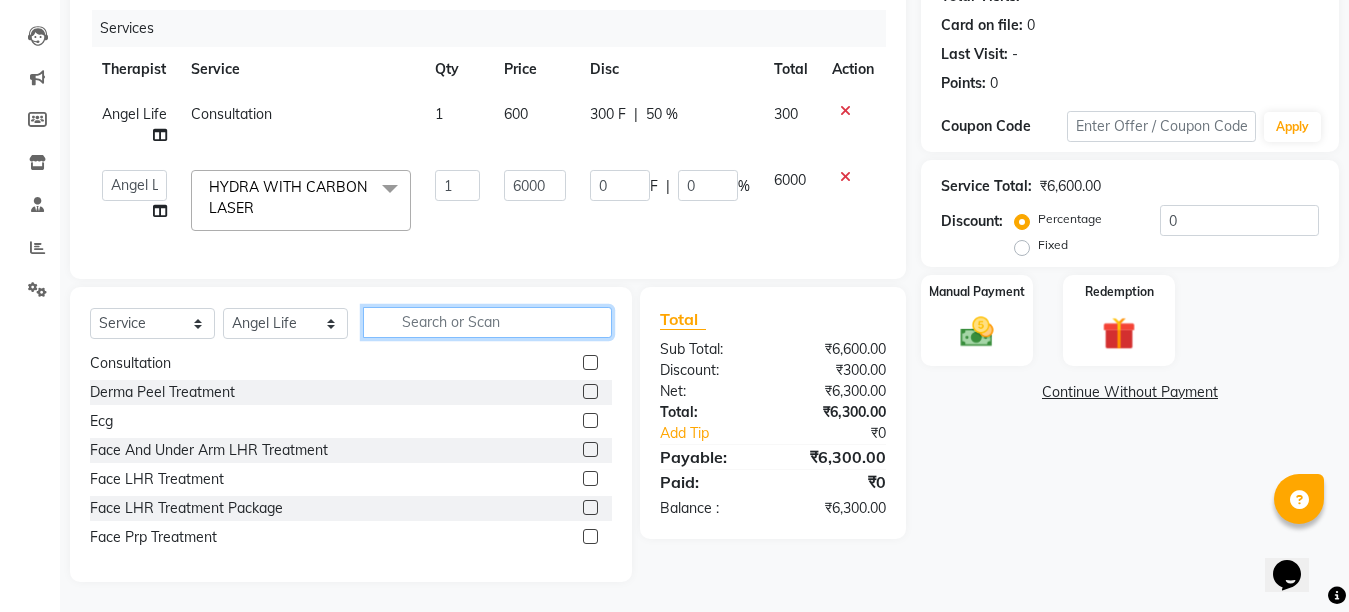 click 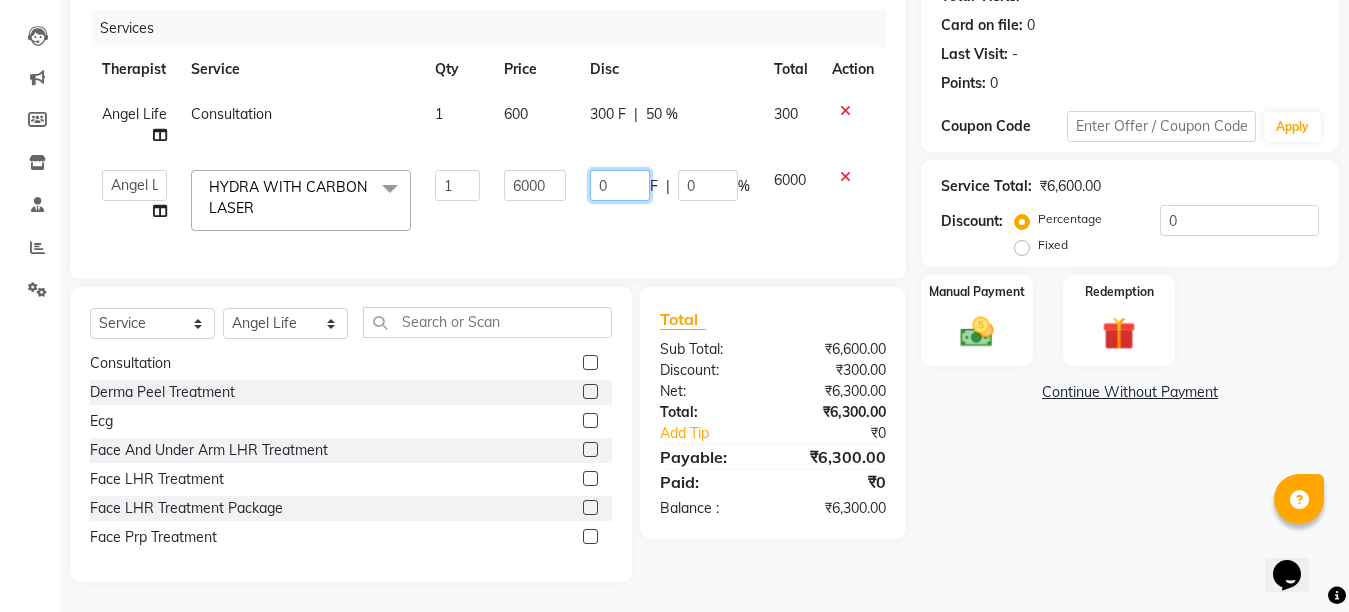 click on "0" 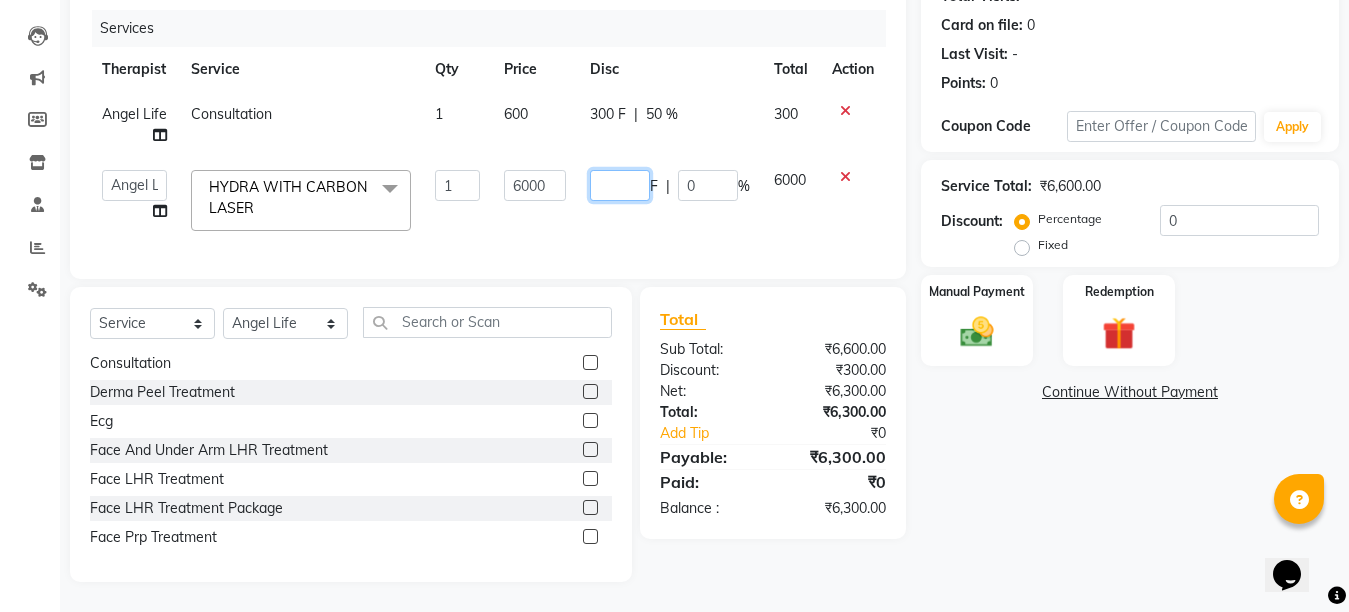 click 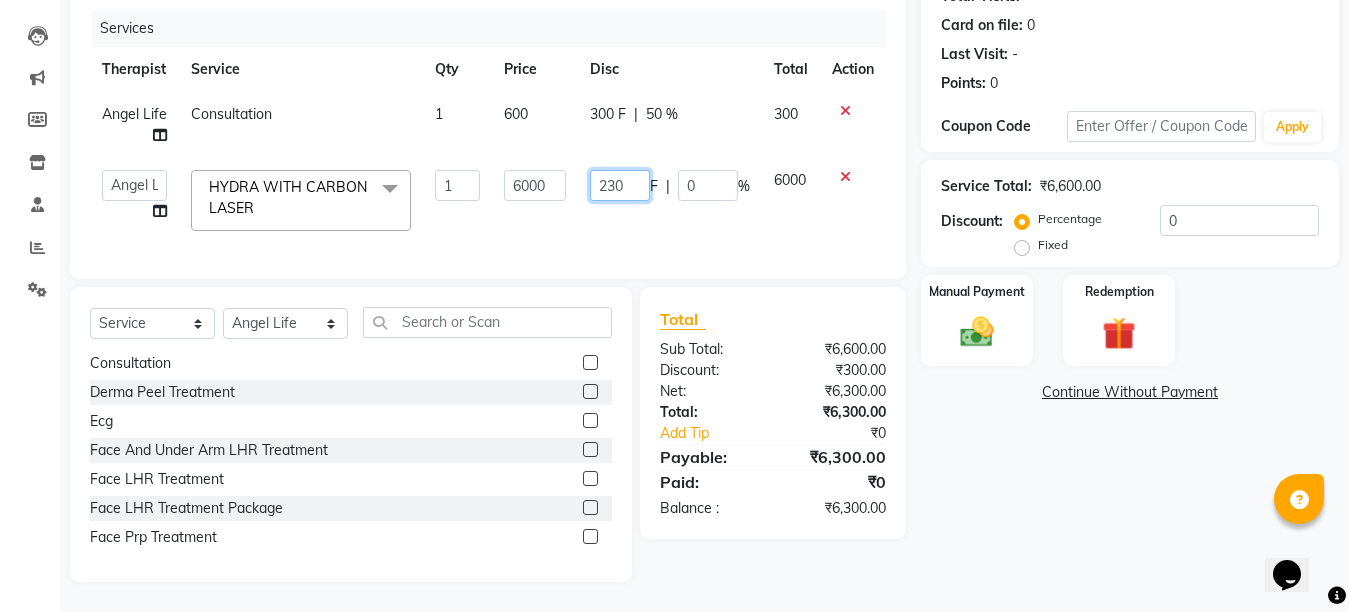 type on "2300" 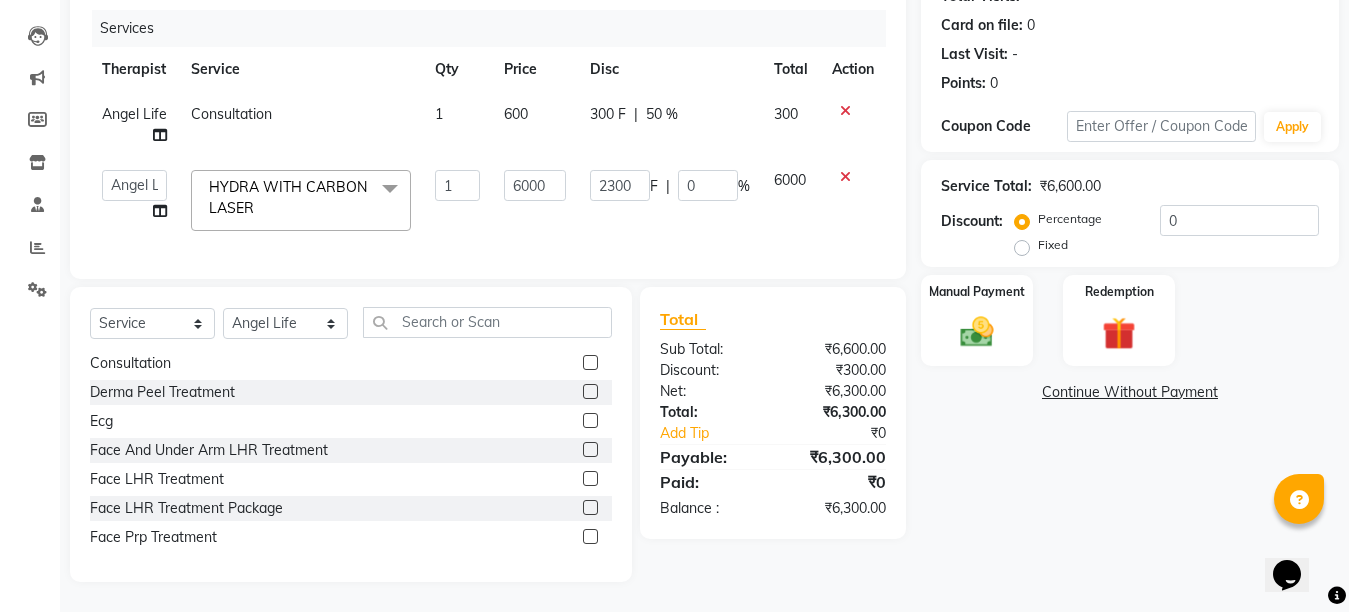scroll, scrollTop: 236, scrollLeft: 0, axis: vertical 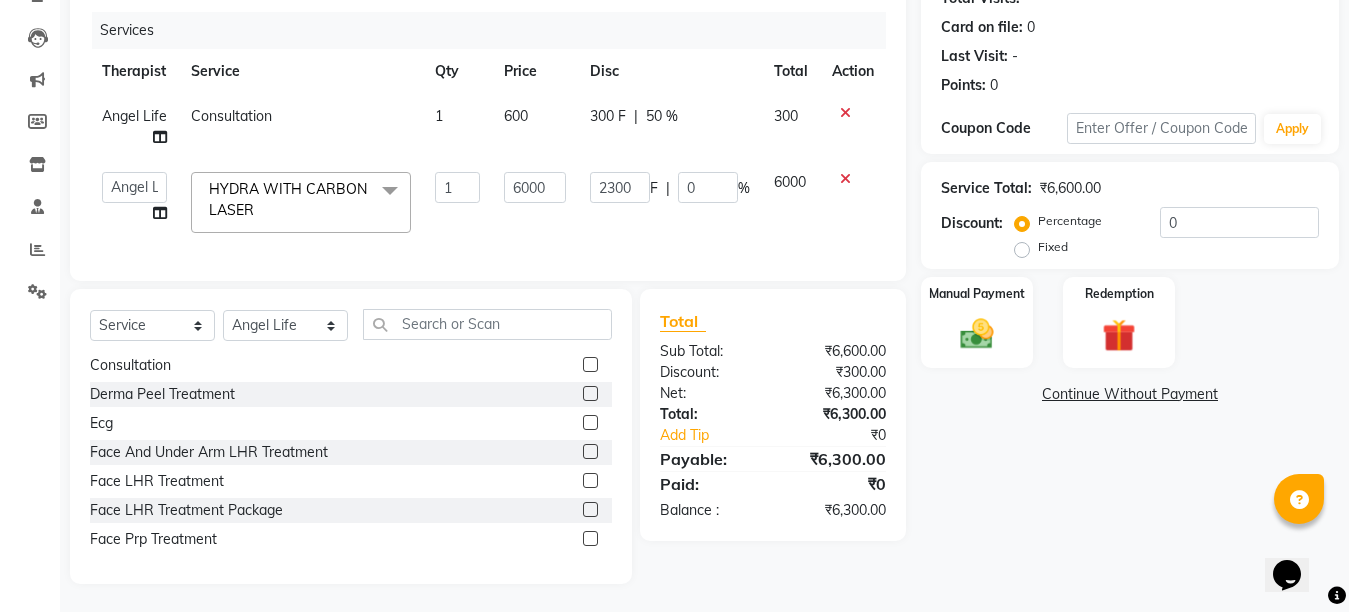 click on "Name: [FIRST] [LAST] Membership: No Active Membership Total Visits: Card on file: 0 Last Visit: - Points: 0 Coupon Code Apply Service Total: ₹6,600.00 Discount: Percentage Fixed 0 Manual Payment Redemption Continue Without Payment" 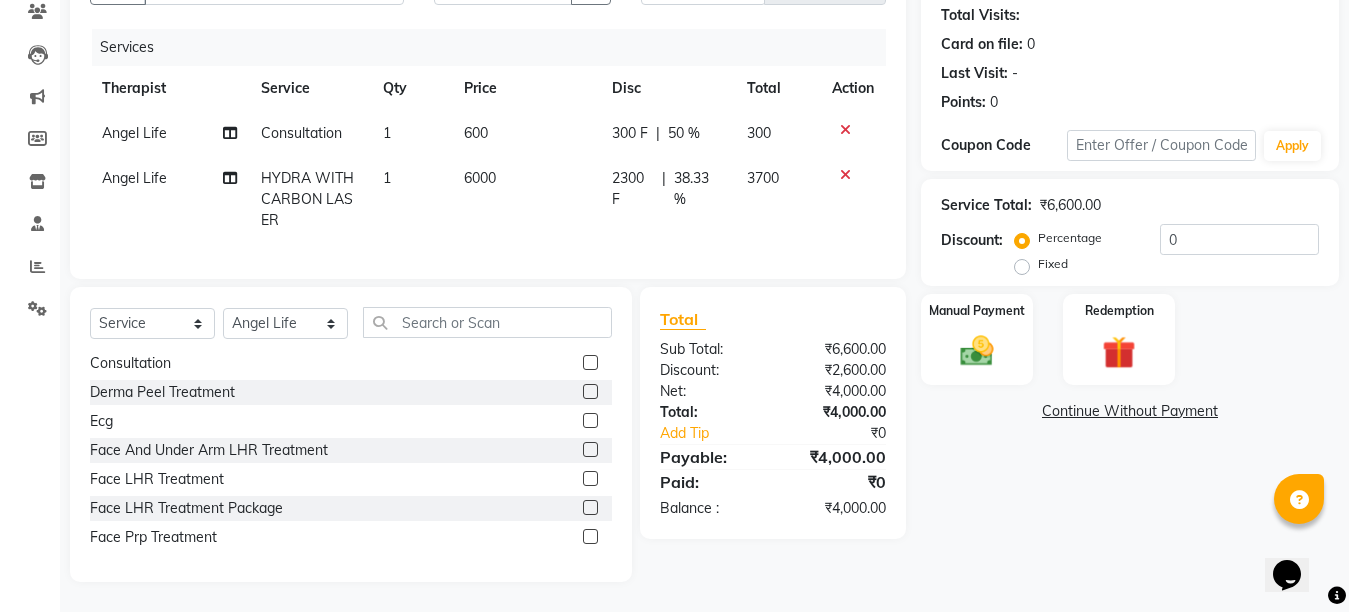 click on "Continue Without Payment" 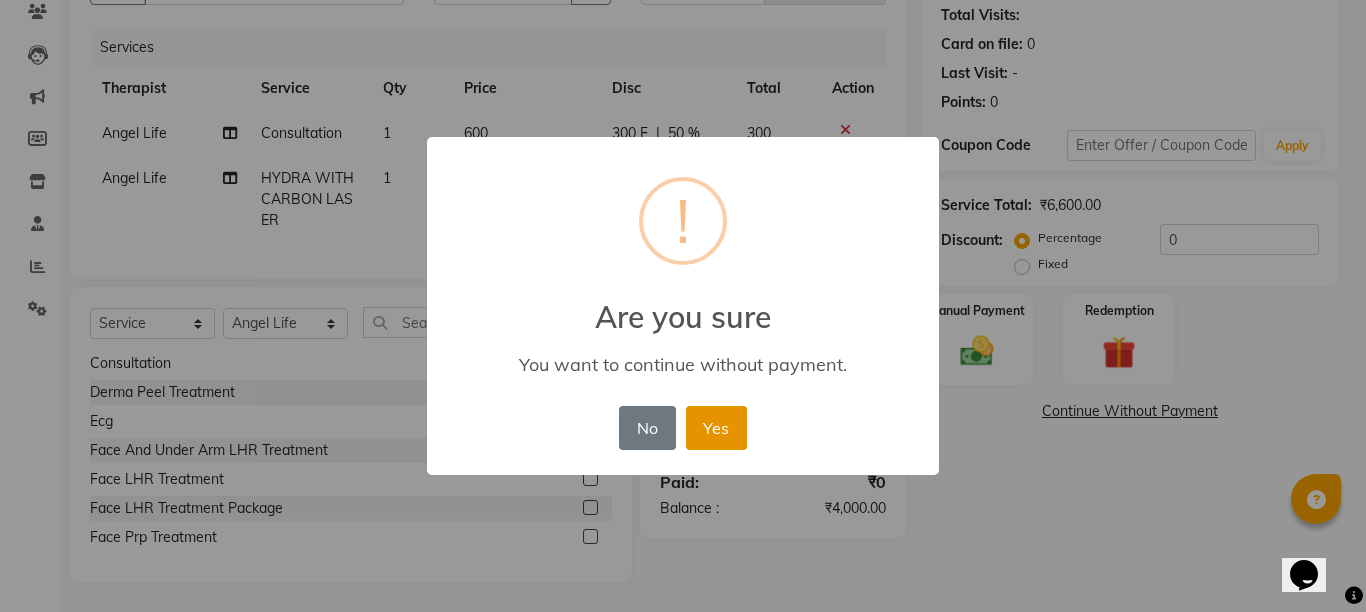 click on "Yes" at bounding box center [716, 428] 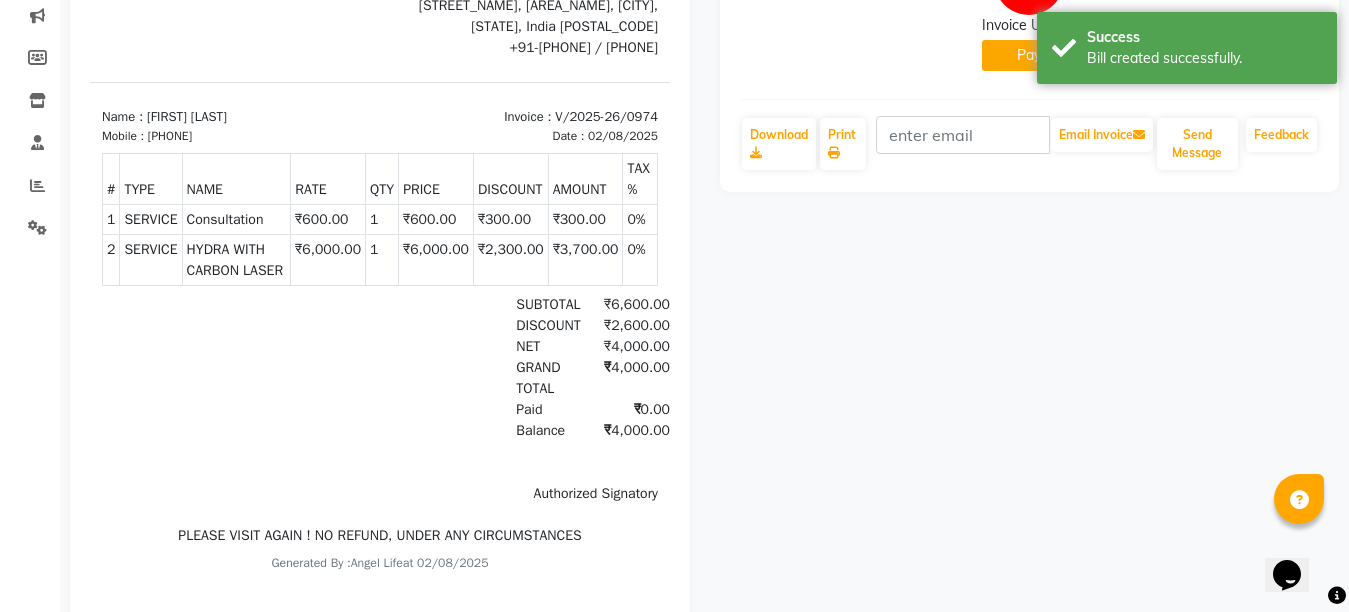 scroll, scrollTop: 0, scrollLeft: 0, axis: both 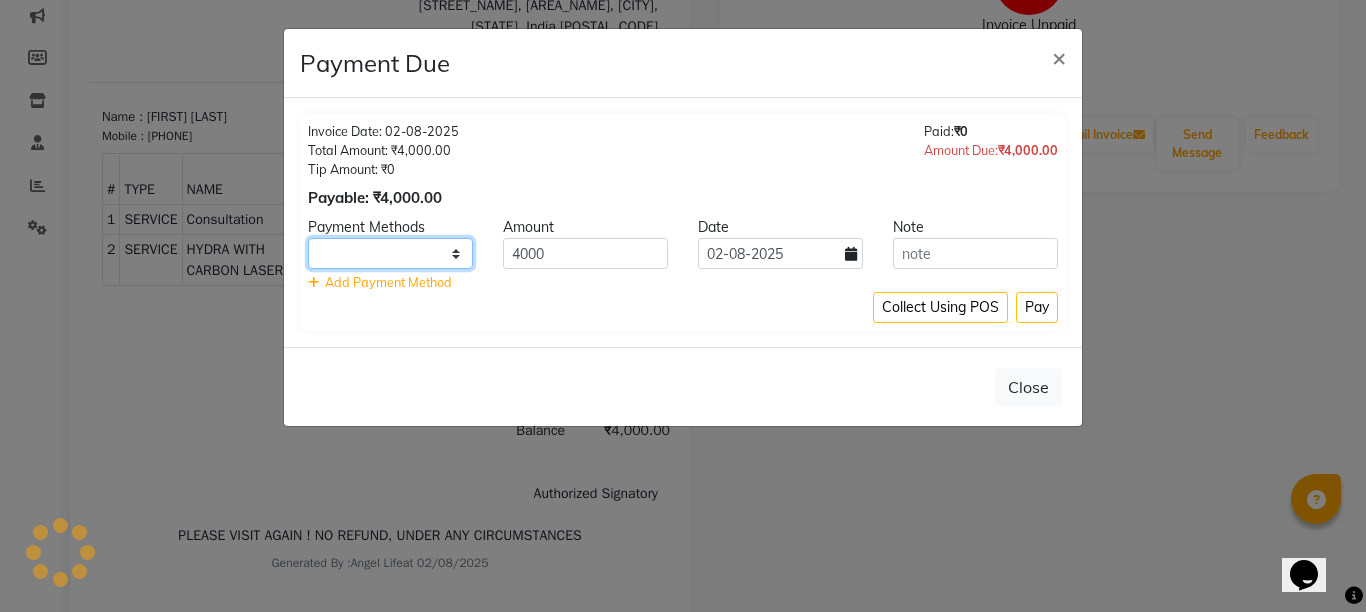 click 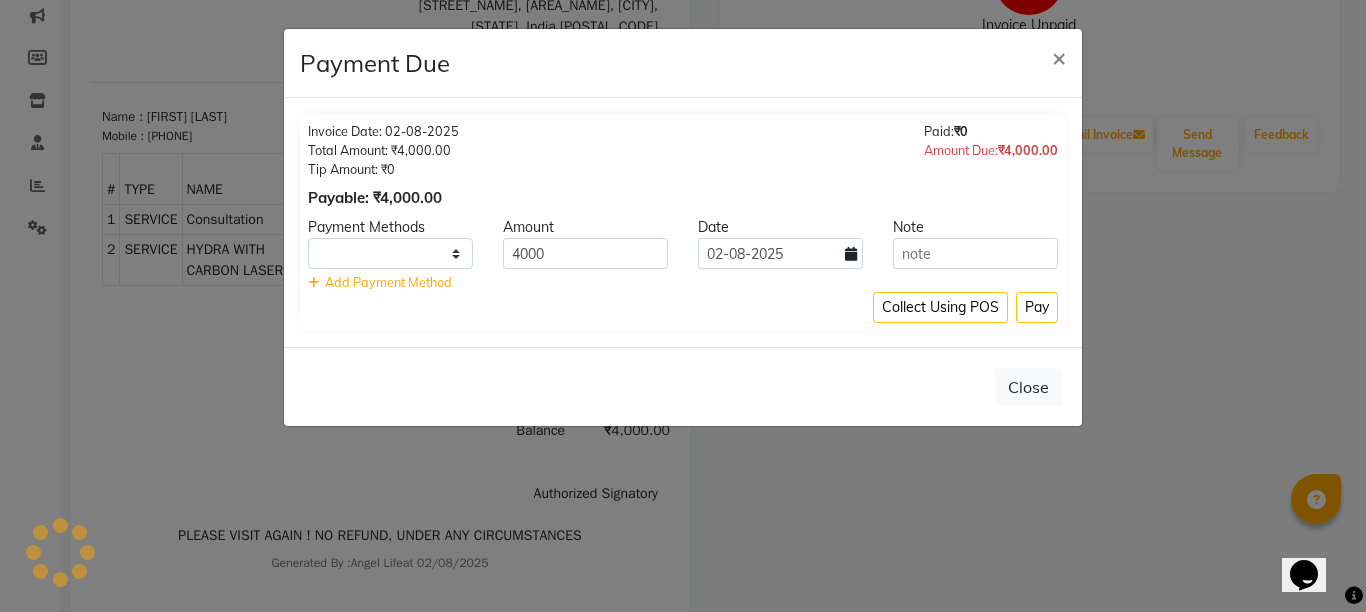 click on "Collect Using POS Pay" 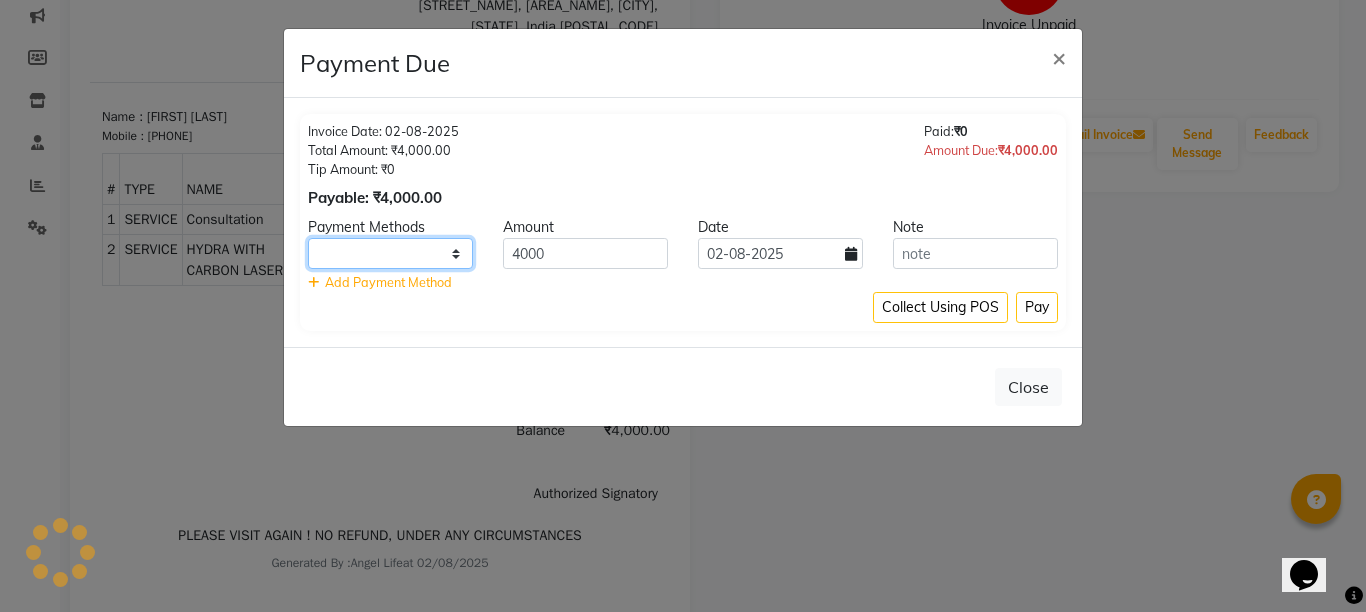 click 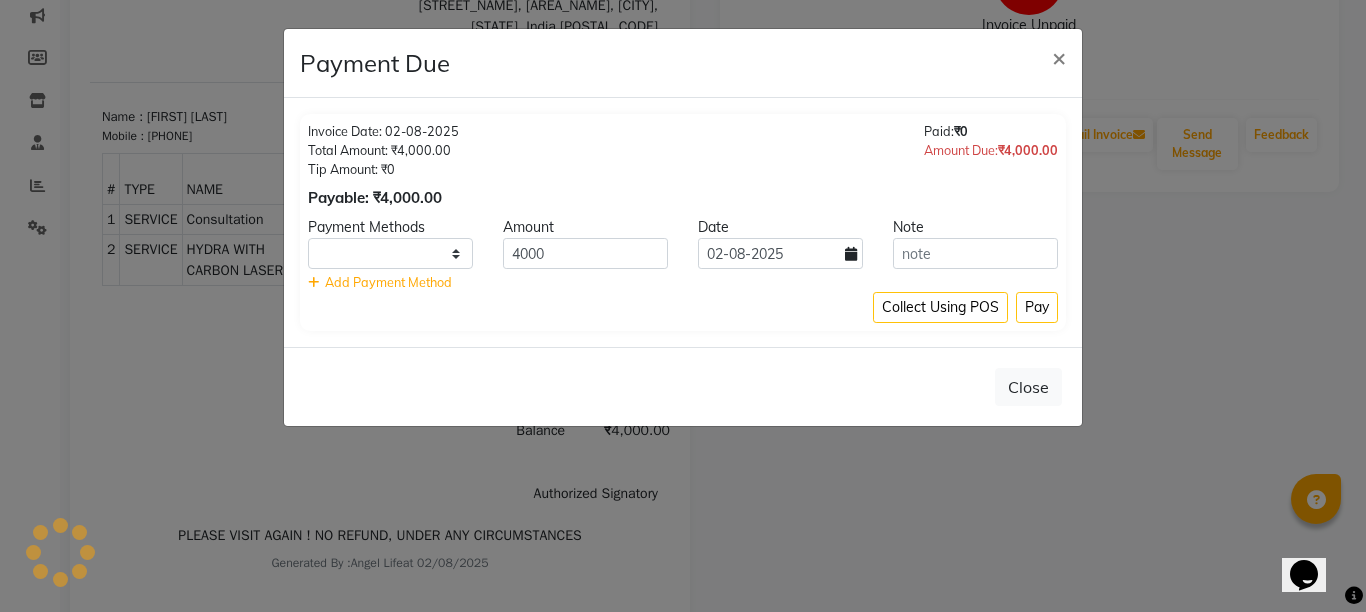 click on "Payment Due × Invoice Date: [DATE] Total Amount: ₹4,000.00 Tip Amount: ₹0 Payable: ₹4,000.00 Paid: ₹0 Amount Due: ₹4,000.00 Payment Methods Amount Date Note 4000 02-08-2025 Add Payment Method Collect Using POS Pay Close" 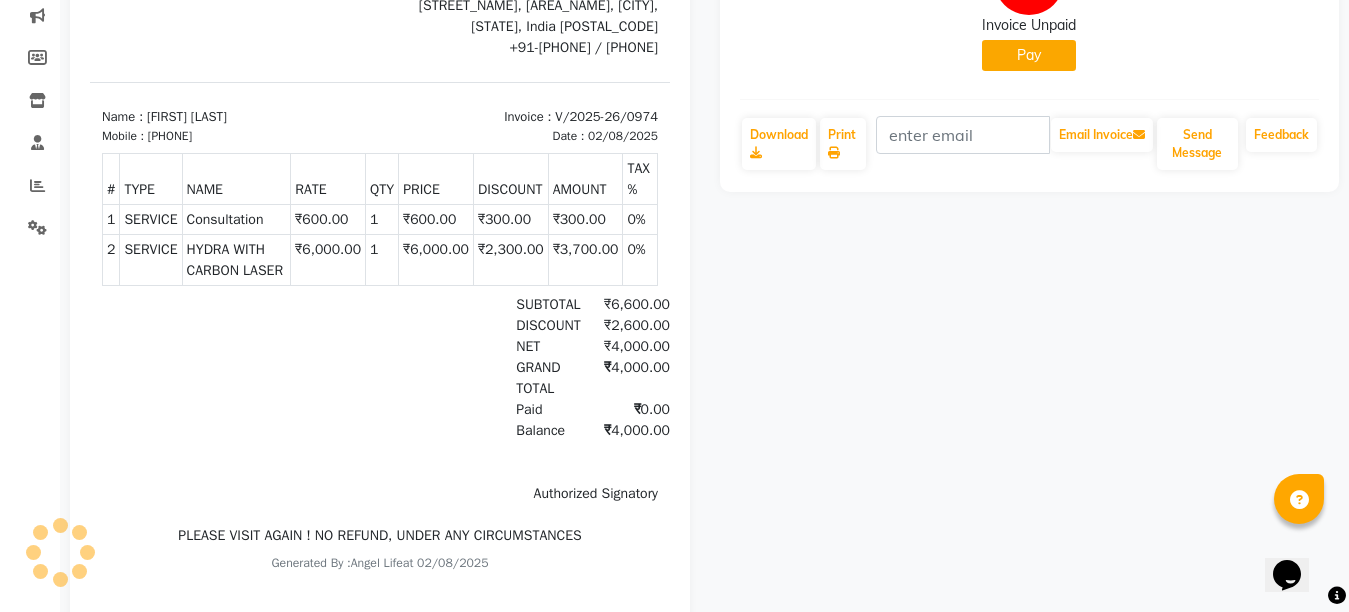 click on "Pay" 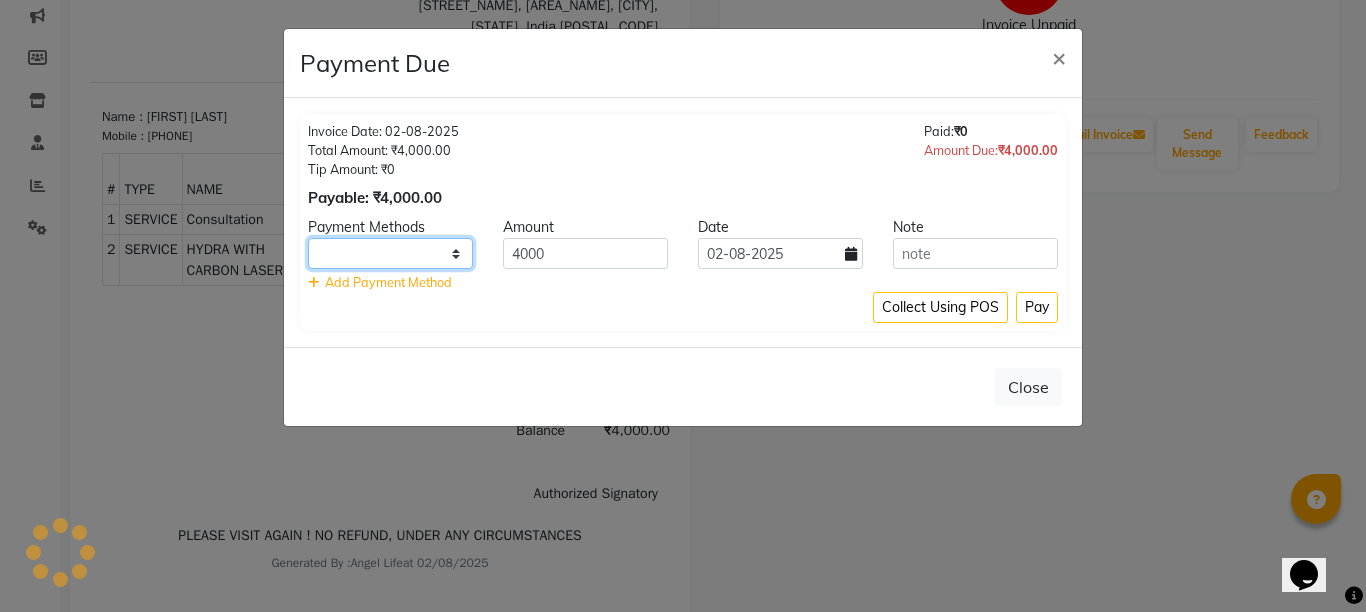 click 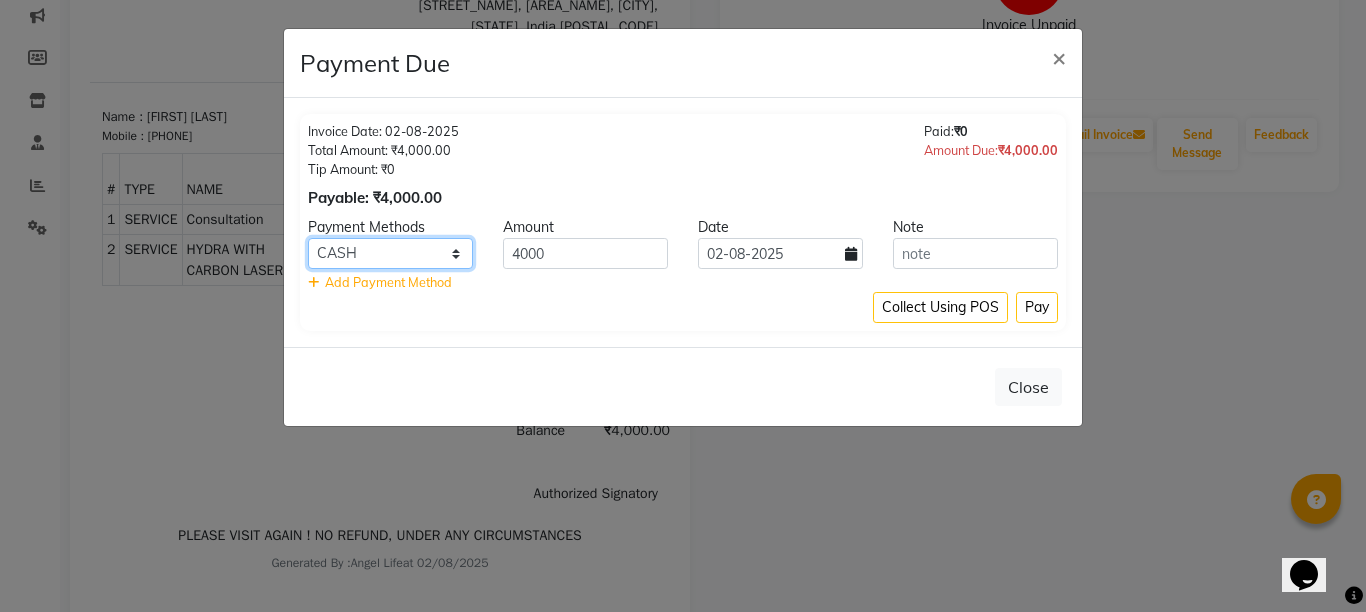 select on "8" 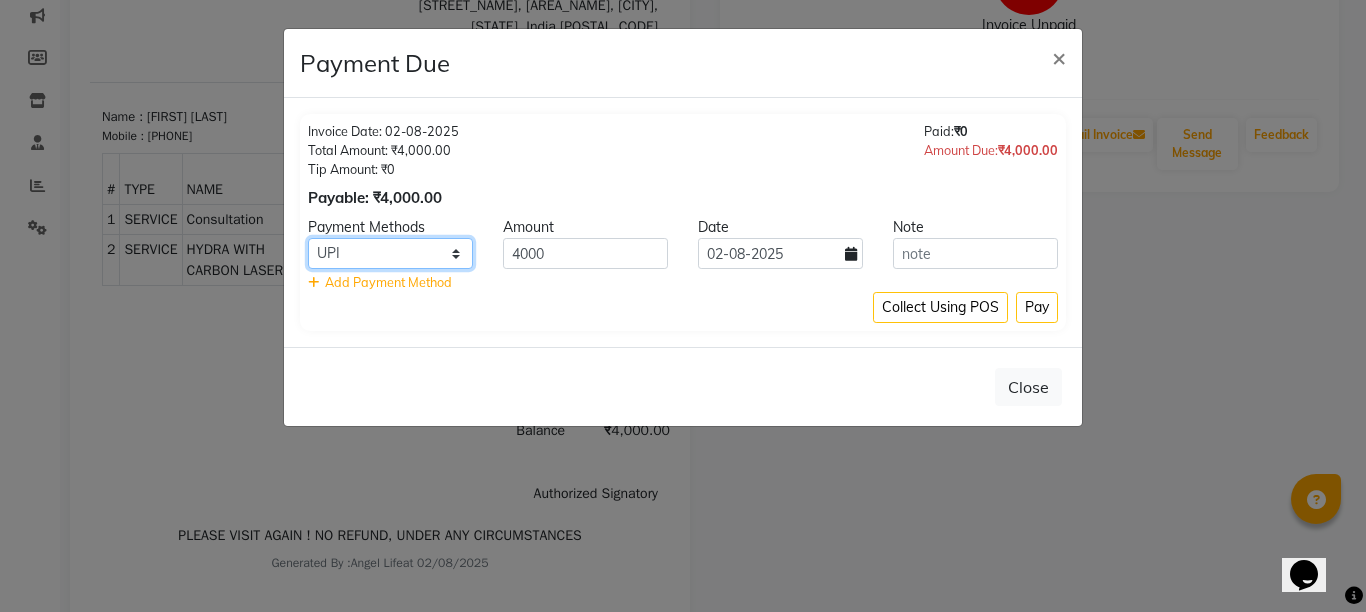 click on "CASH CARD ONLINE CUSTOM GPay PayTM PhonePe UPI NearBuy Loan BharatPay Cheque MosamBee MI Voucher Bank Family Visa Card Master Card BharatPay Card UPI BharatPay Other Cards Juice by MCB MyT Money MariDeal DefiDeal Deal.mu THD TCL CEdge Card M UPI M UPI Axis UPI Union Card (Indian Bank) Card (DL Bank) RS BTC Wellnessta Razorpay Complimentary Nift Spa Finder Spa Week Venmo BFL LoanTap SaveIN GMoney ATH Movil On Account Chamber Gift Card Trade Comp Donation Card on File Envision BRAC Card City Card bKash Credit Card Debit Card Shoutlo LUZO Jazz Cash AmEx Discover Tabby Online W Room Charge Room Charge USD Room Charge Euro Room Charge EGP Room Charge GBP Bajaj Finserv Bad Debts Card: IDFC Card: IOB Coupon Gcash PayMaya Instamojo COnline UOnline SOnline SCard Paypal PPR PPV PPC PPN PPG PPE CAMP Benefit ATH Movil Dittor App Rupay Diners iPrepaid iPackage District App Pine Labs Cash Payment Pnb Bank GPay NT Cash Lash GPay Lash Cash Nail GPay Nail Cash BANKTANSFER Dreamfolks BOB SBI Save-In Nail Card Lash Card" 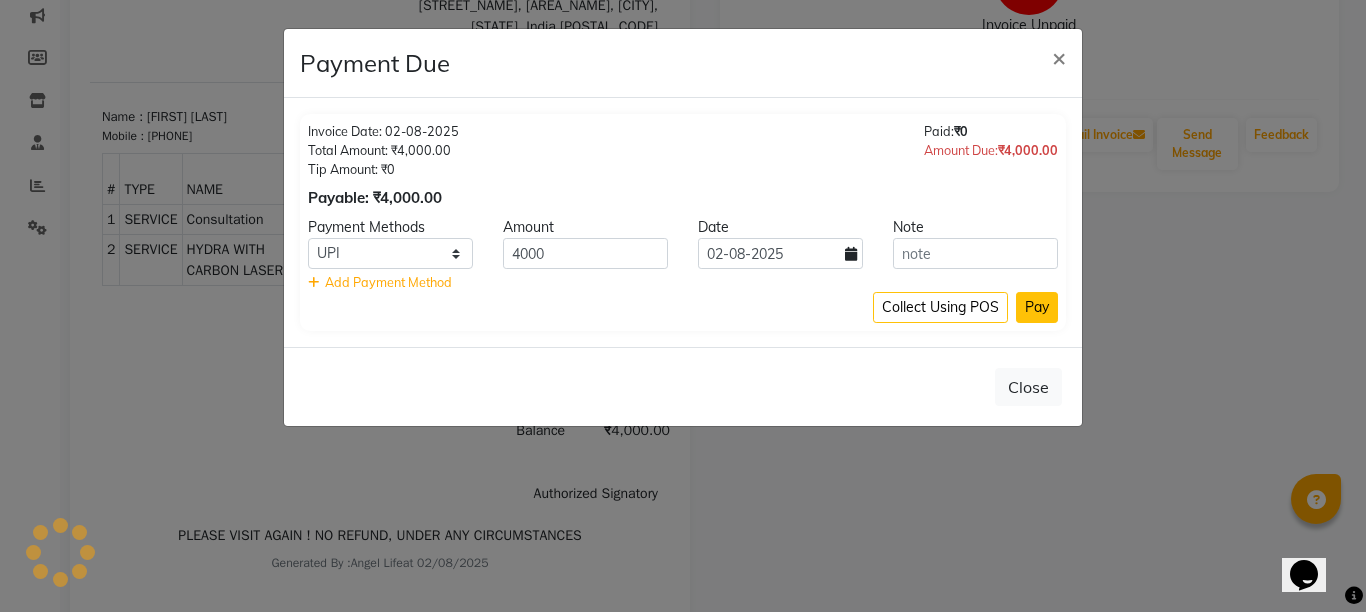 click on "Pay" 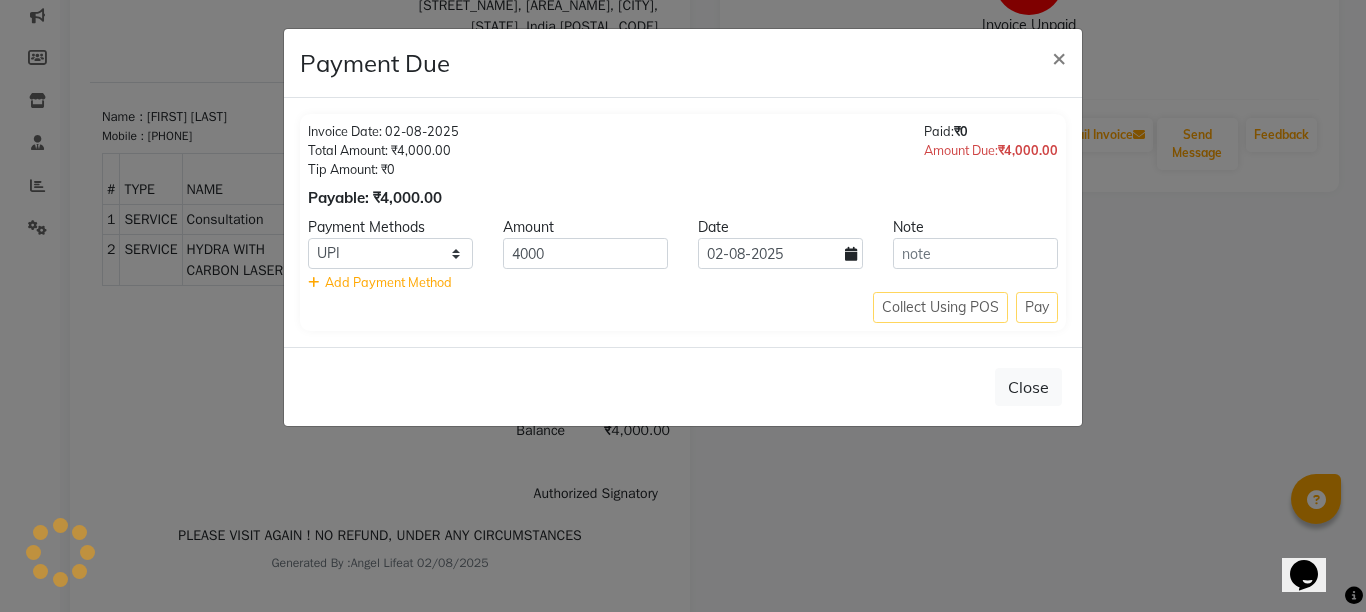 click on "Collect Using POS Pay" 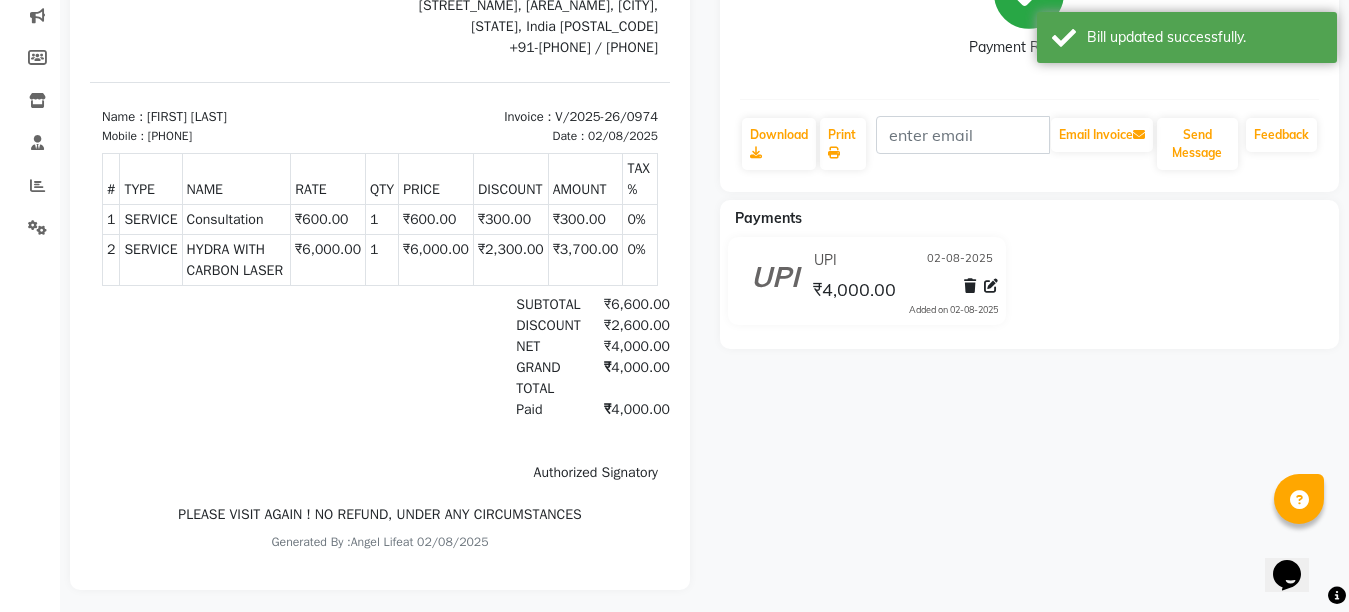 scroll, scrollTop: 0, scrollLeft: 0, axis: both 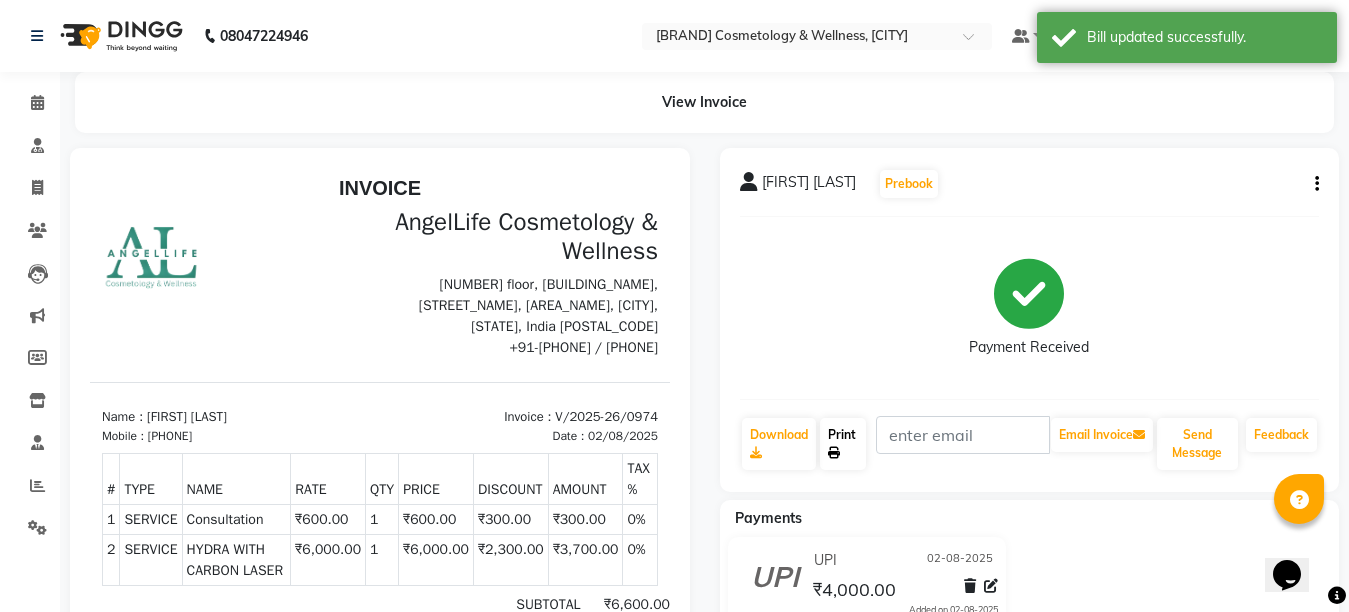 click on "Print" 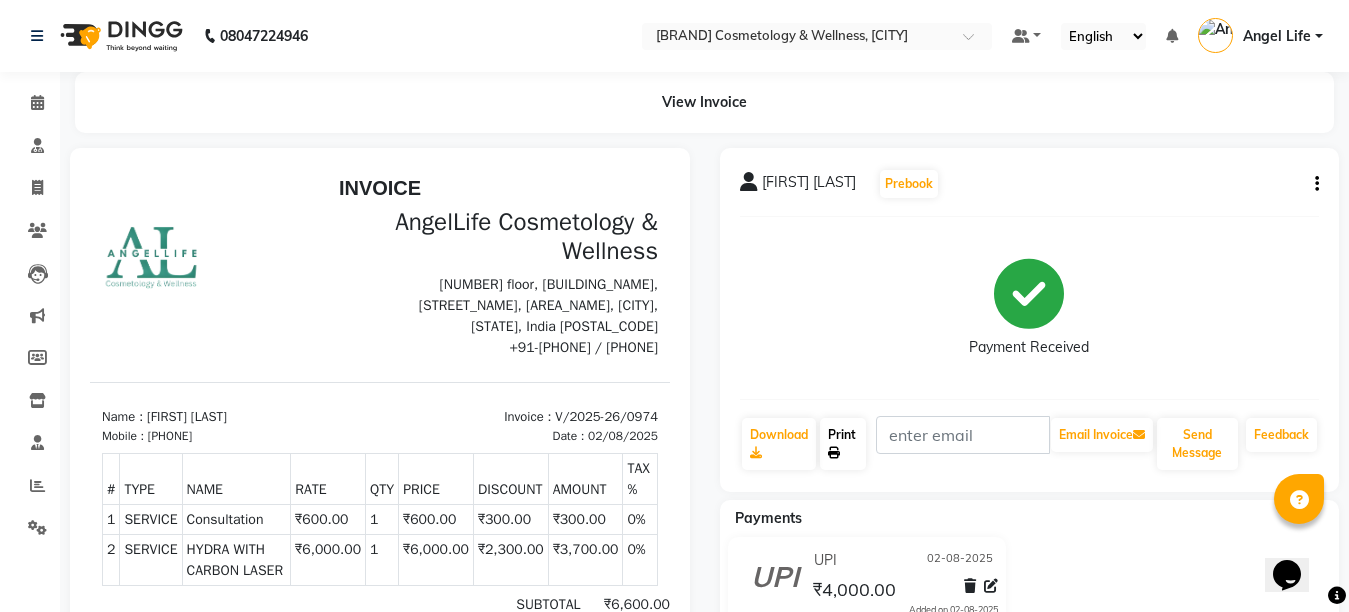 click on "Print" 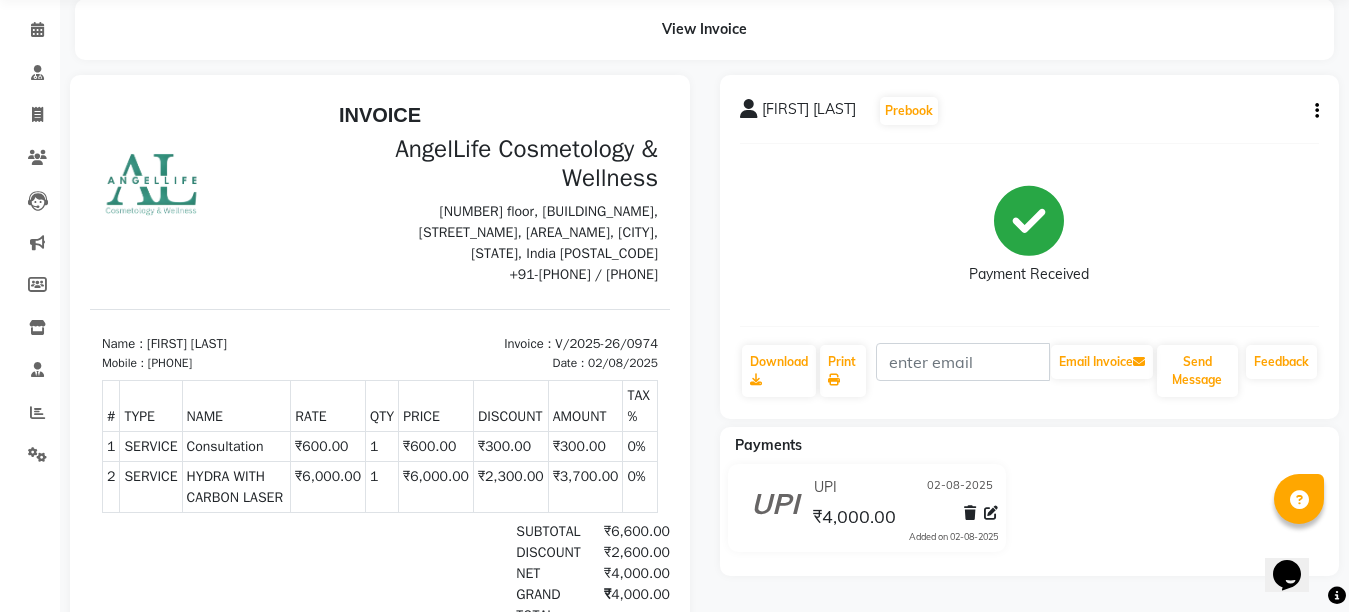 scroll, scrollTop: 200, scrollLeft: 0, axis: vertical 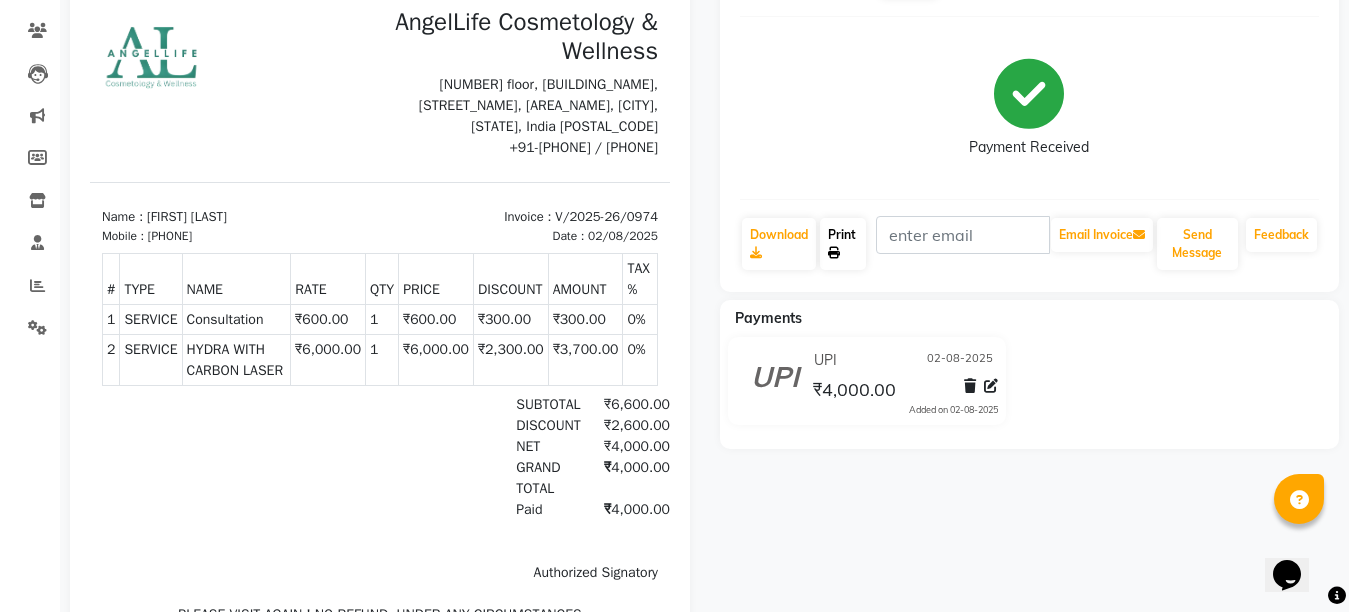 click on "Print" 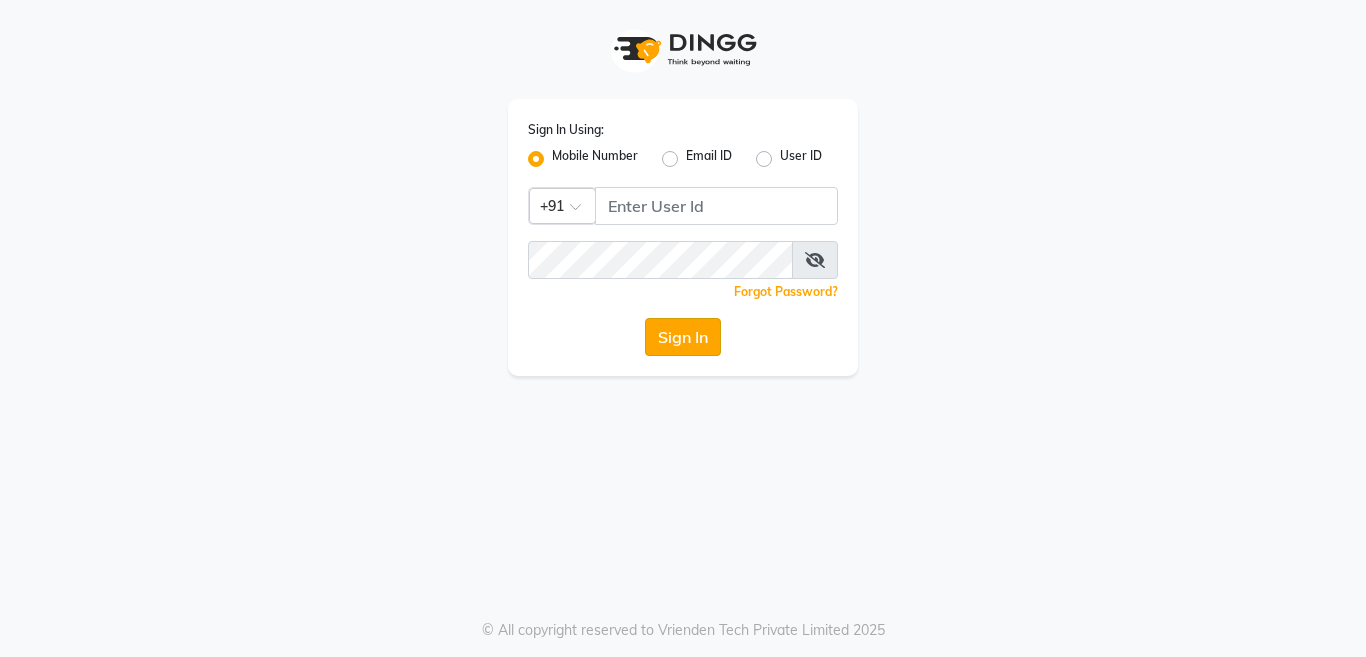 scroll, scrollTop: 0, scrollLeft: 0, axis: both 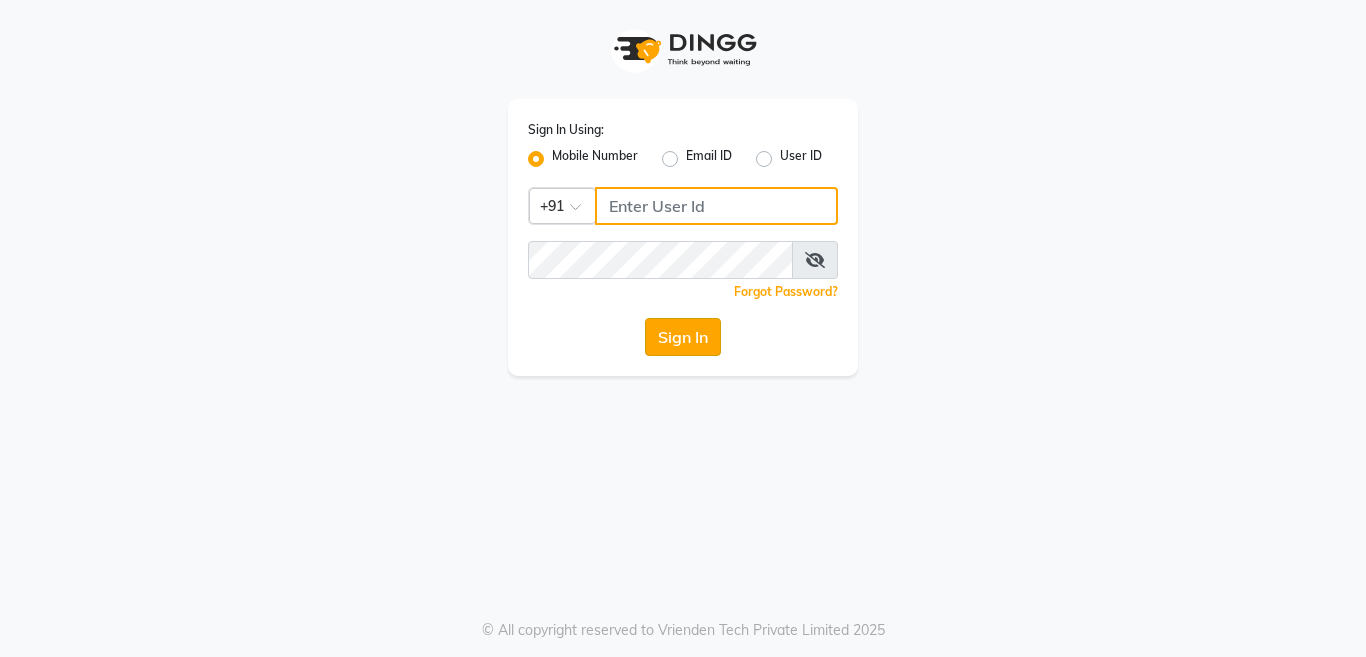 type on "[PHONE]" 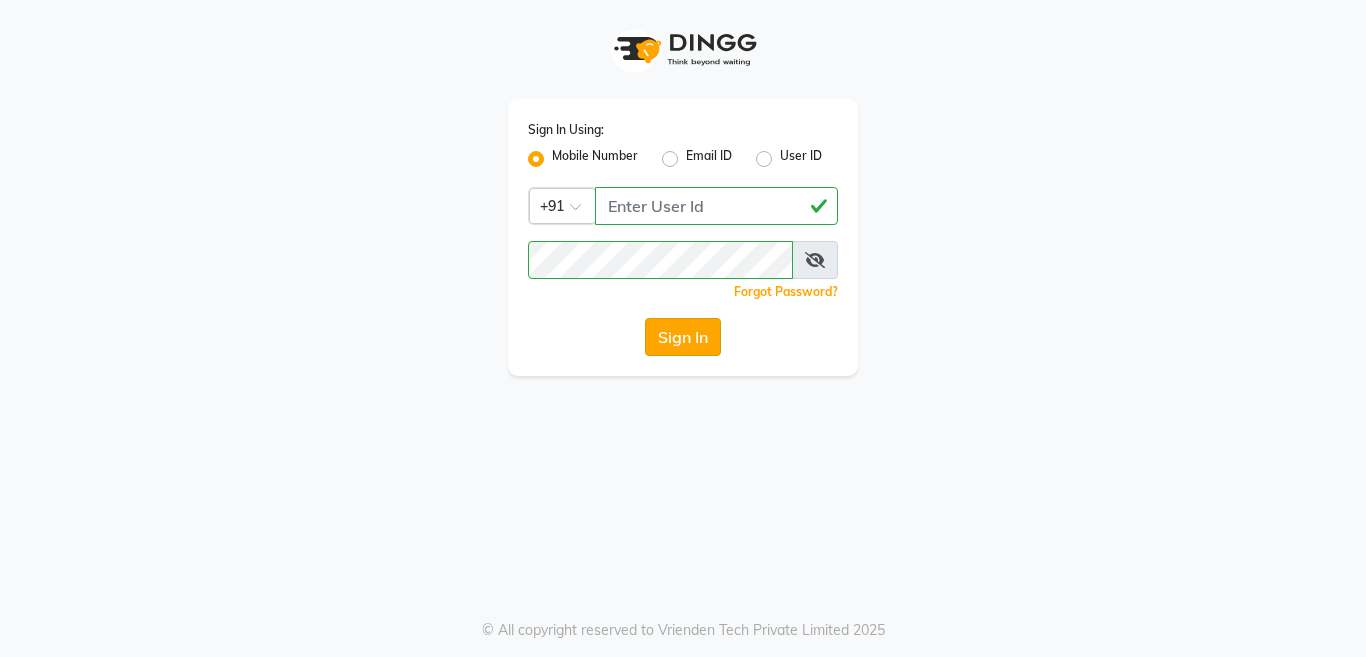 click on "Sign In" 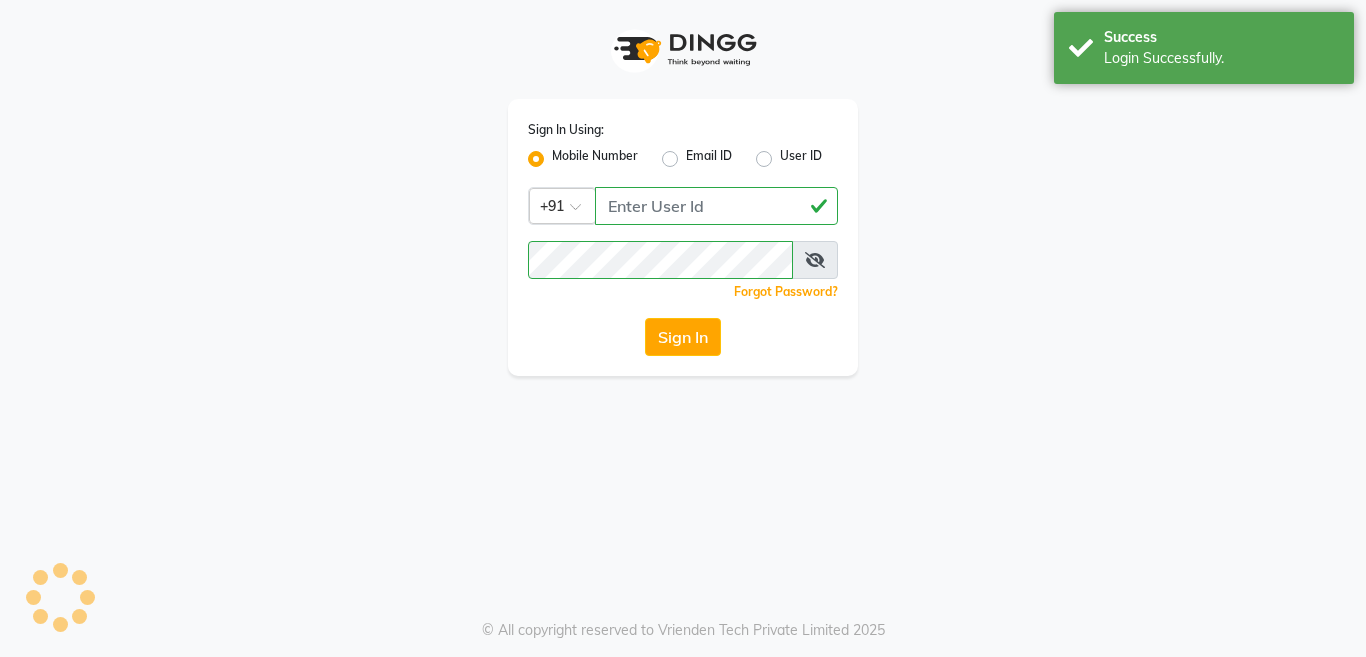 select on "service" 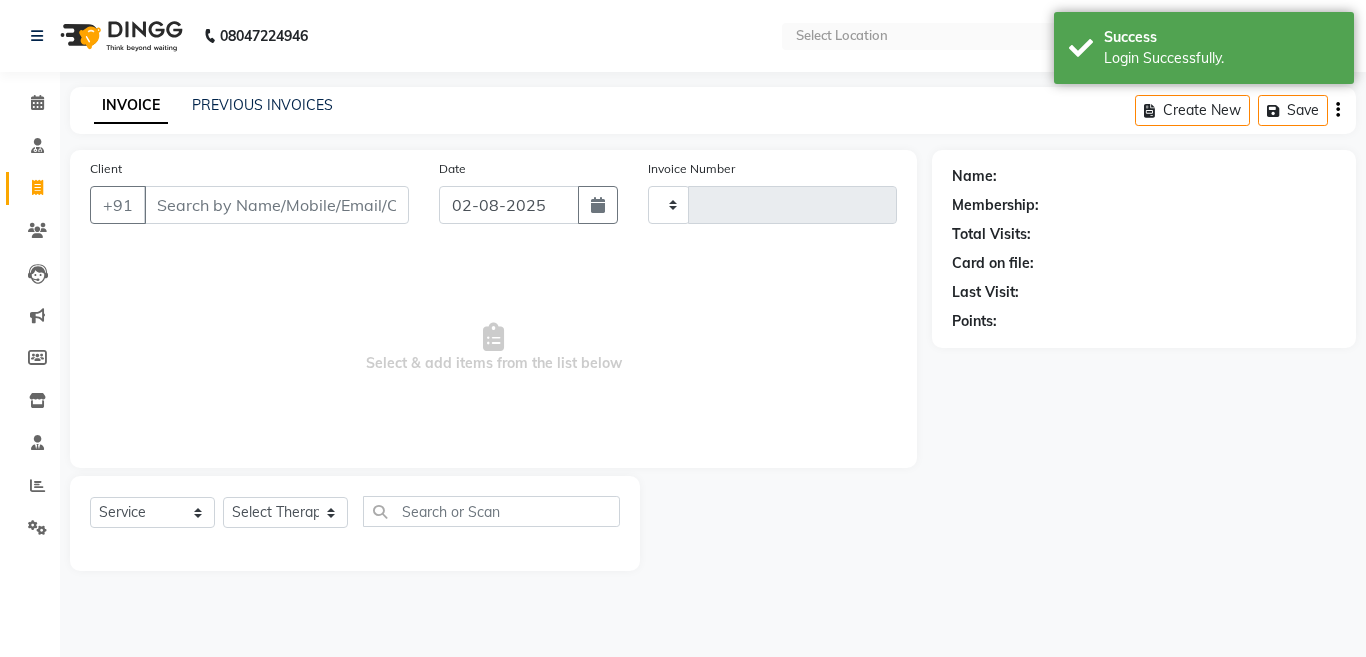 type on "0975" 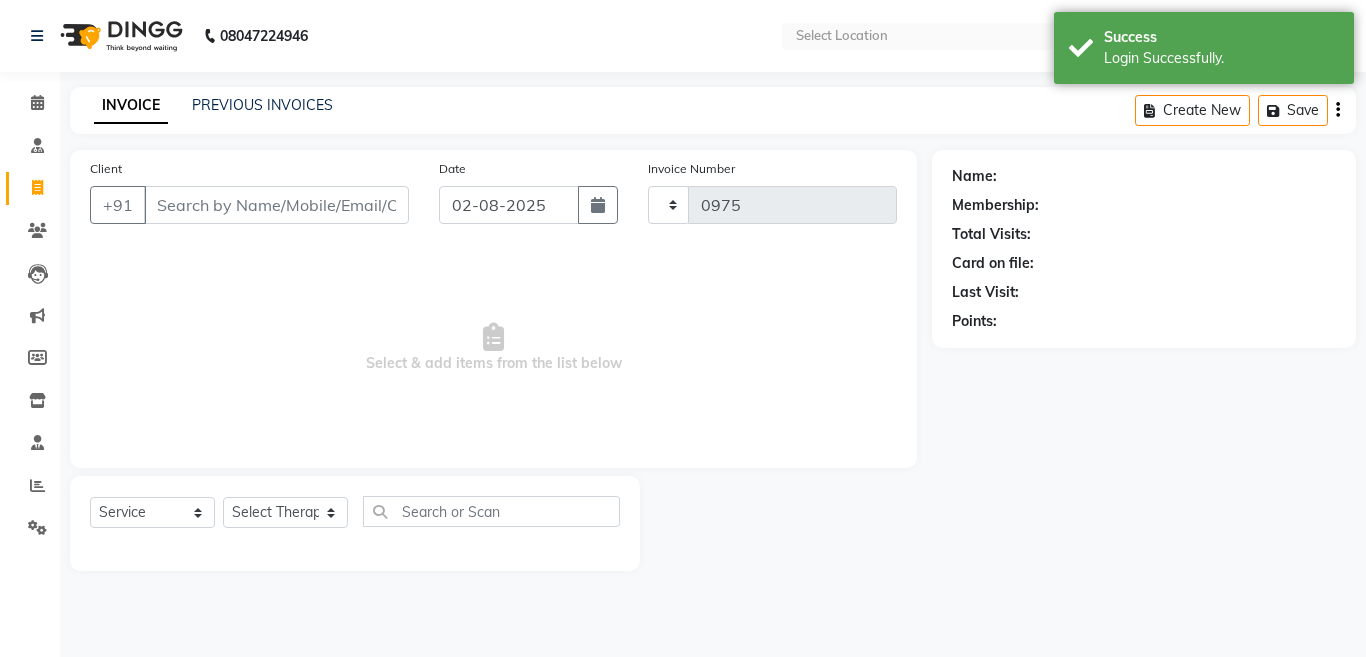 select on "4531" 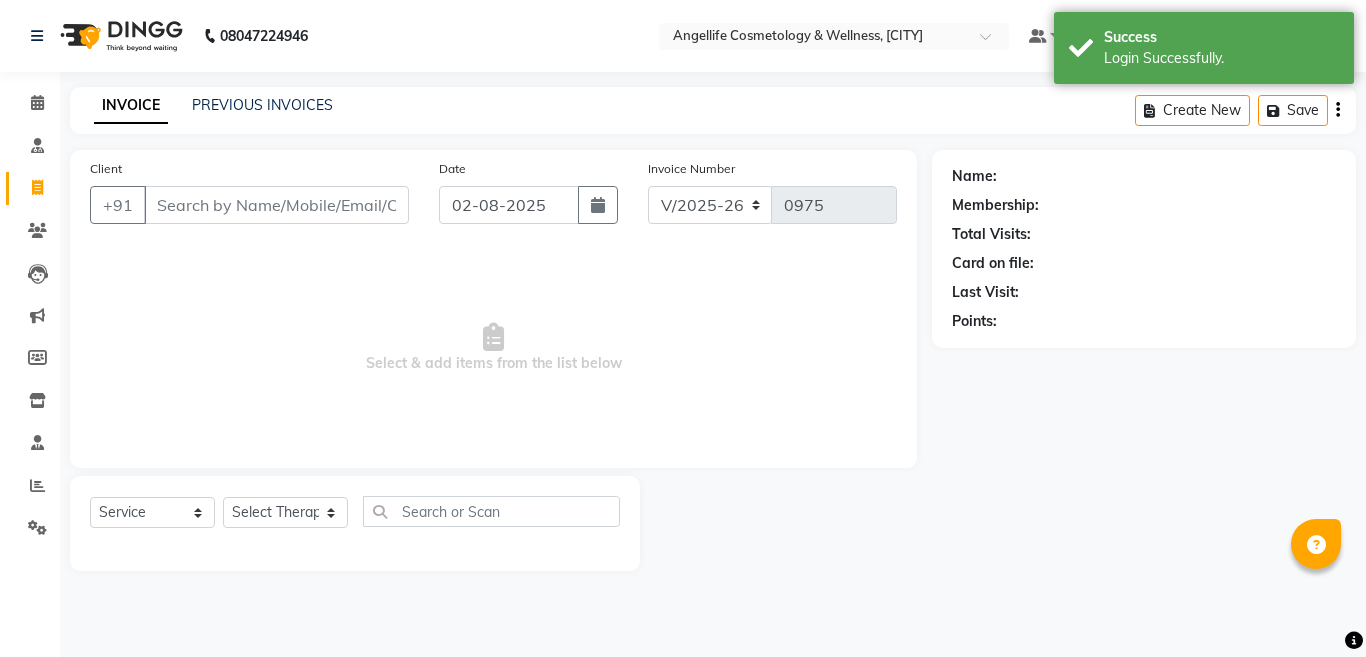 select on "en" 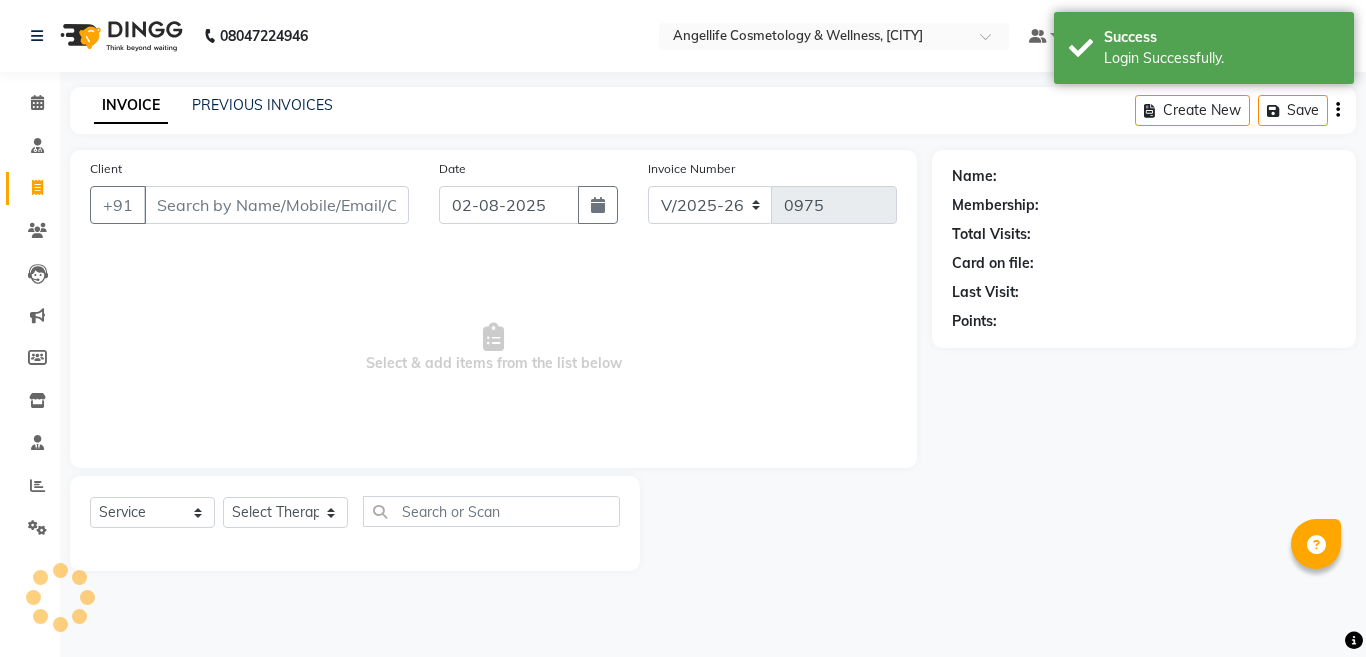 click on "Client" at bounding box center [276, 205] 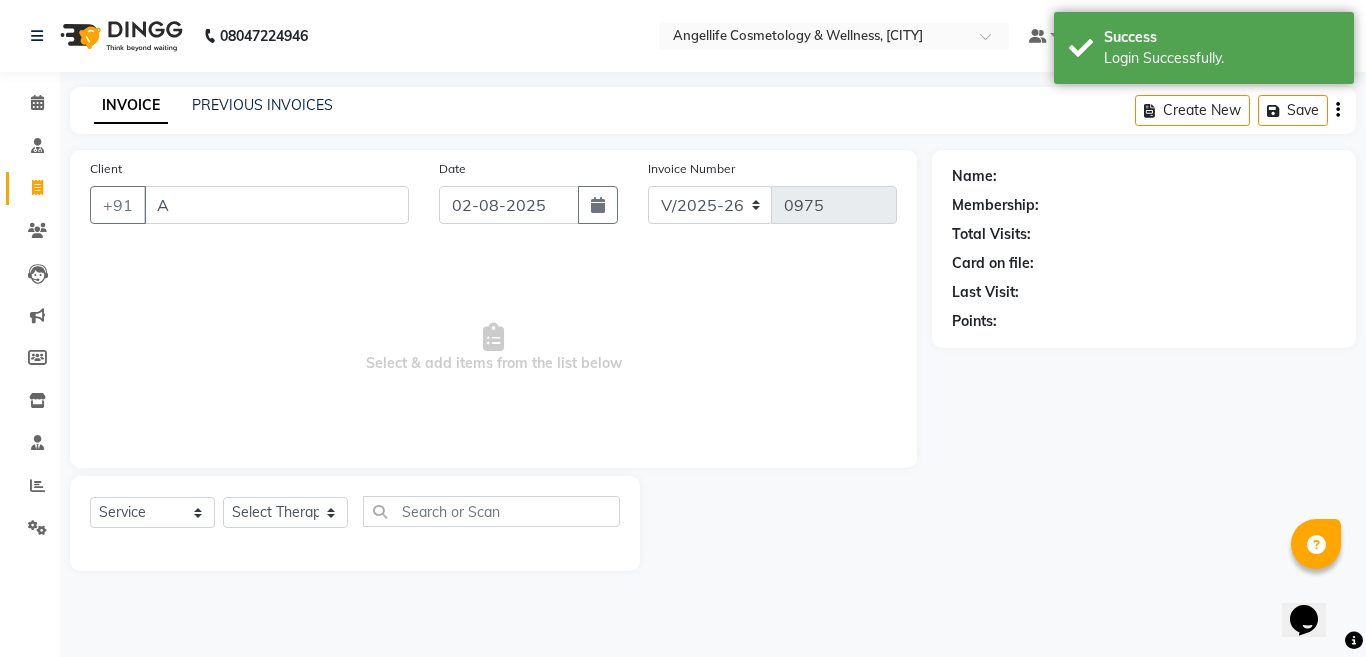 scroll, scrollTop: 0, scrollLeft: 0, axis: both 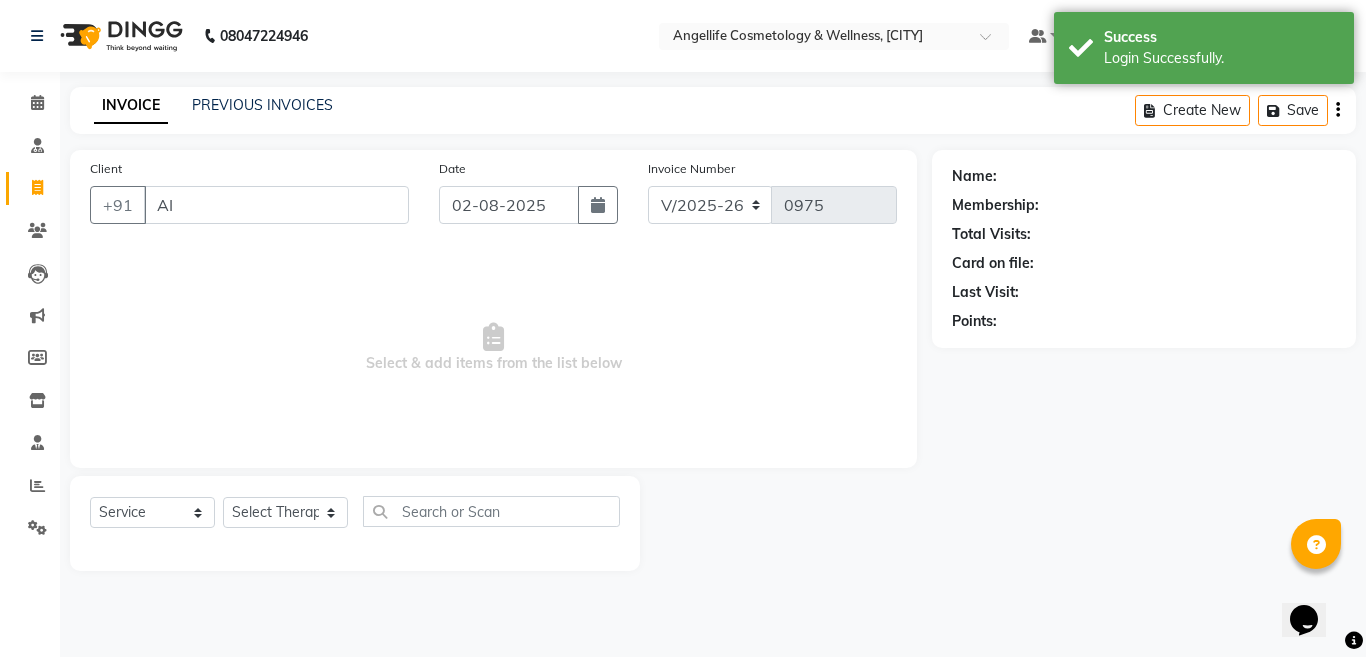 type on "A" 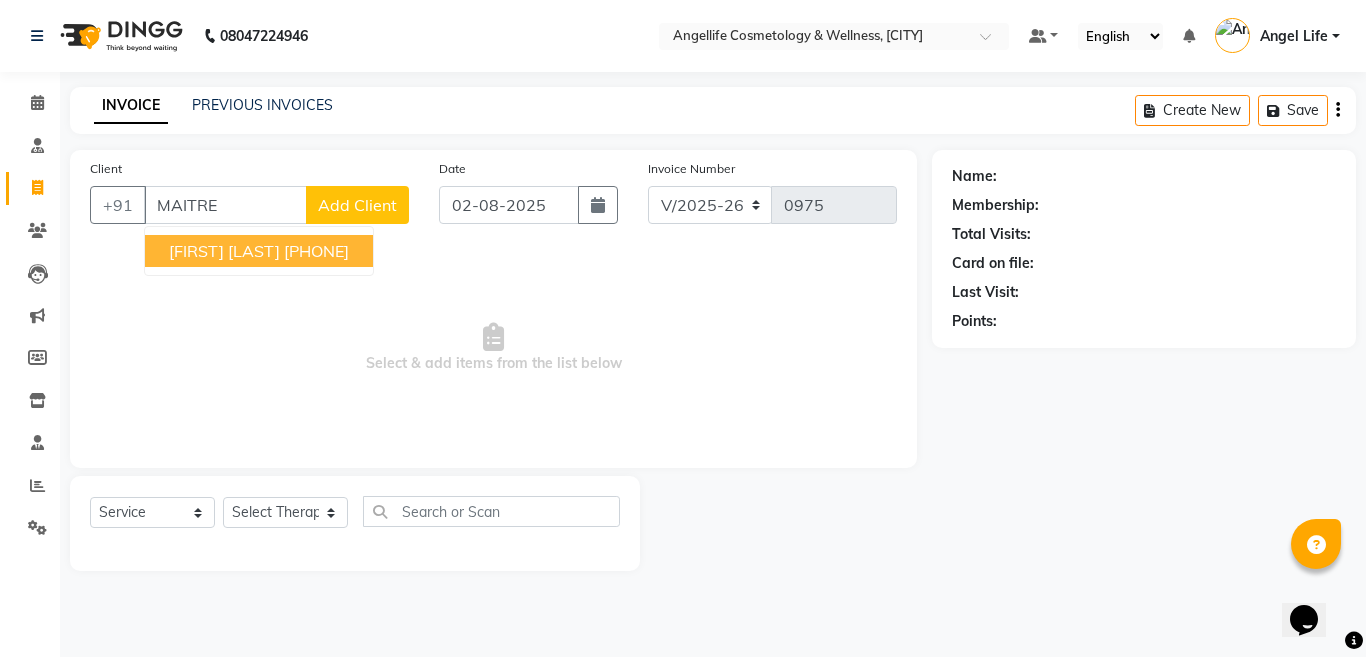 click on "[FIRST] [LAST]" at bounding box center [224, 251] 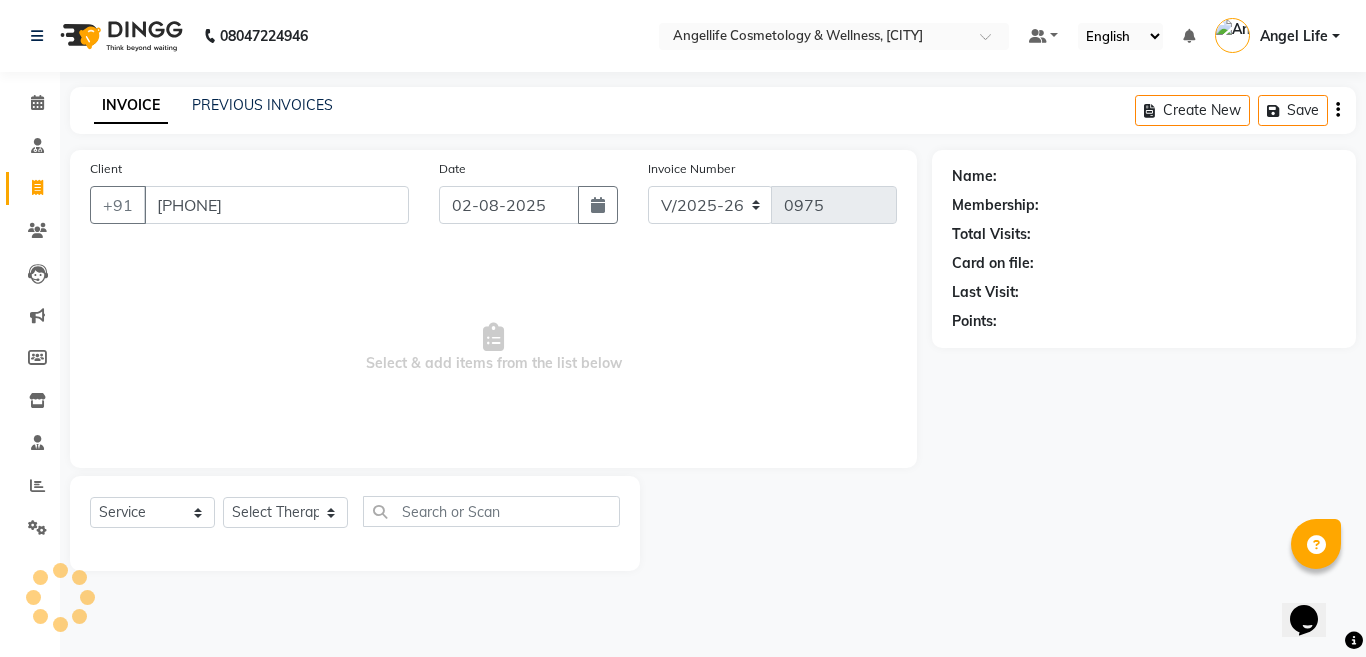 type on "[PHONE]" 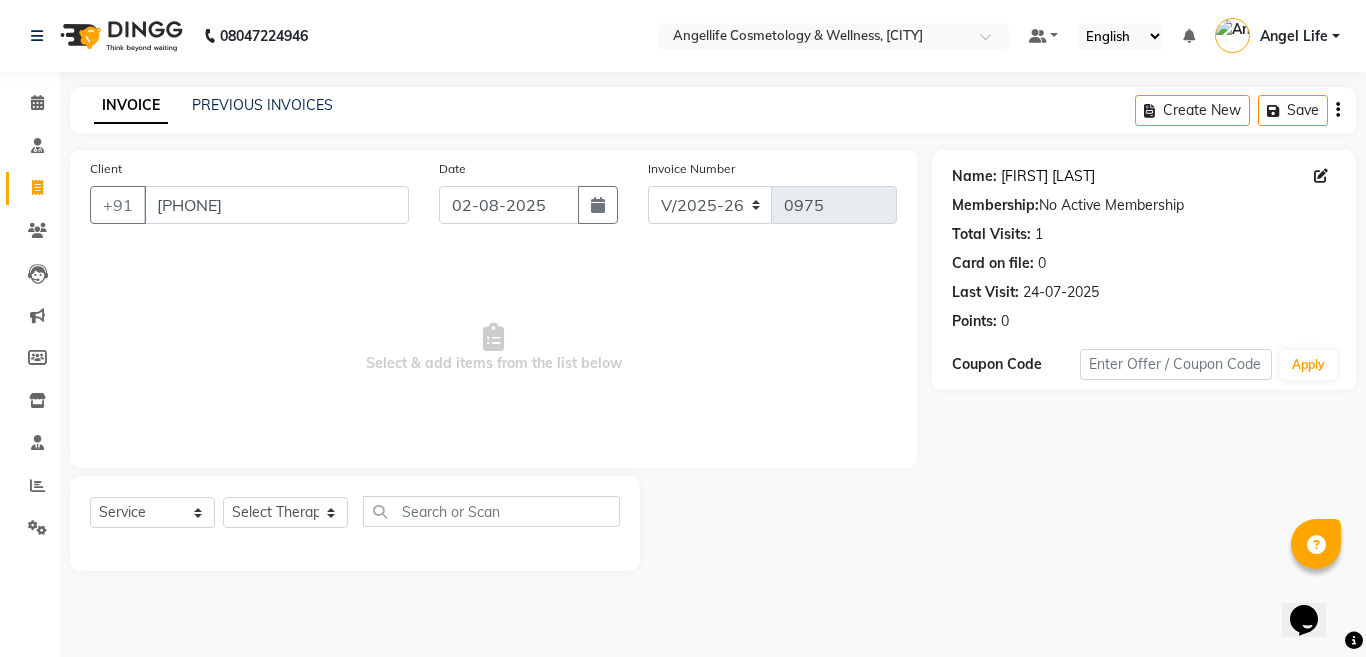 click on "[FIRST] [LAST]" 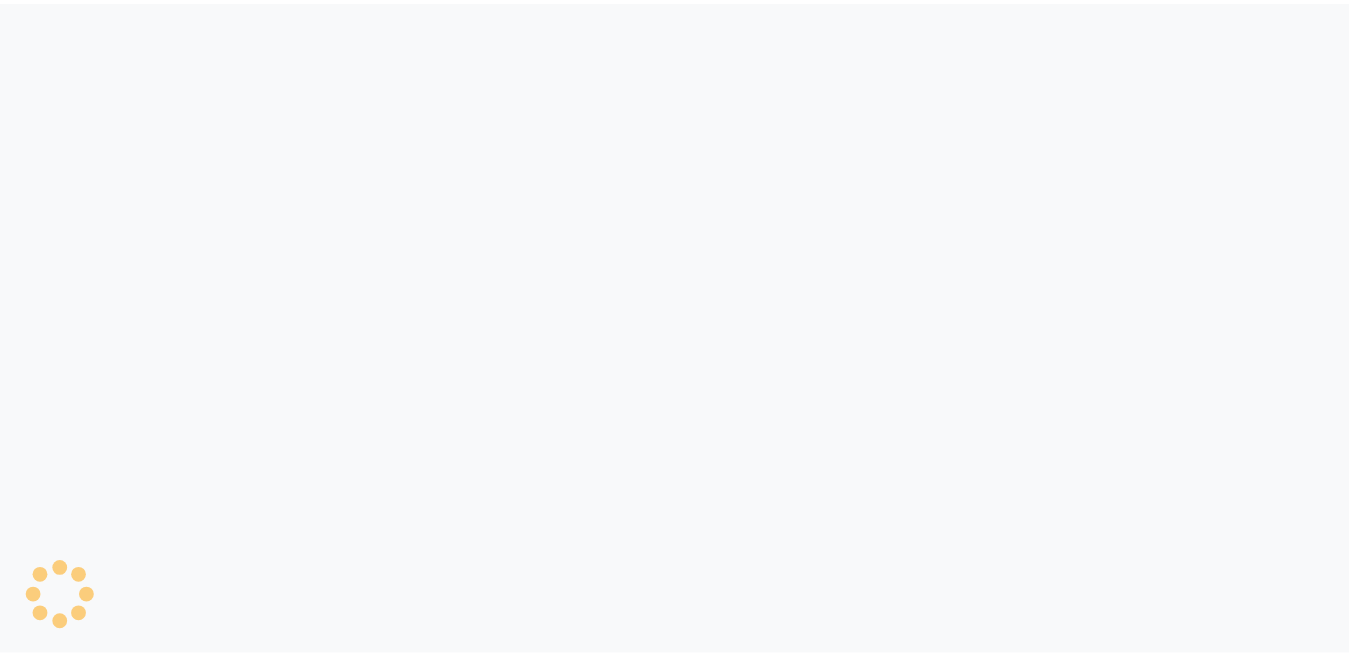 scroll, scrollTop: 0, scrollLeft: 0, axis: both 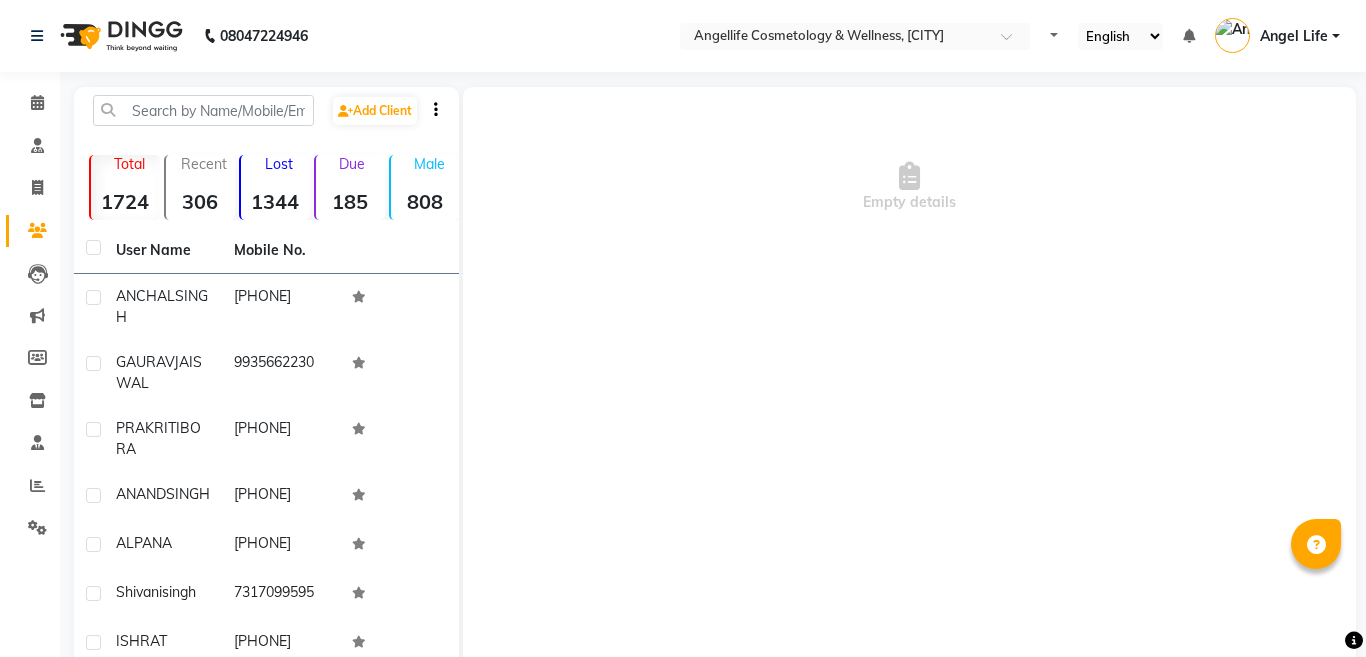 select on "en" 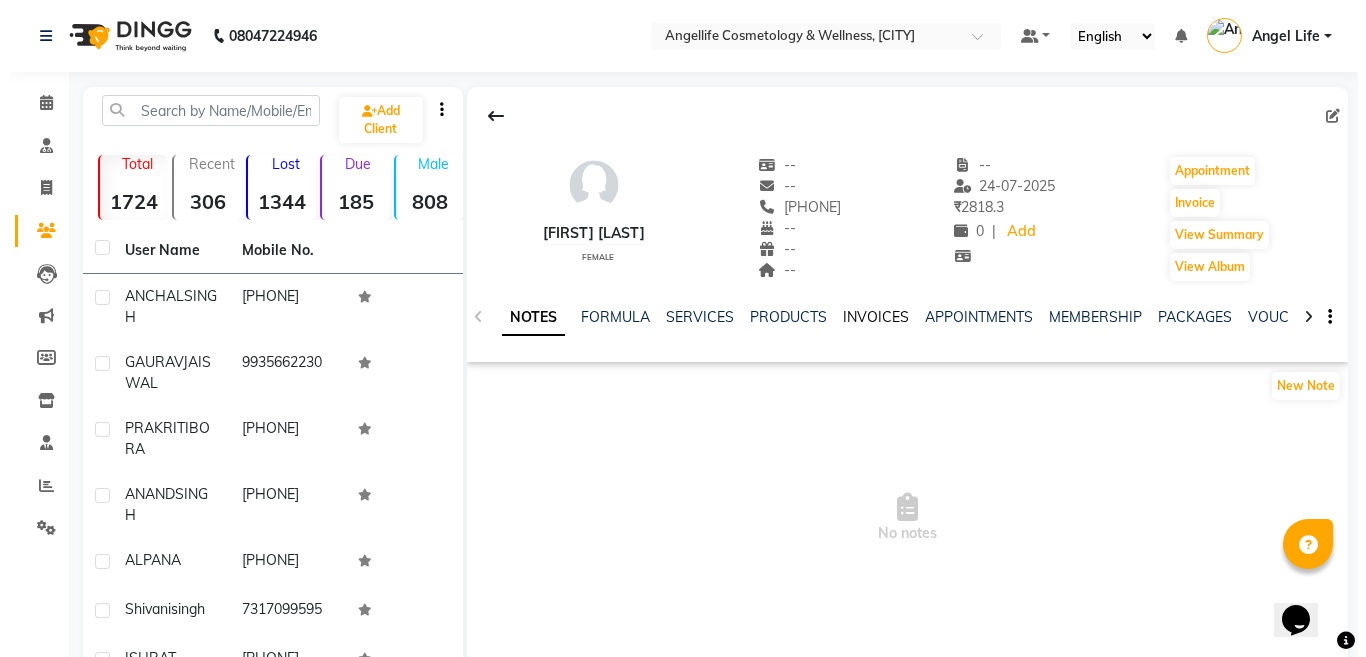 scroll, scrollTop: 0, scrollLeft: 0, axis: both 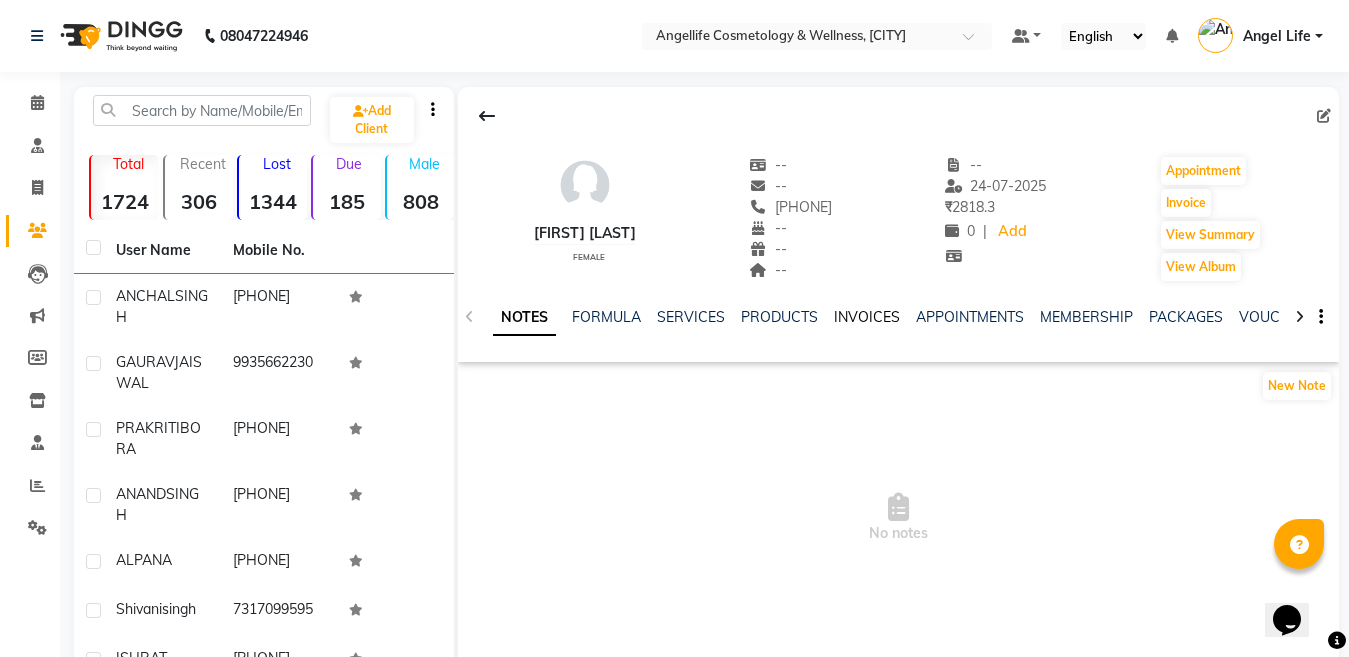 click on "INVOICES" 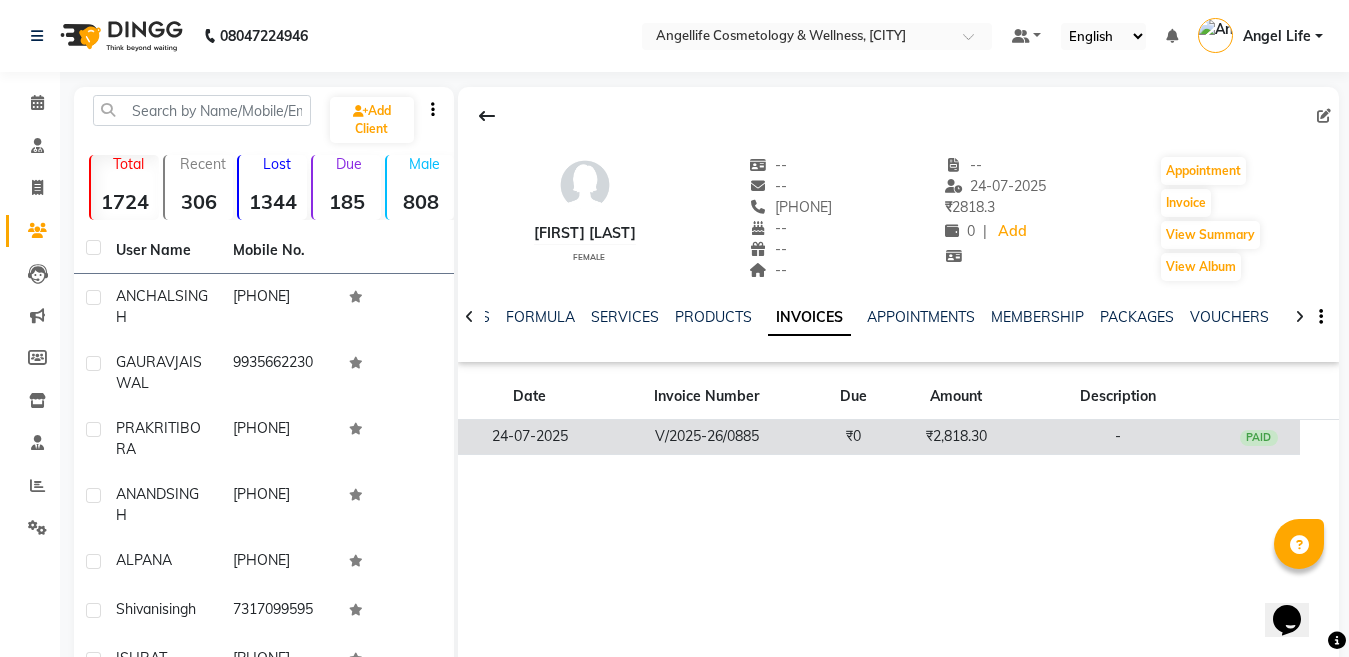click on "₹0" 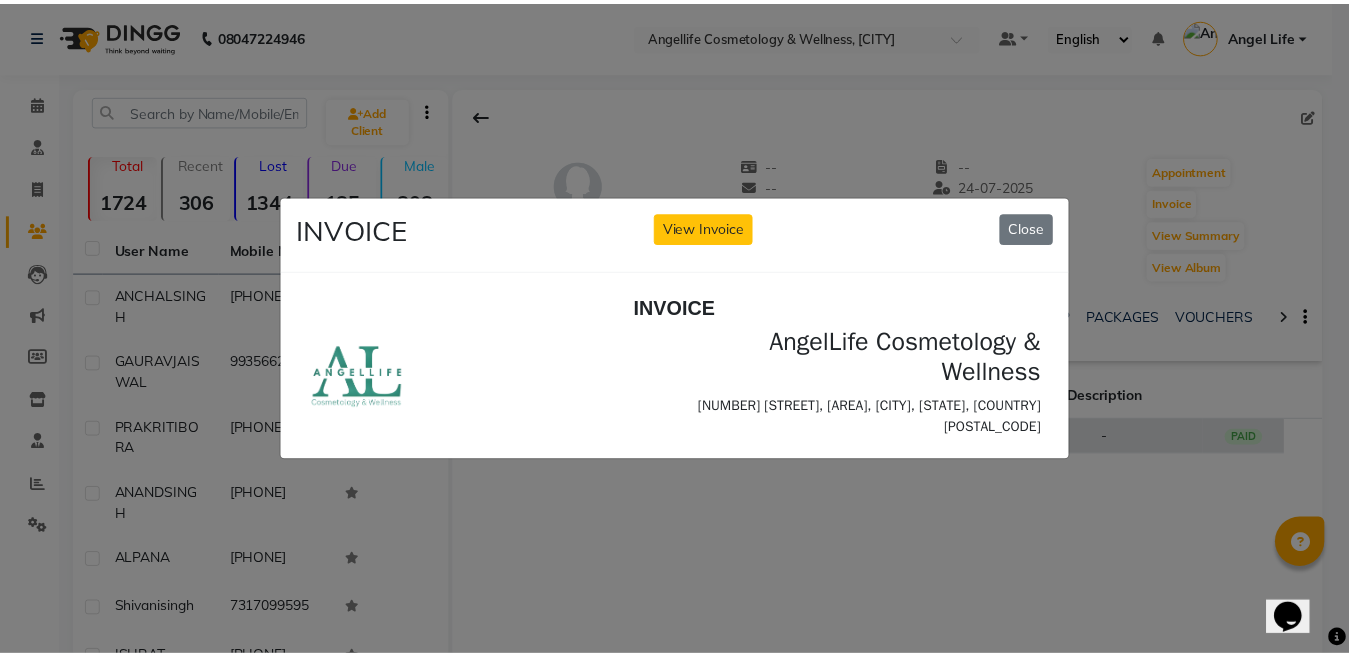 scroll, scrollTop: 0, scrollLeft: 0, axis: both 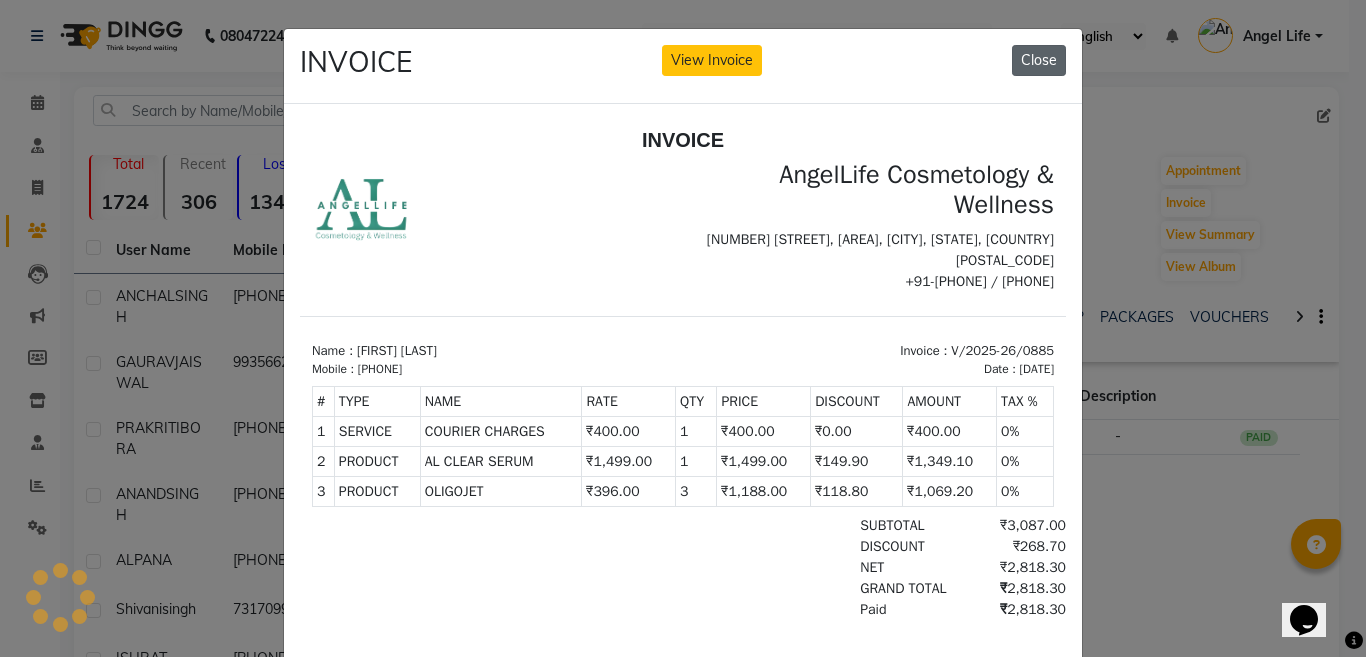 click on "Close" 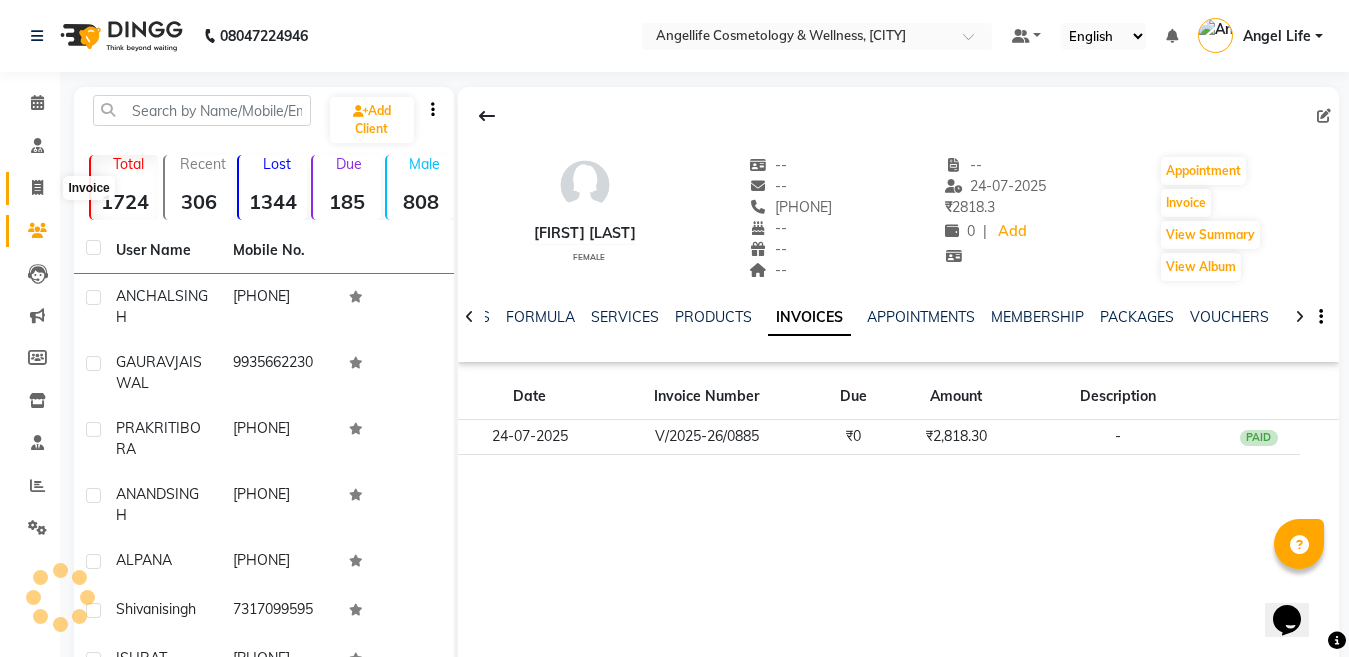 click 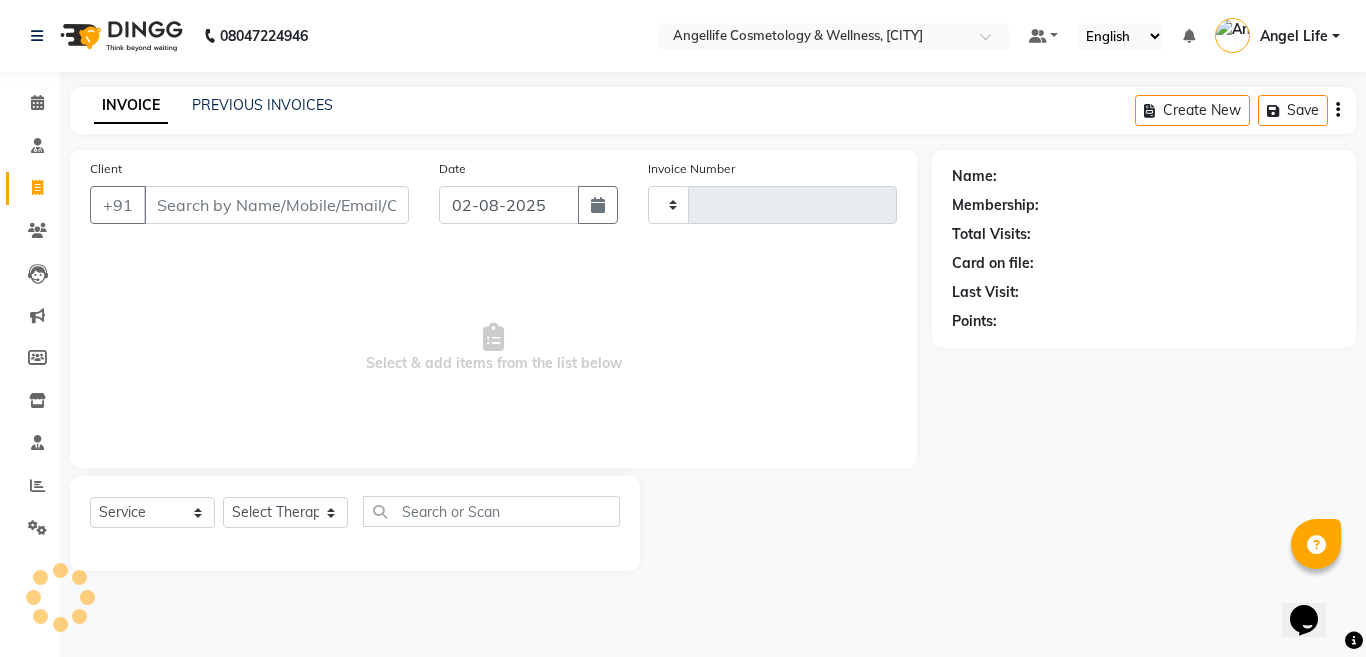 click on "Client" at bounding box center [276, 205] 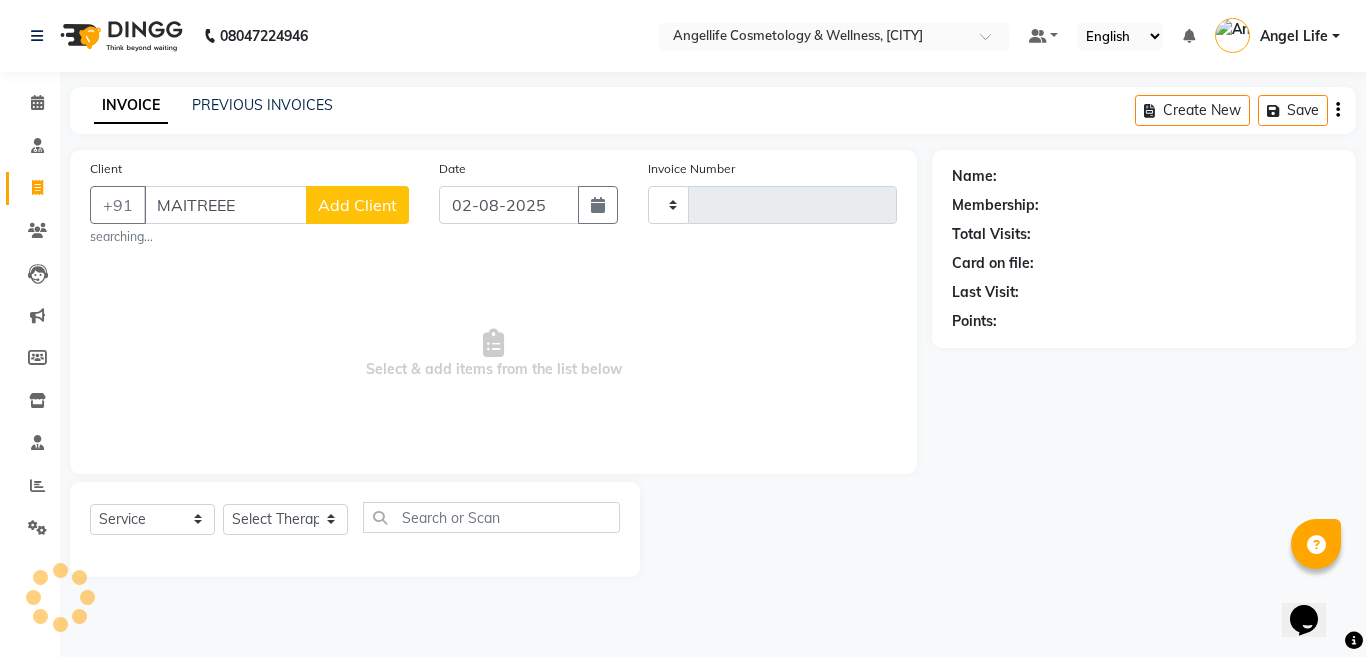 type on "MAITREE" 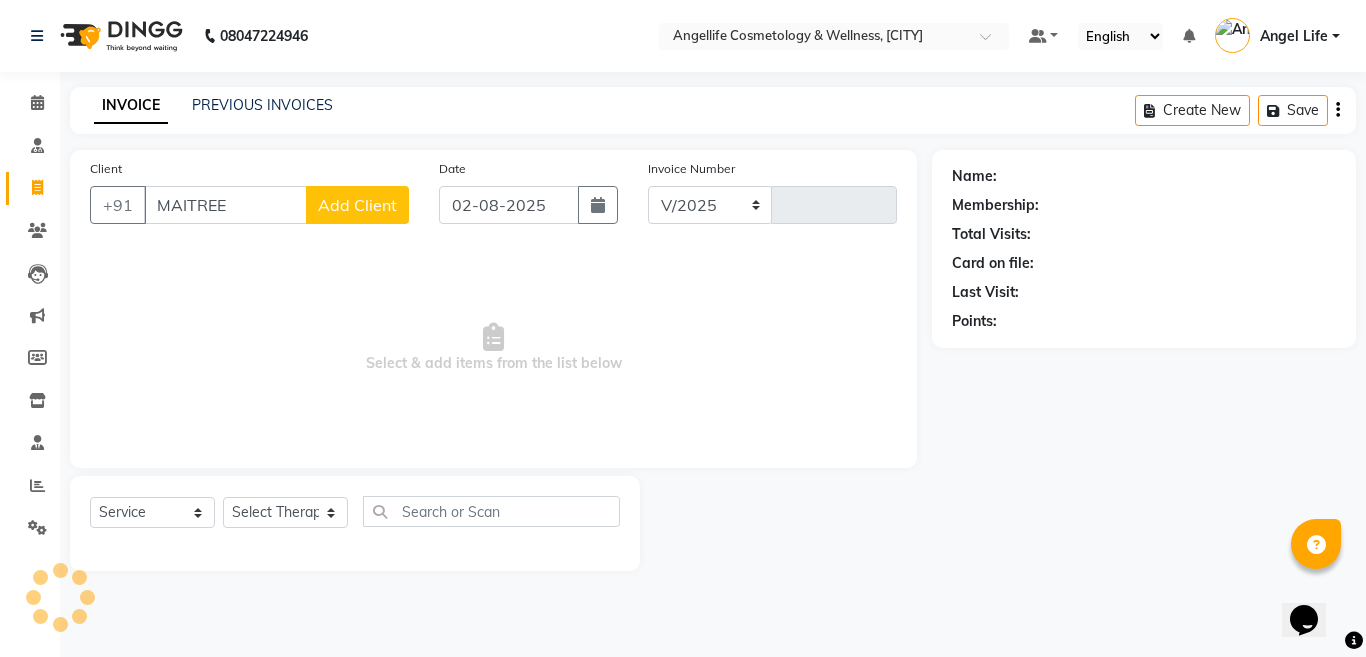select on "4531" 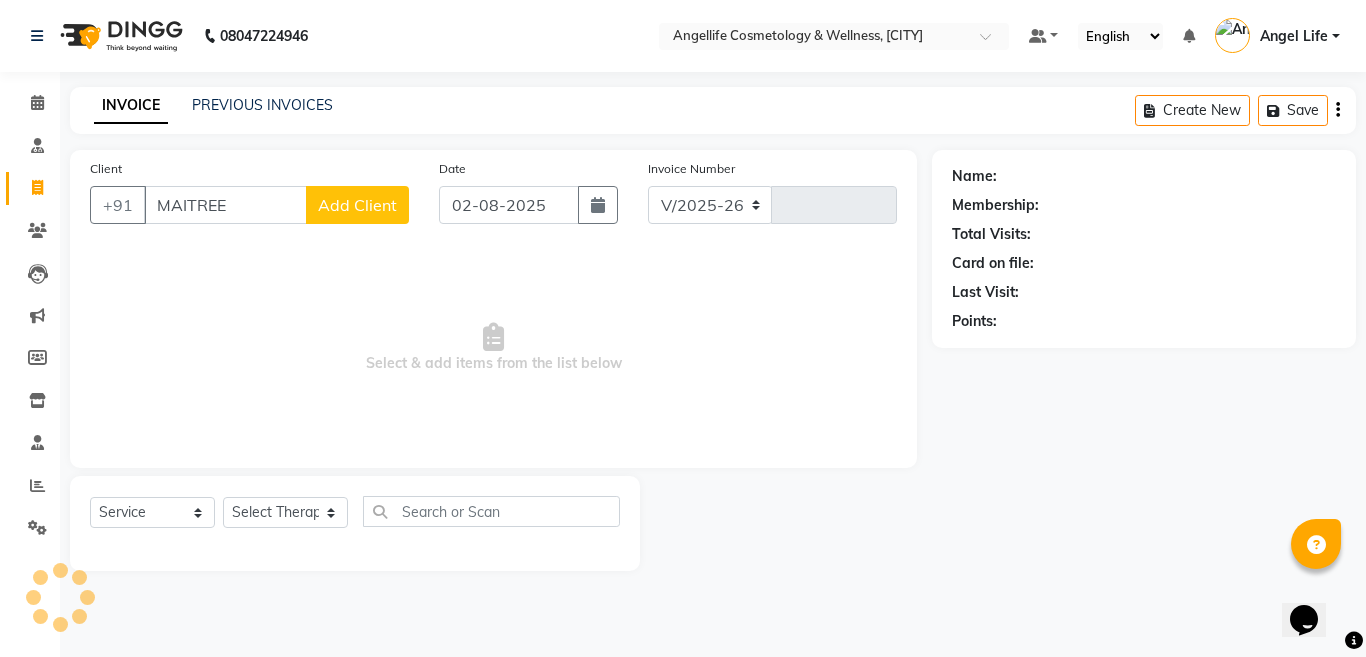 type on "0975" 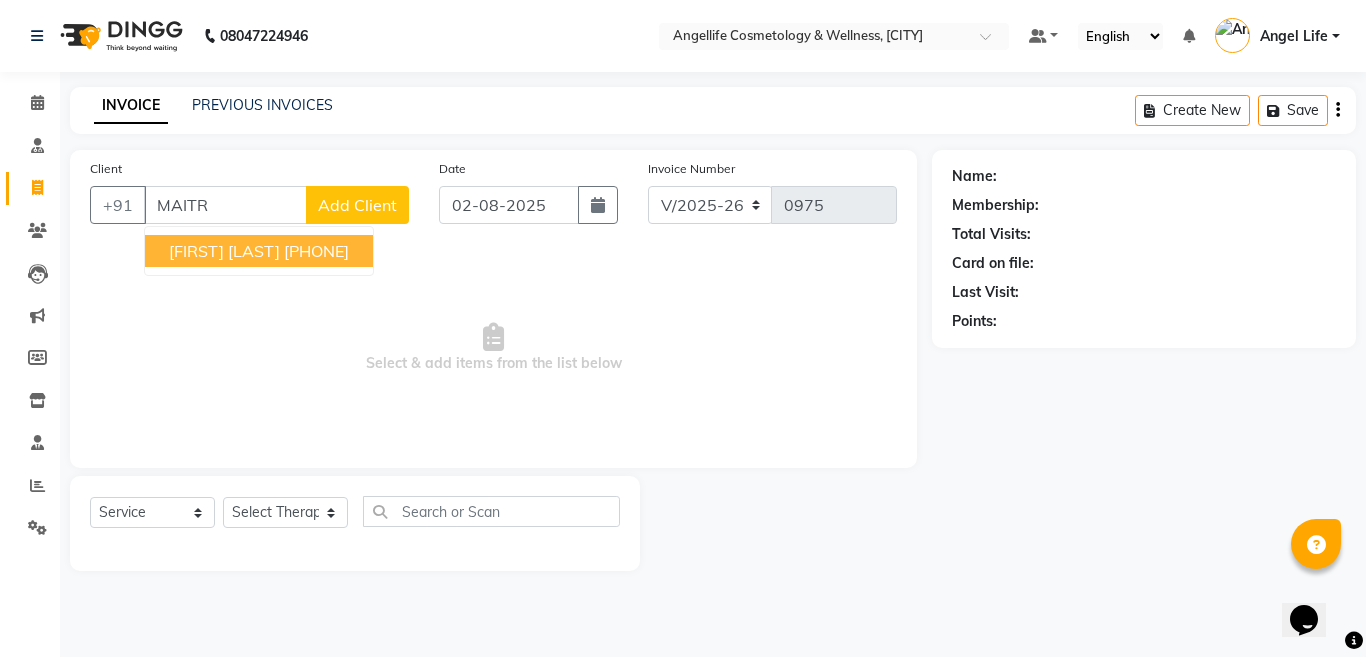 click on "MAITREYEE DUTTA" at bounding box center (224, 251) 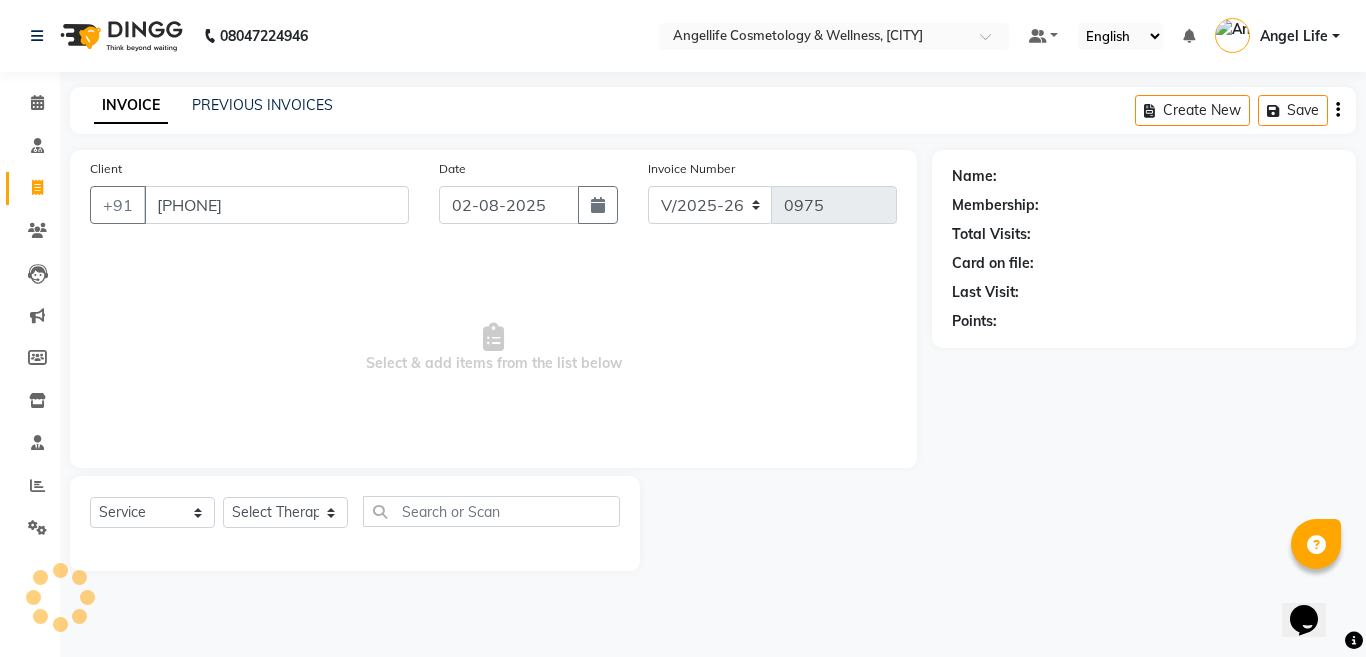 type on "9432075003" 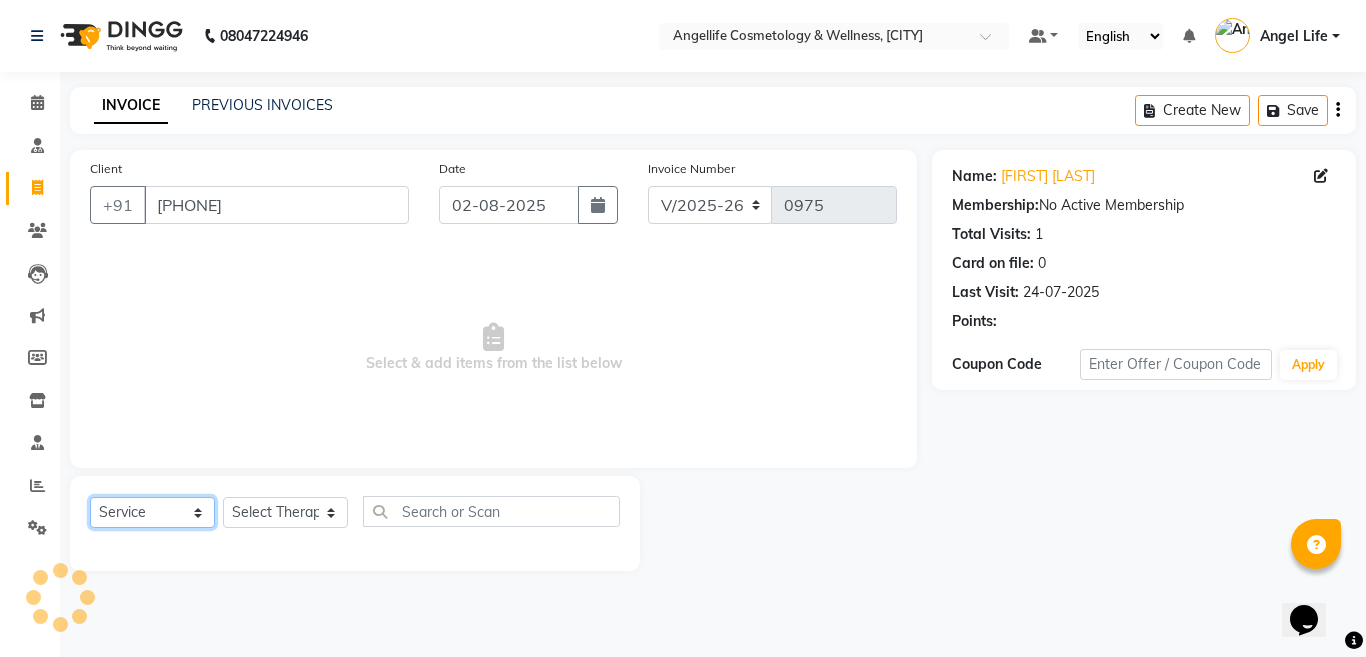 click on "Select  Service  Product  Membership  Package Voucher Prepaid Gift Card" 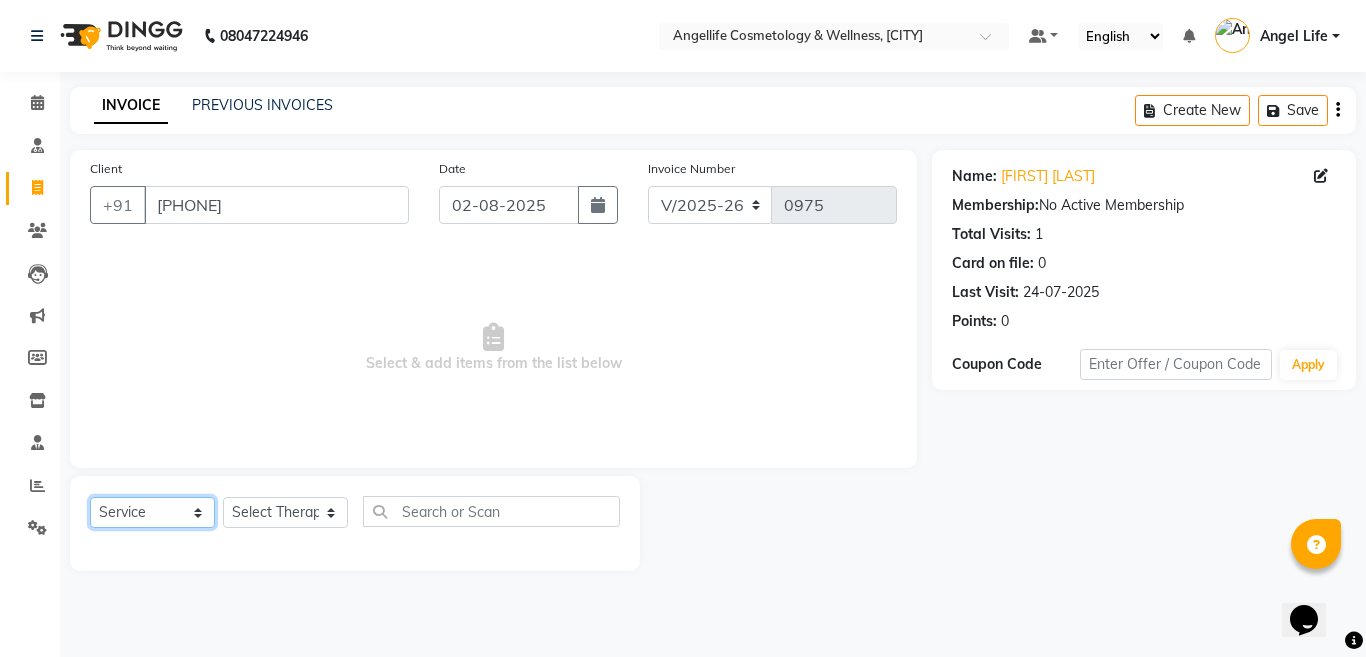 select on "product" 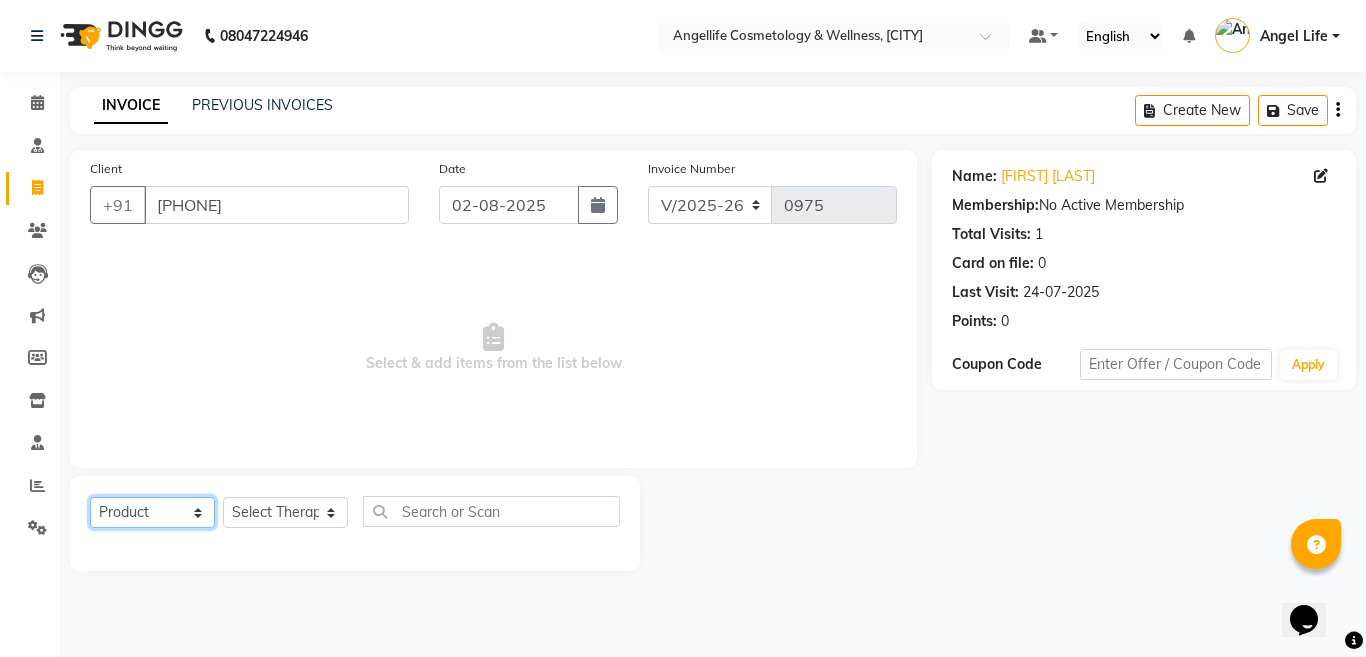 click on "Select  Service  Product  Membership  Package Voucher Prepaid Gift Card" 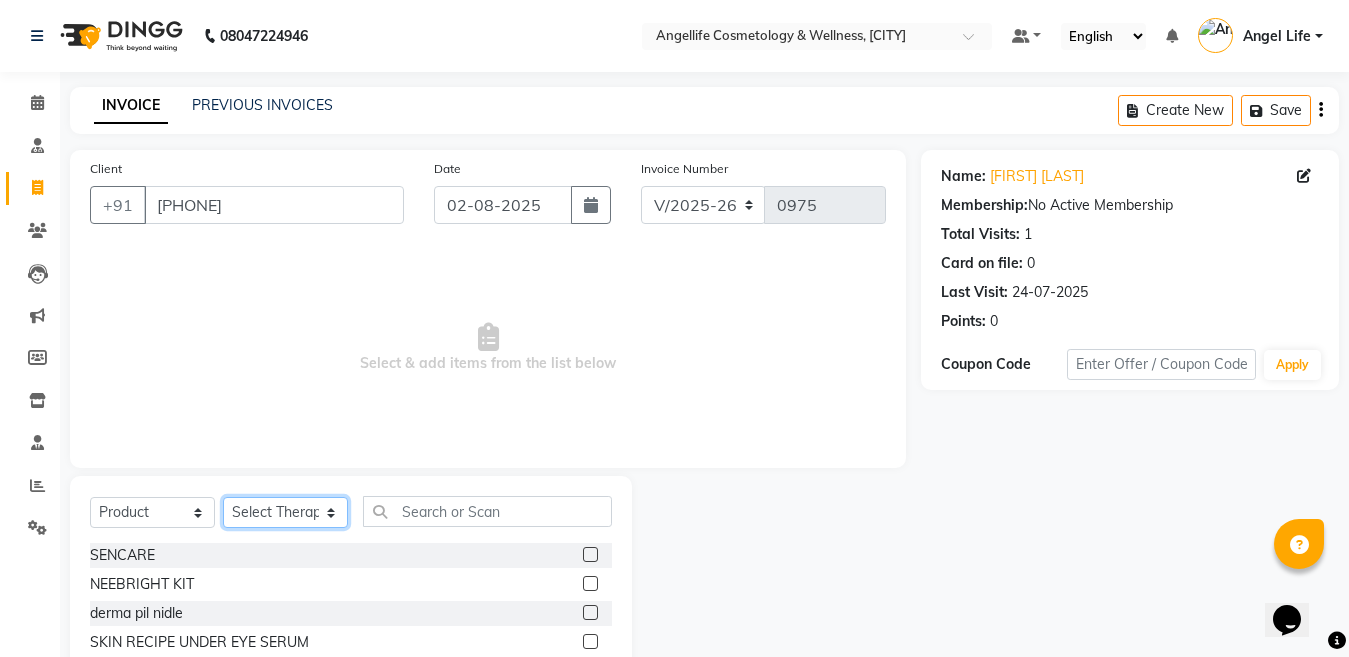 click on "Select Therapist [BRAND] [BRAND] [BRAND] [FIRST] [LAST] [FIRST] [LAST] [FIRST] [LAST] [FIRST] [LAST] [FIRST] [LAST]" 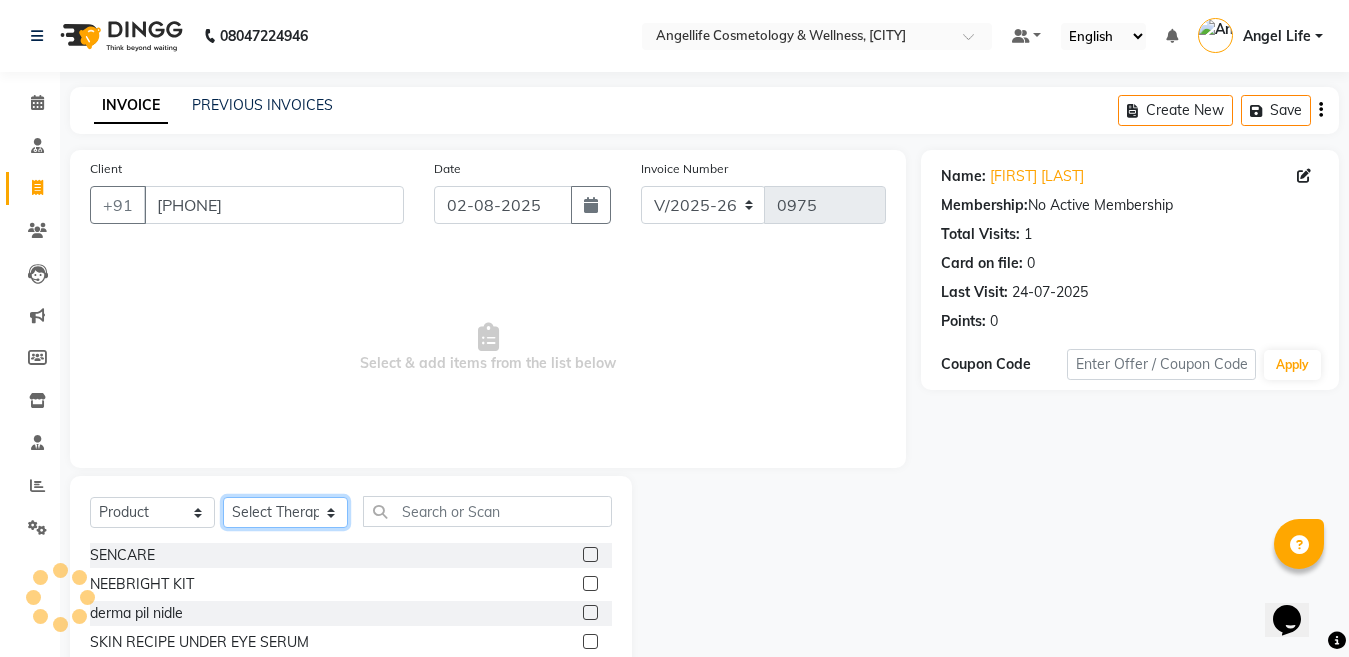 select on "26653" 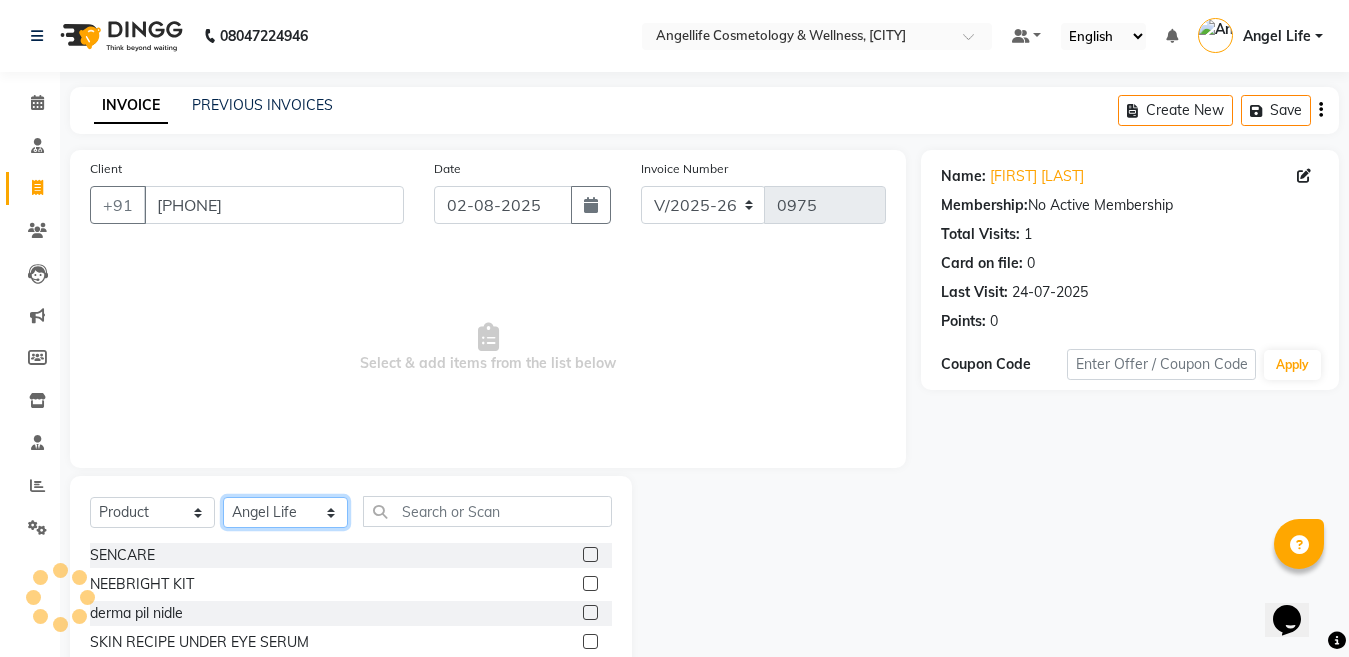 click on "Select Therapist [BRAND] [BRAND] [BRAND] [FIRST] [LAST] [FIRST] [LAST] [FIRST] [LAST] [FIRST] [LAST] [FIRST] [LAST]" 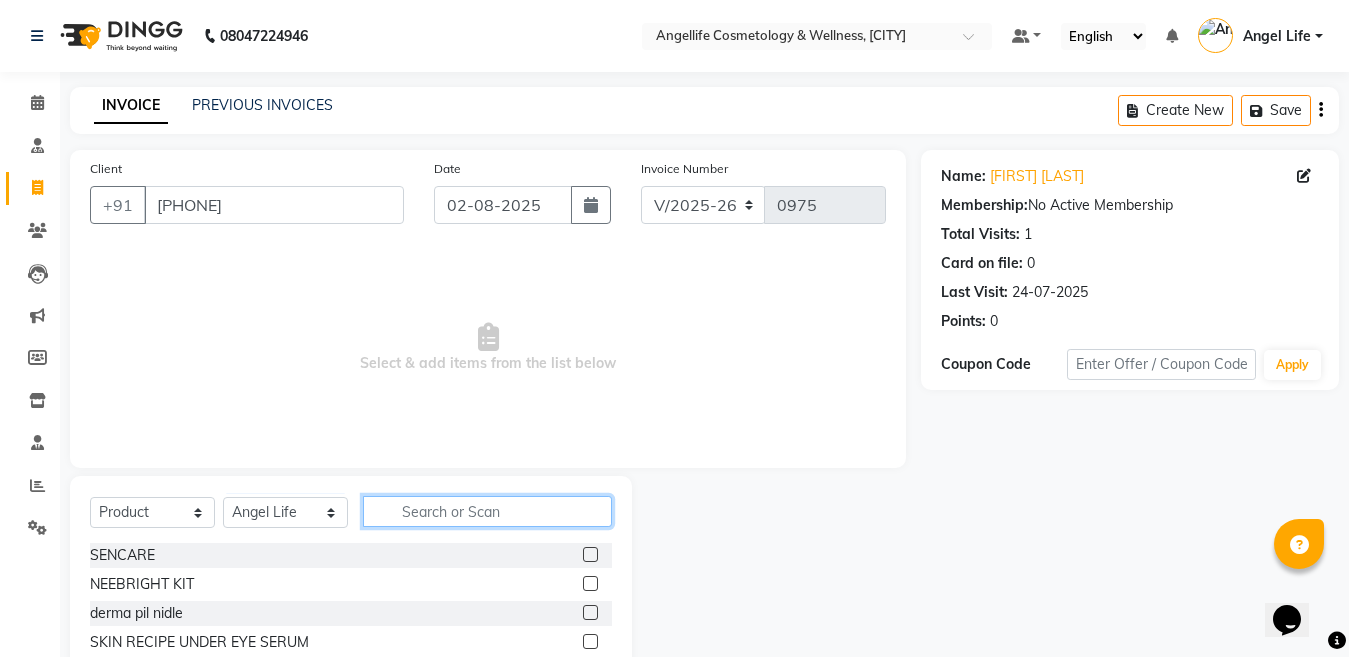 click 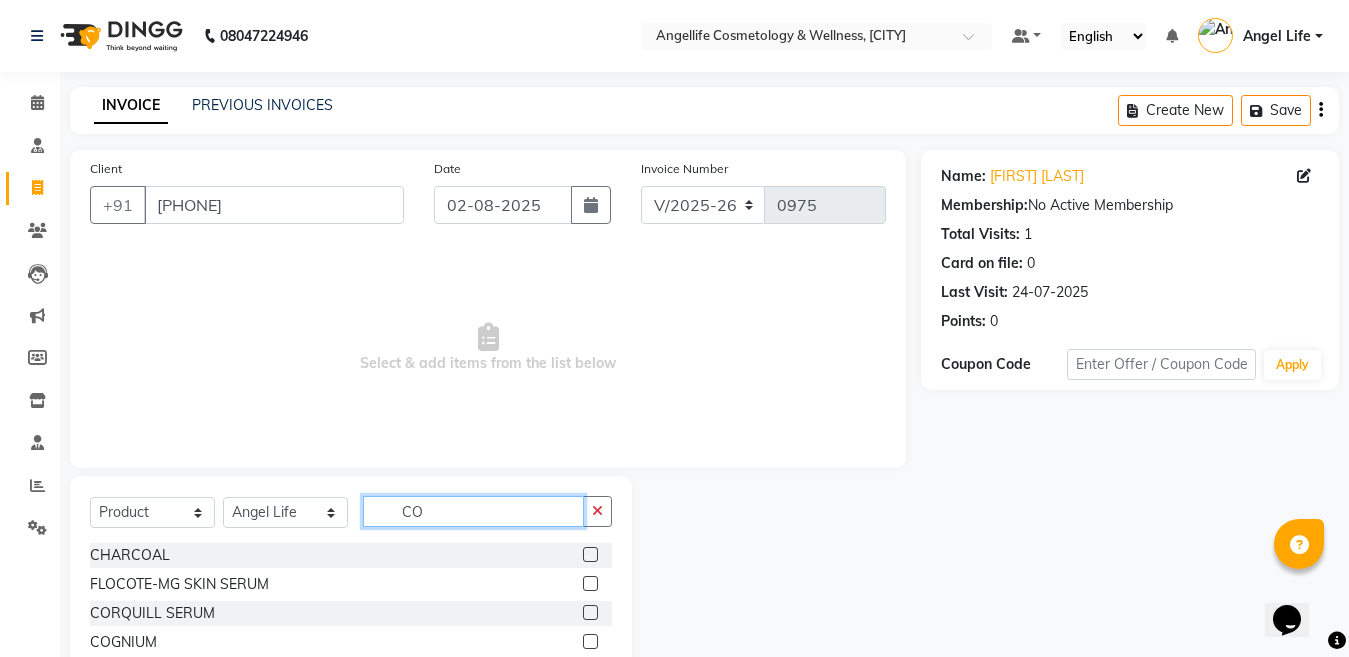 type on "C" 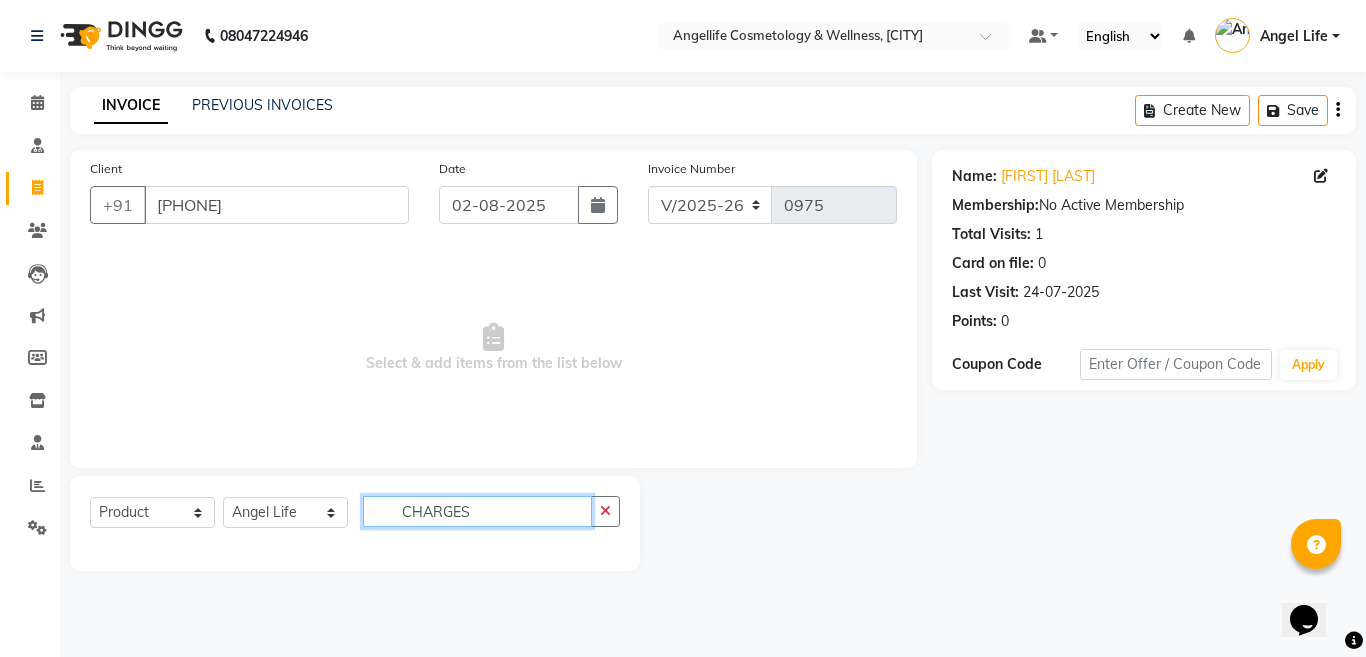 type on "CHARGES" 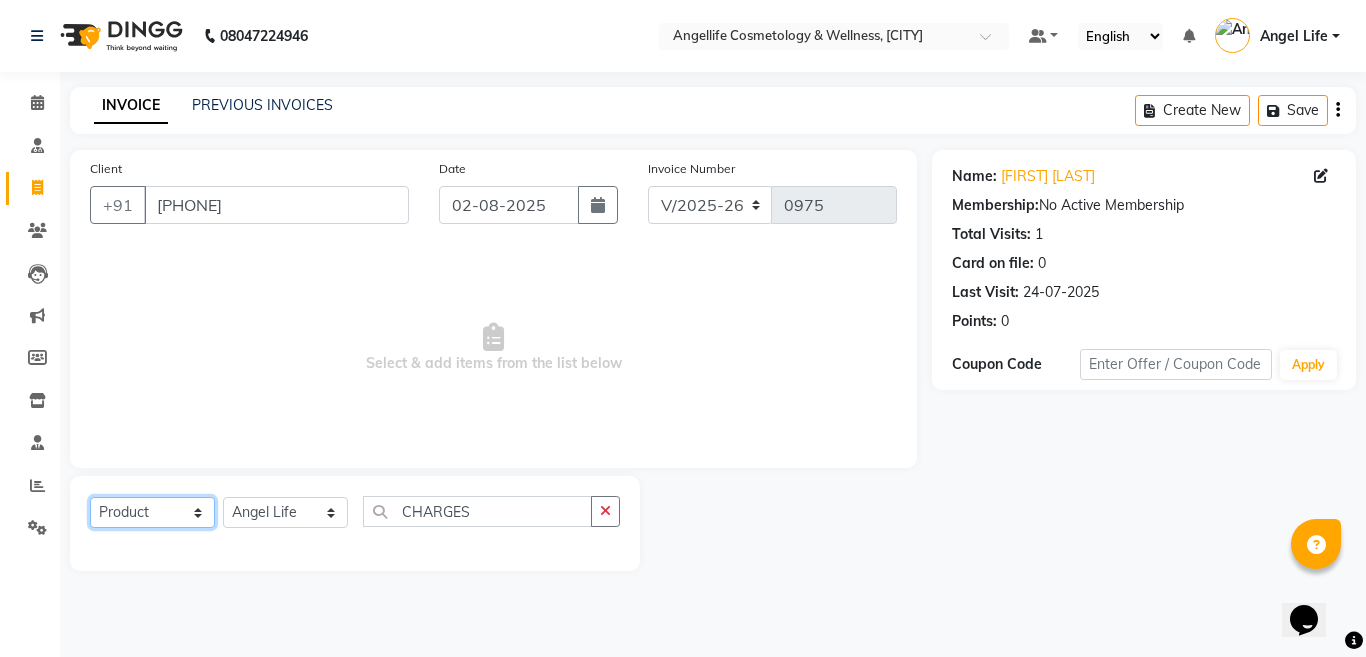 click on "Select  Service  Product  Membership  Package Voucher Prepaid Gift Card" 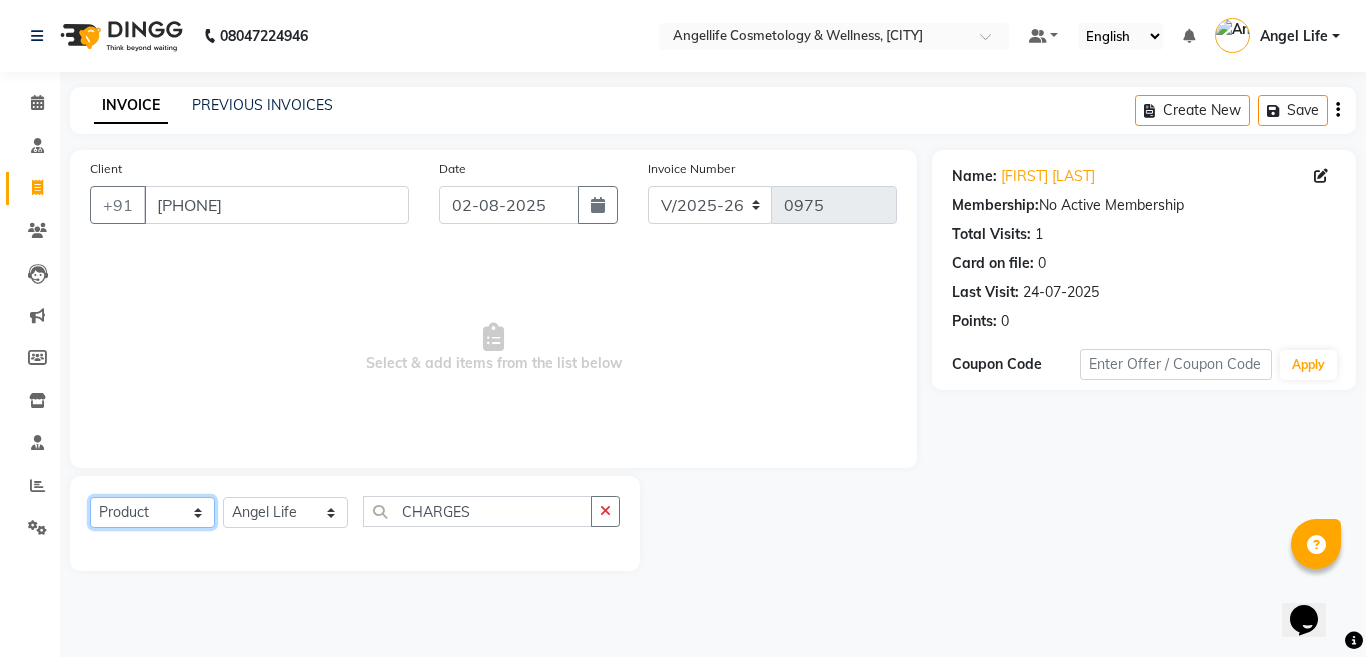 select on "service" 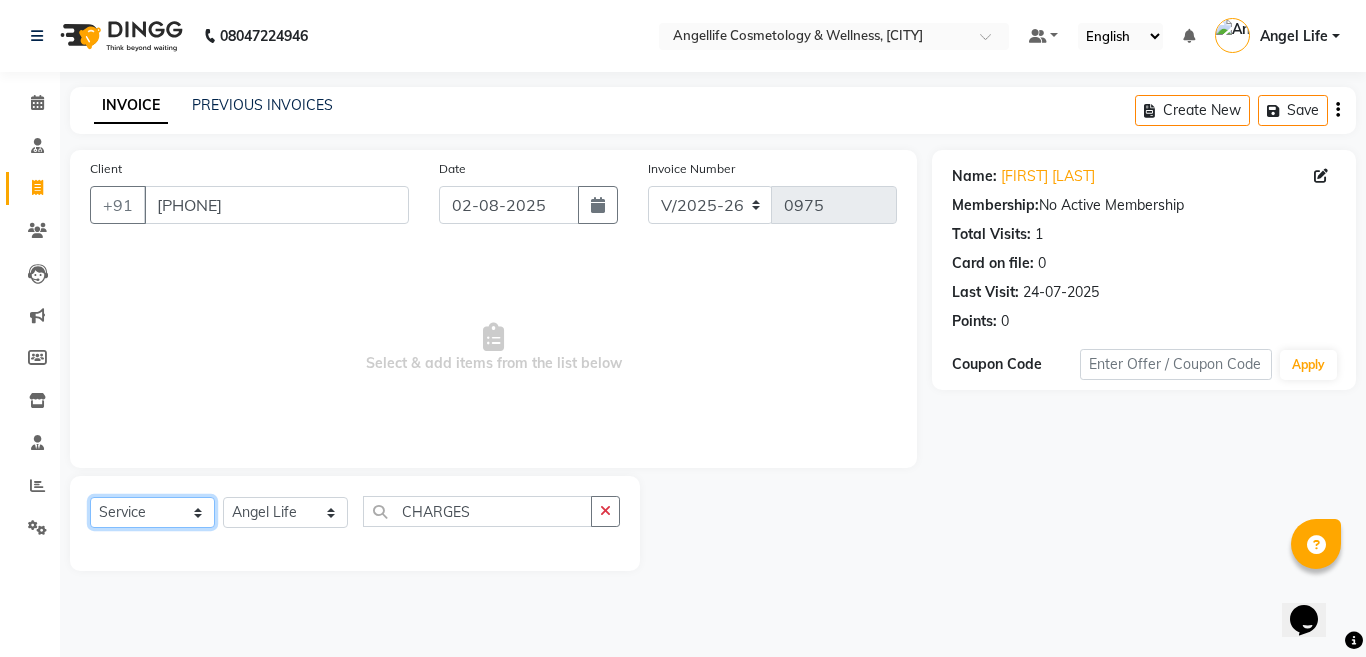 click on "Select  Service  Product  Membership  Package Voucher Prepaid Gift Card" 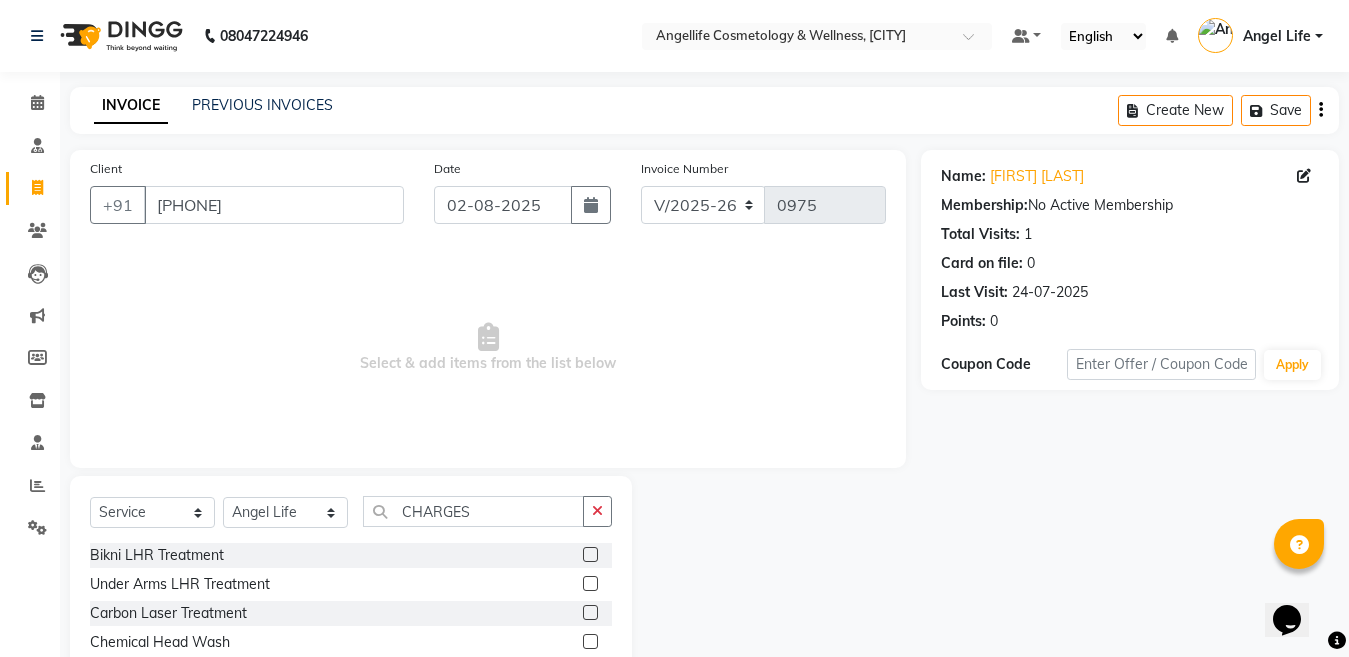 drag, startPoint x: 614, startPoint y: 505, endPoint x: 571, endPoint y: 513, distance: 43.737854 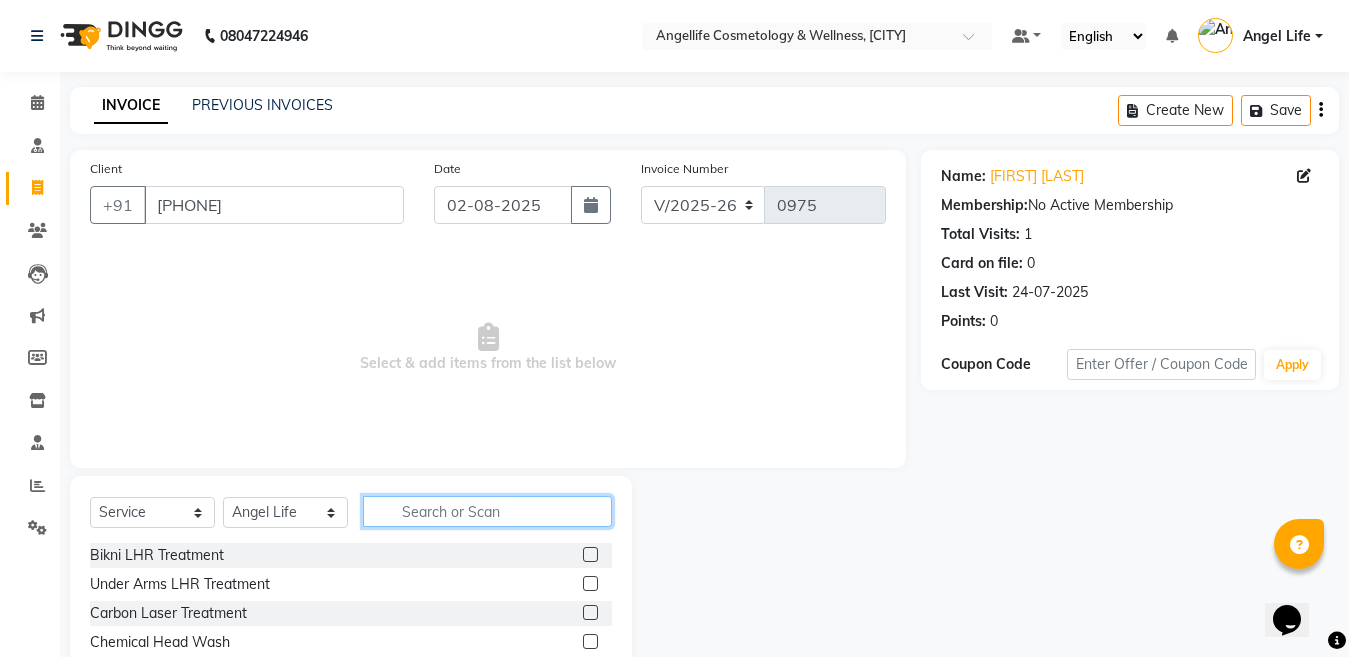 click 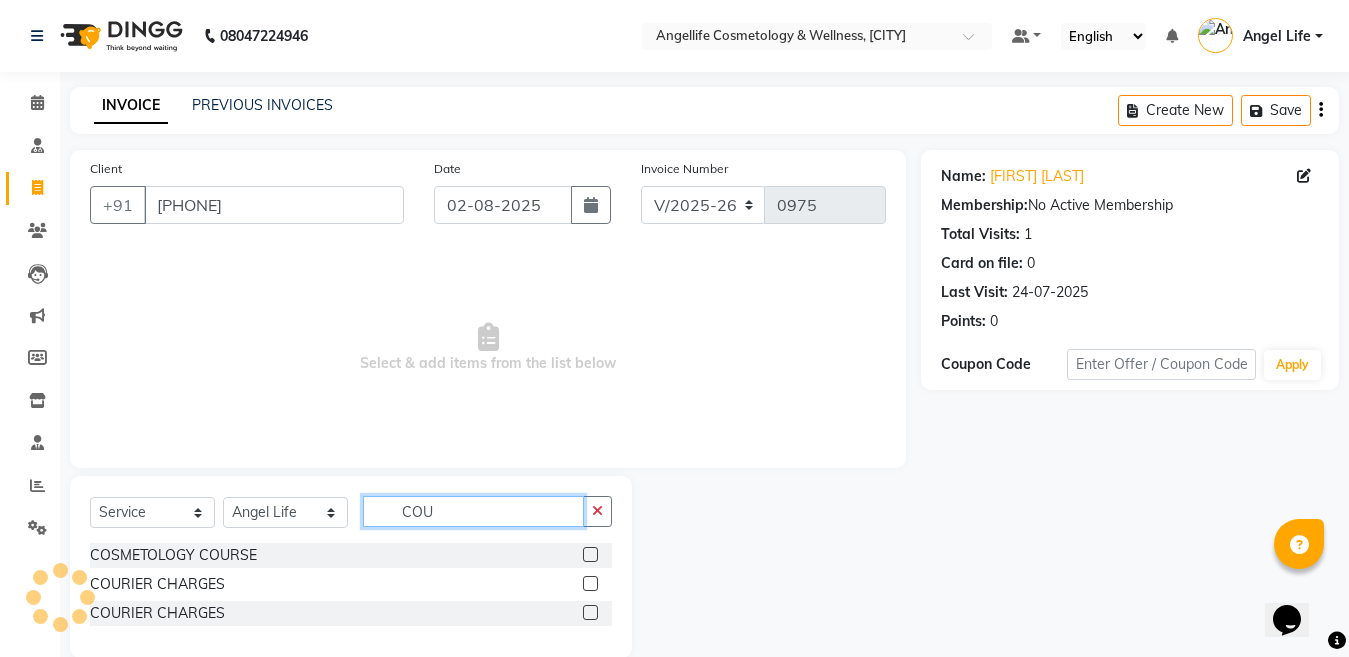 type on "COU" 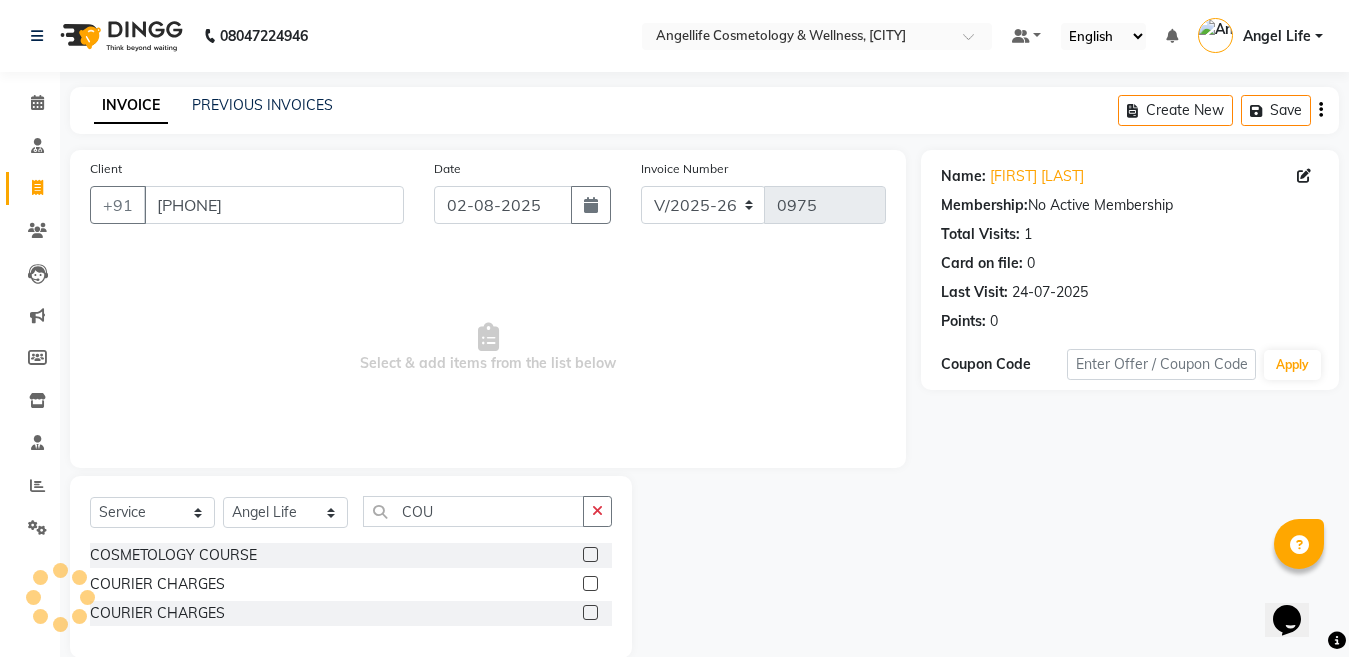 click 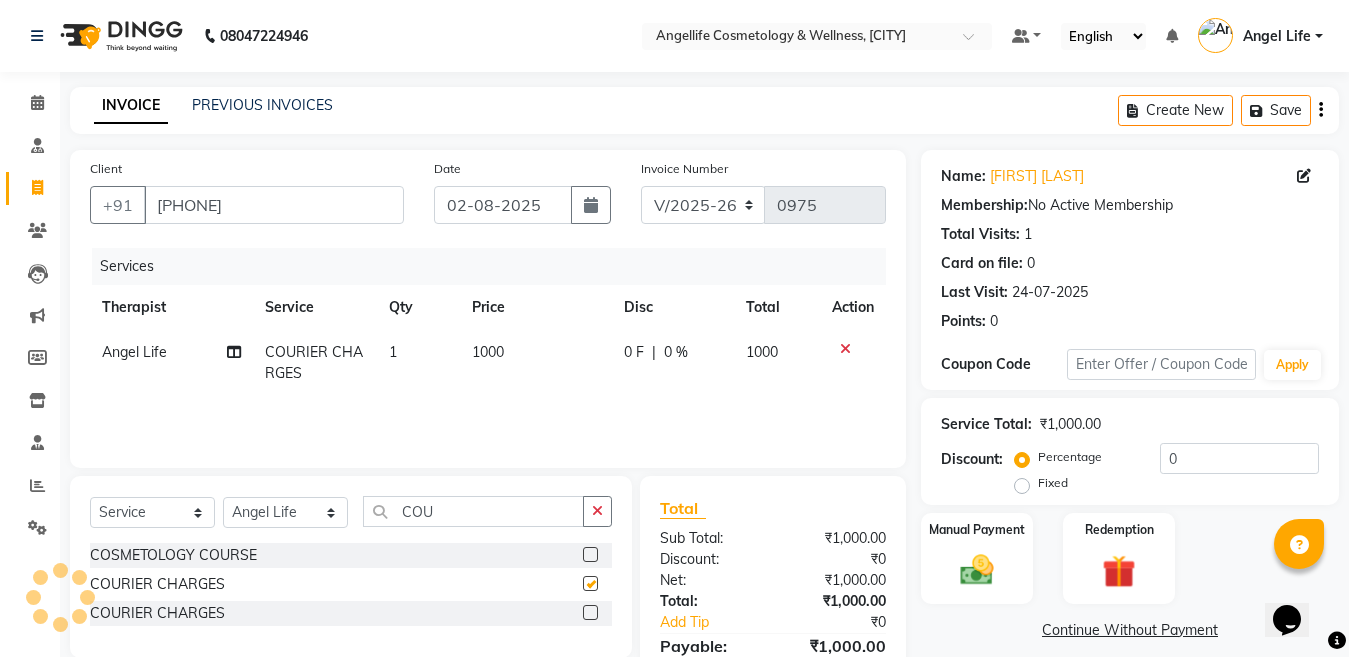 checkbox on "false" 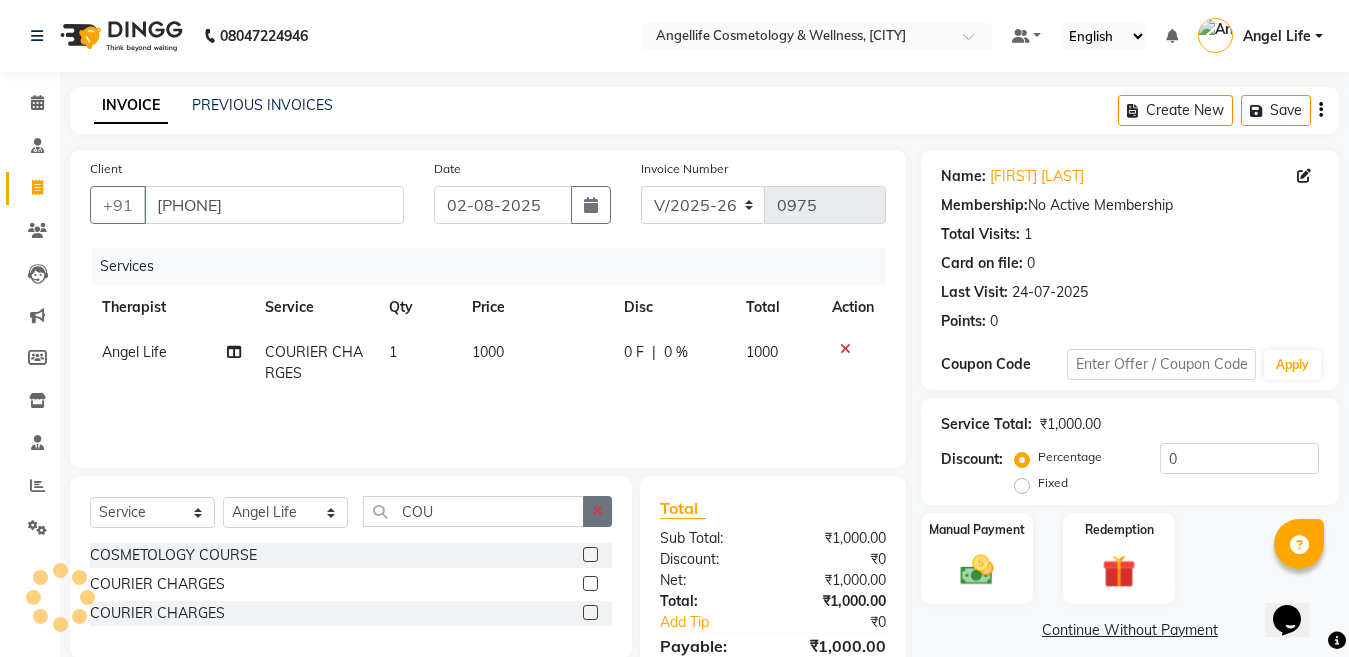click 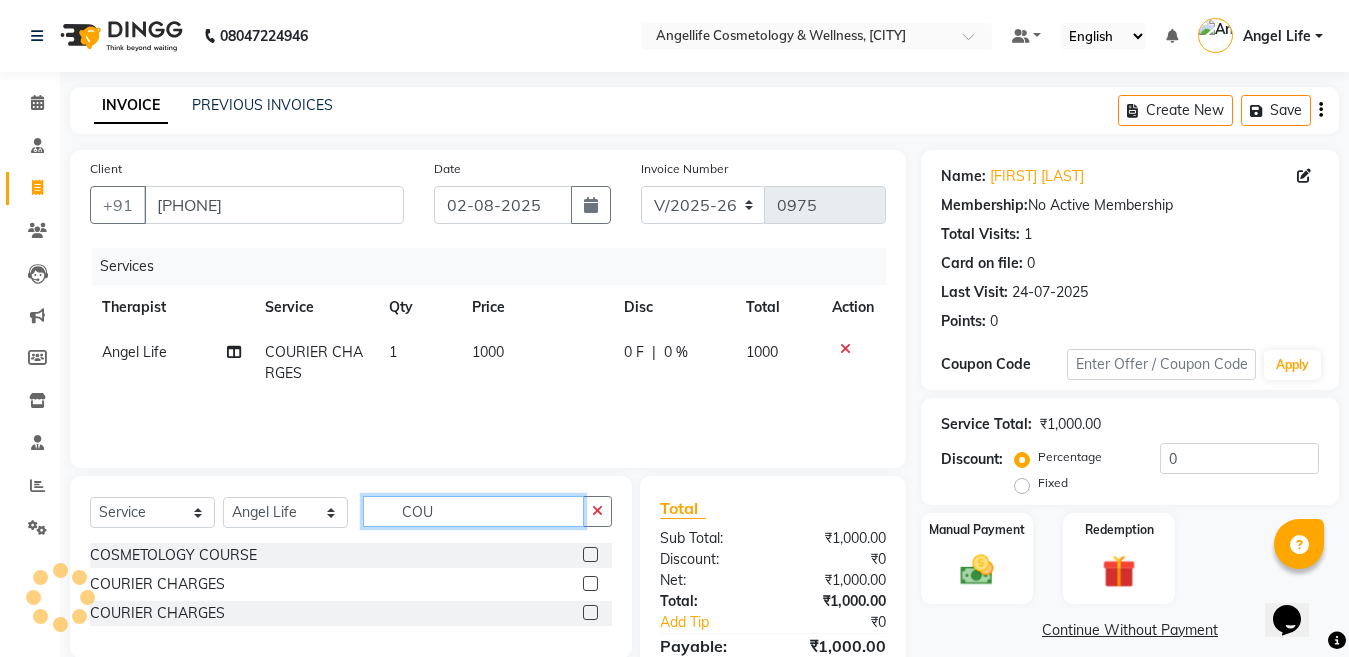 type 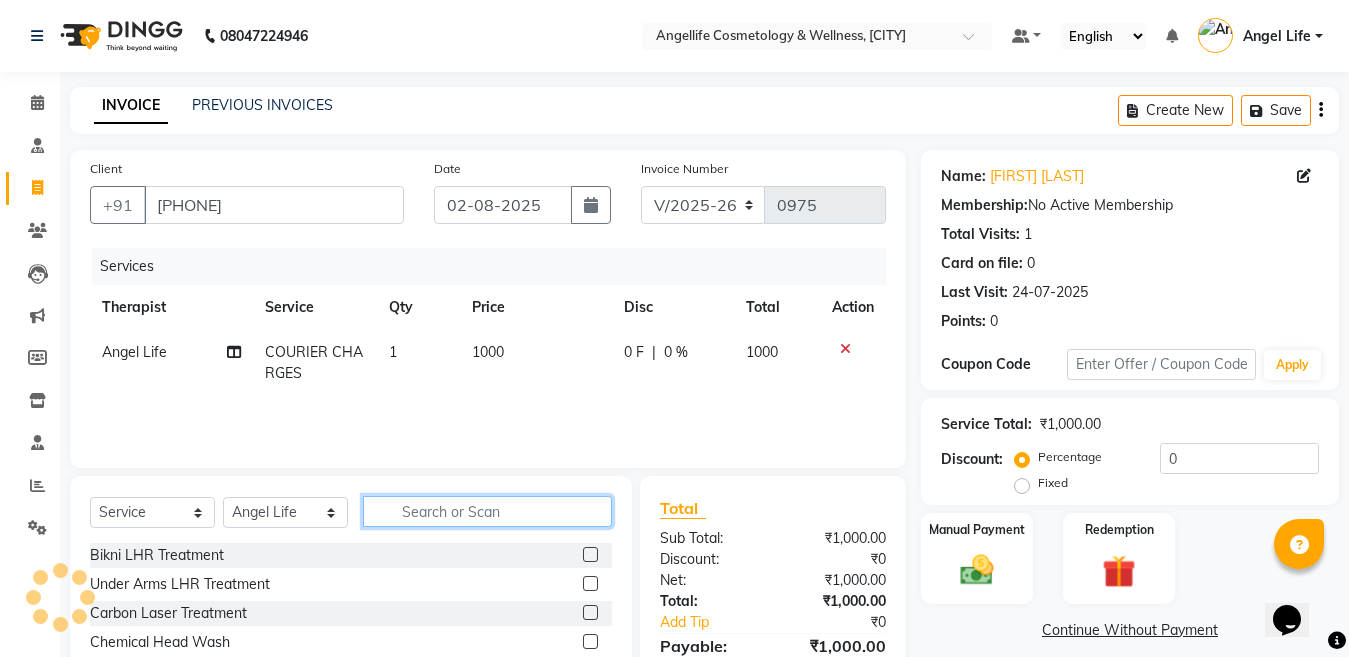 click 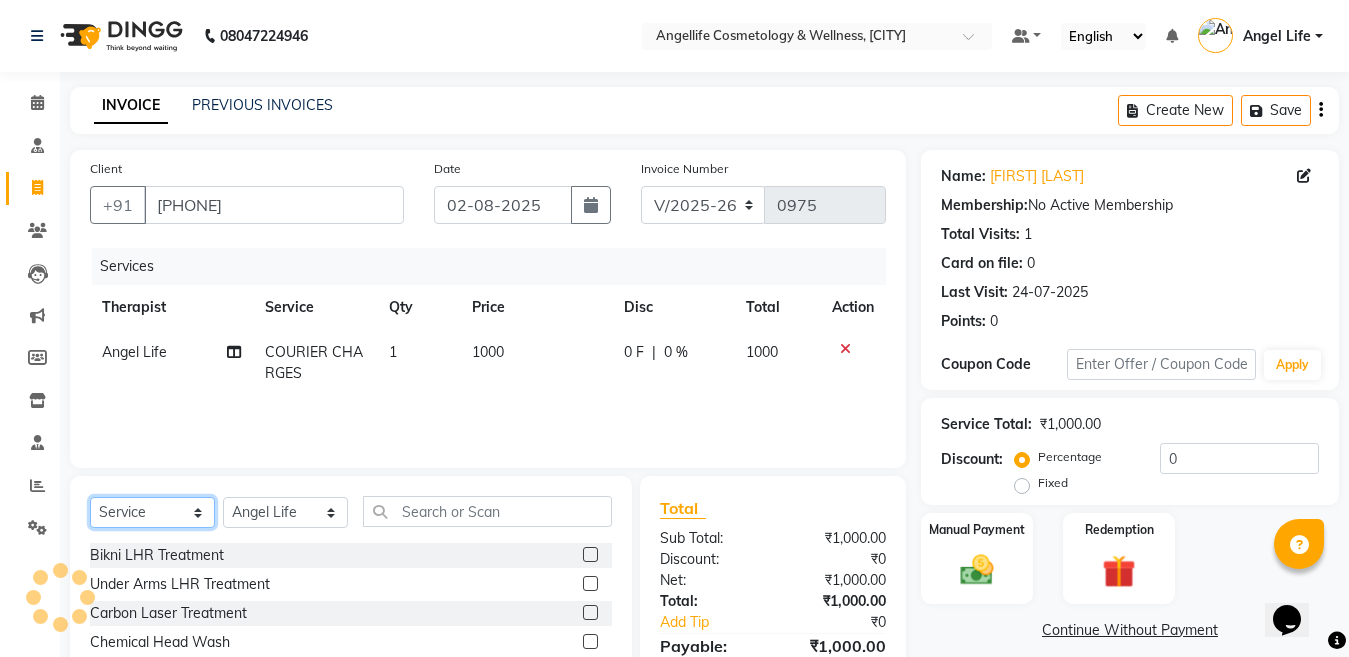click on "Select  Service  Product  Membership  Package Voucher Prepaid Gift Card" 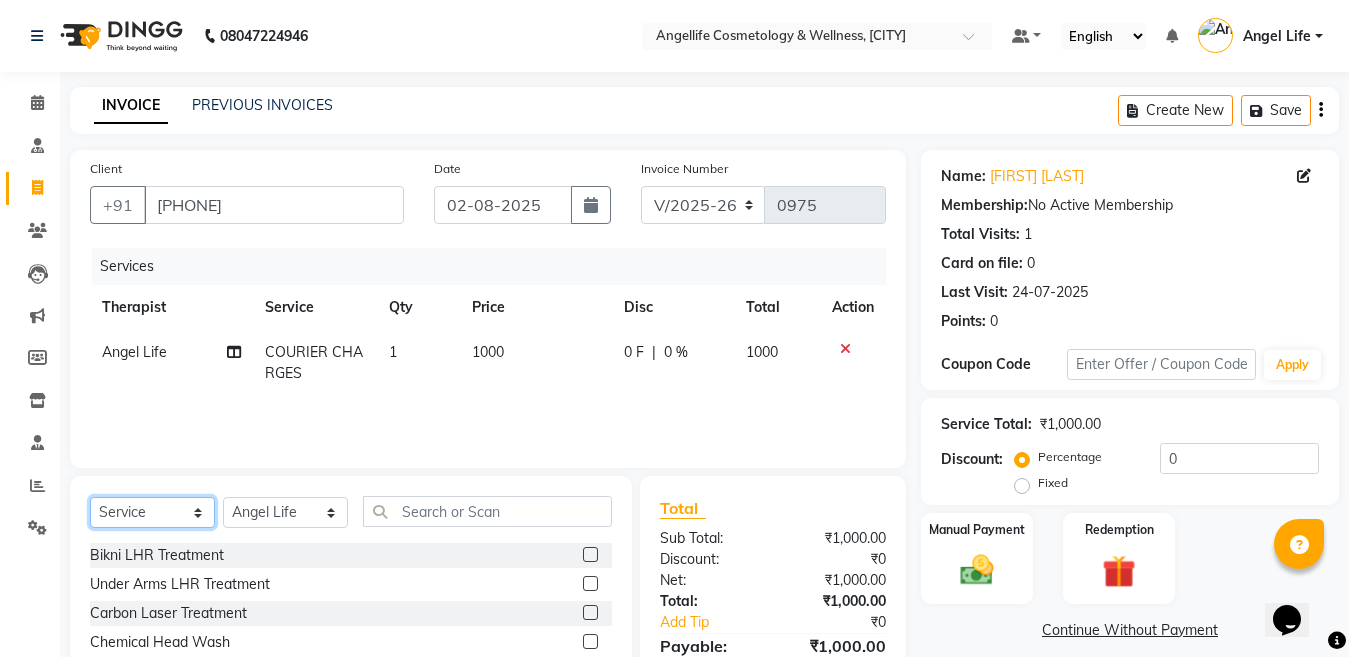 select on "product" 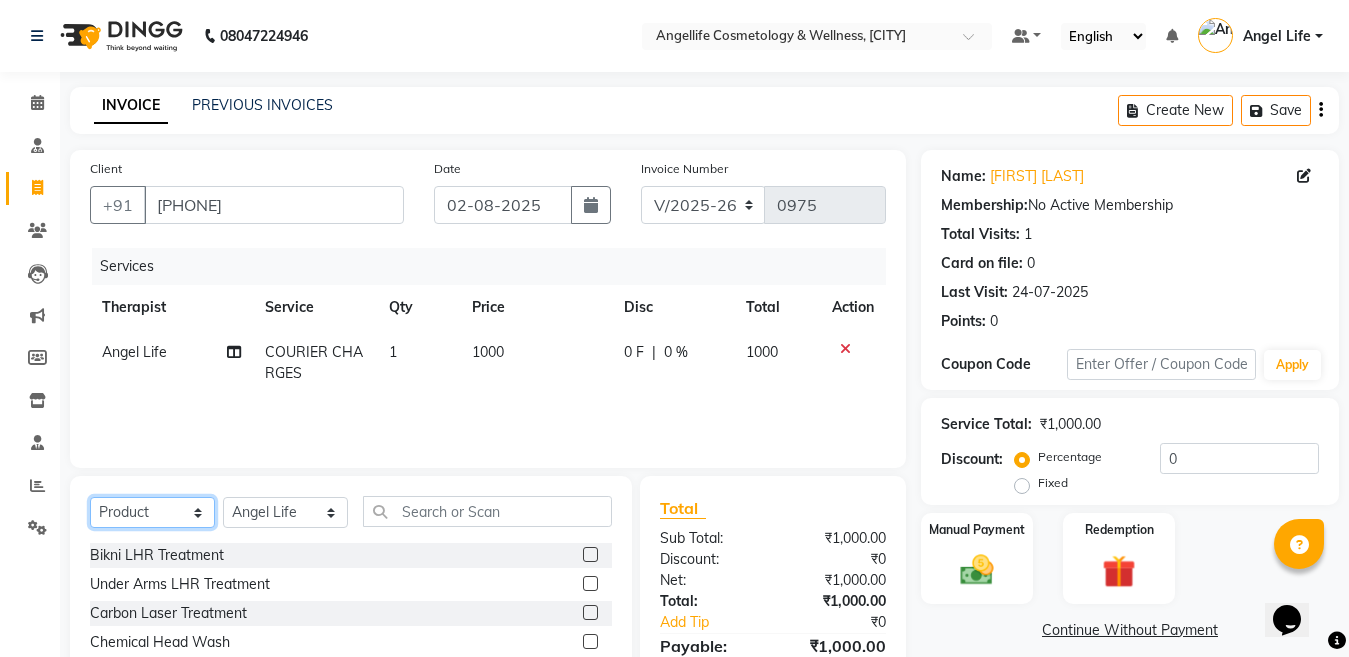 click on "Select  Service  Product  Membership  Package Voucher Prepaid Gift Card" 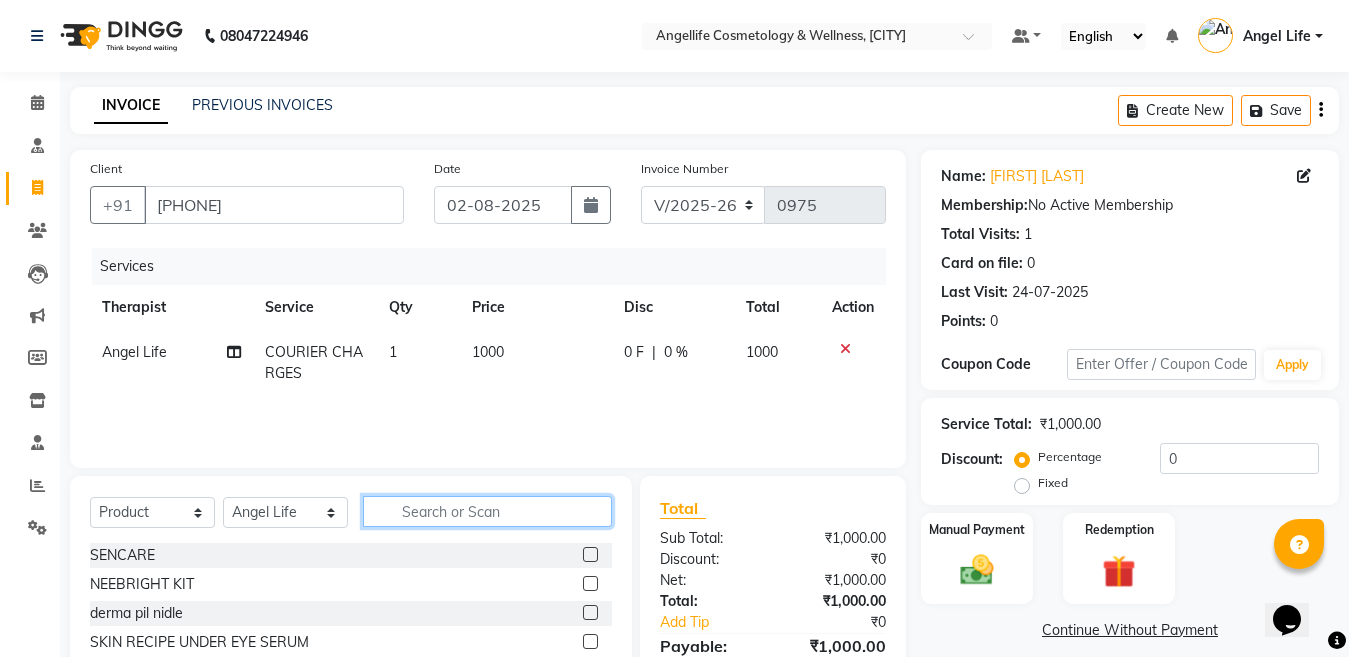 click 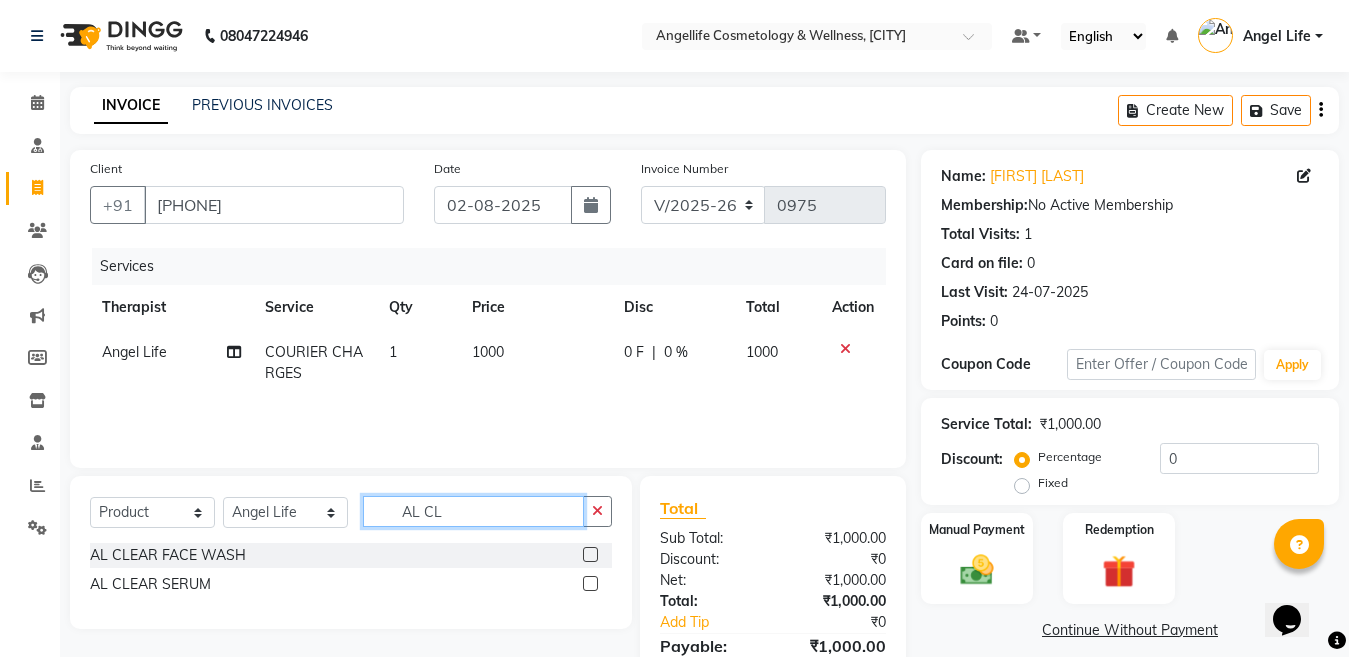type on "AL CL" 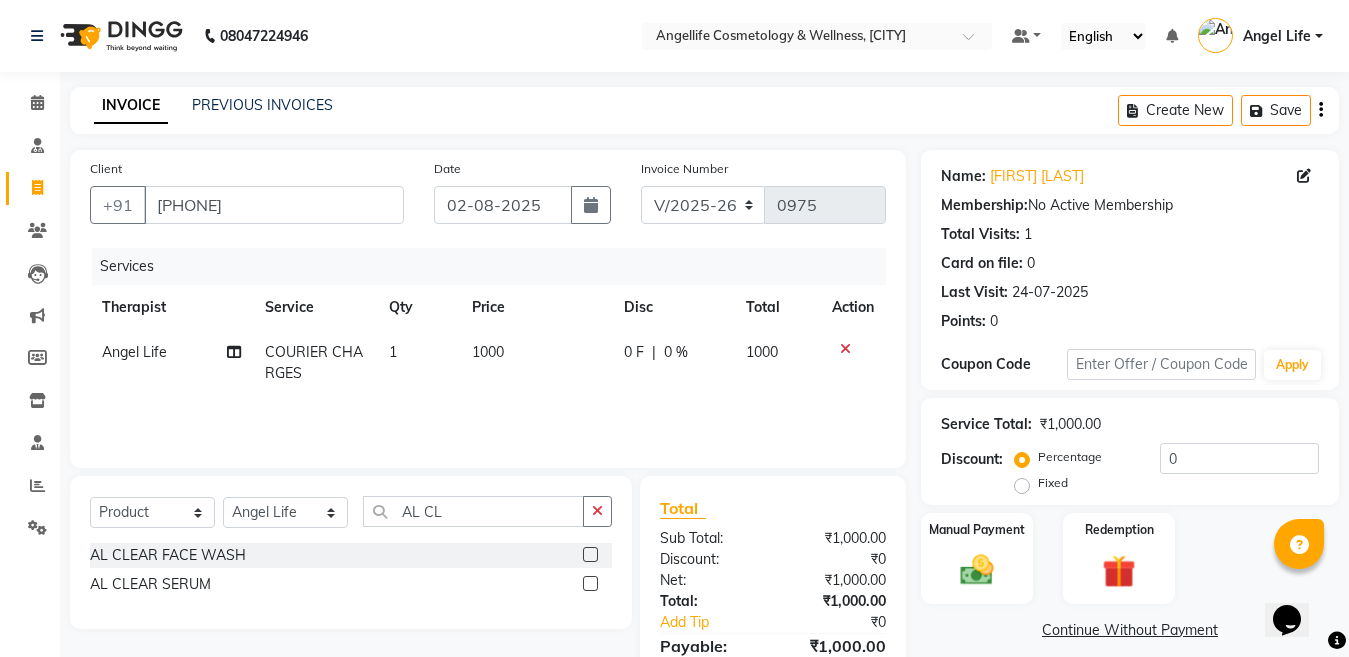 click 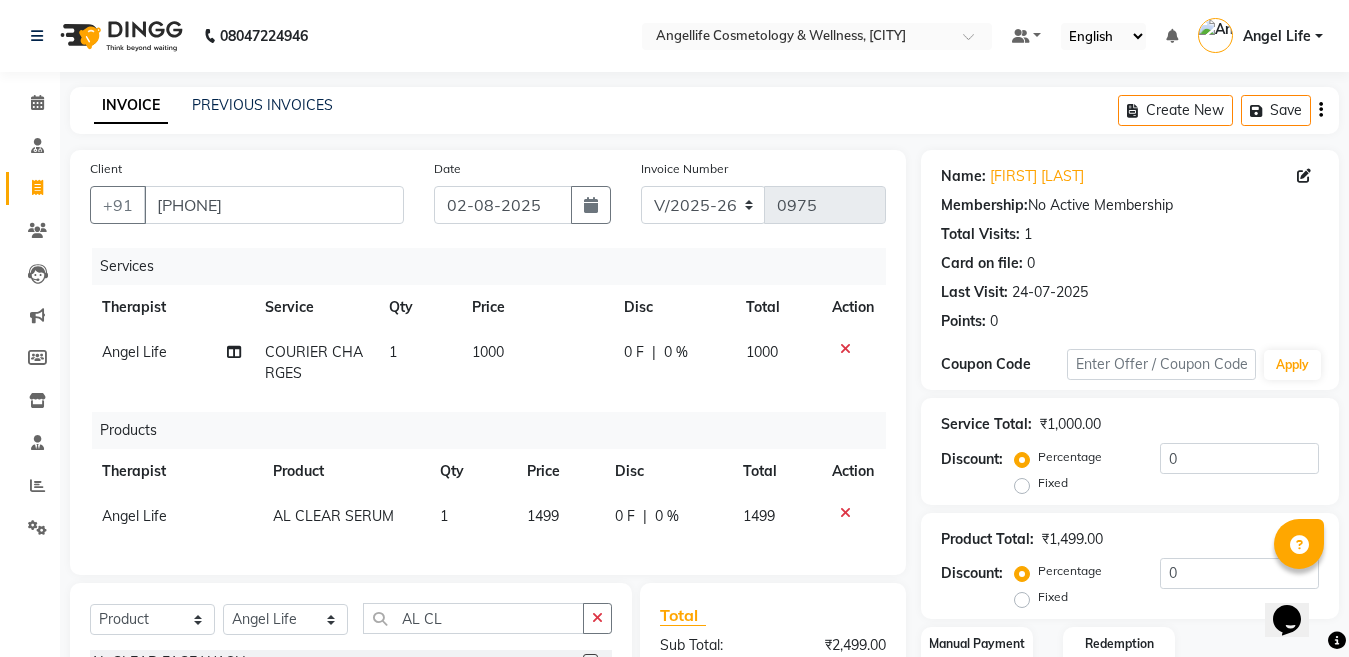 checkbox on "false" 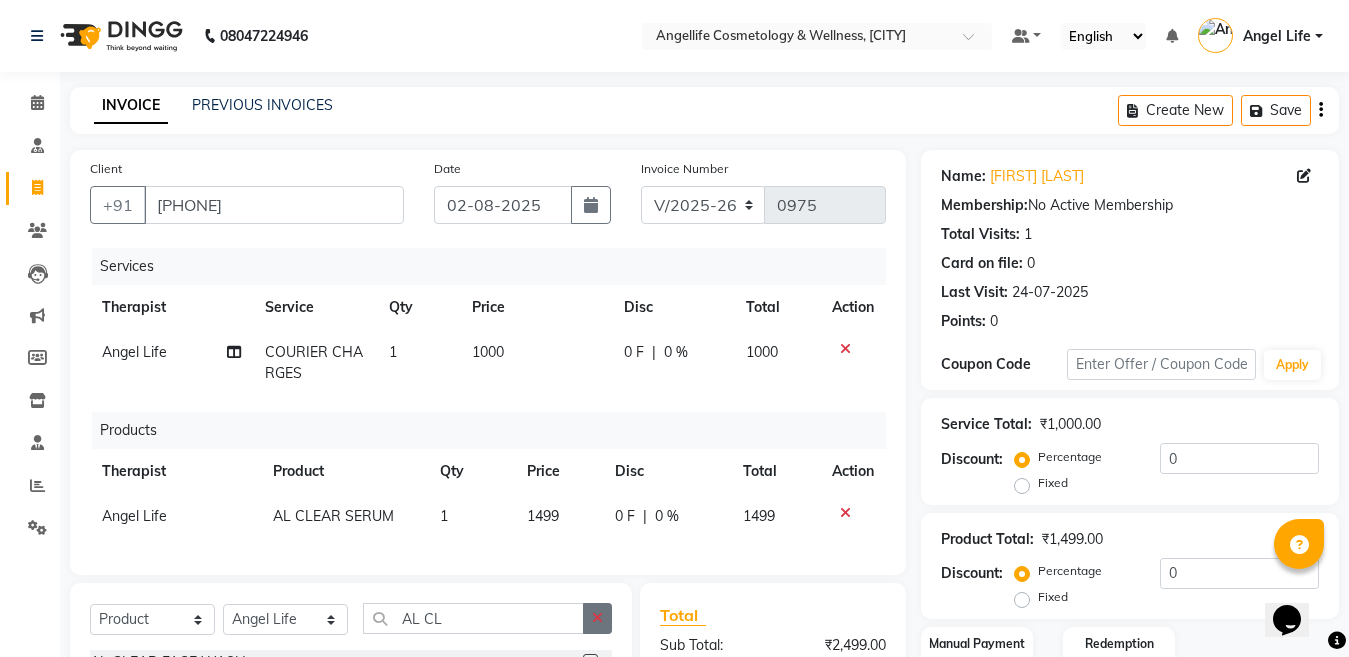 click 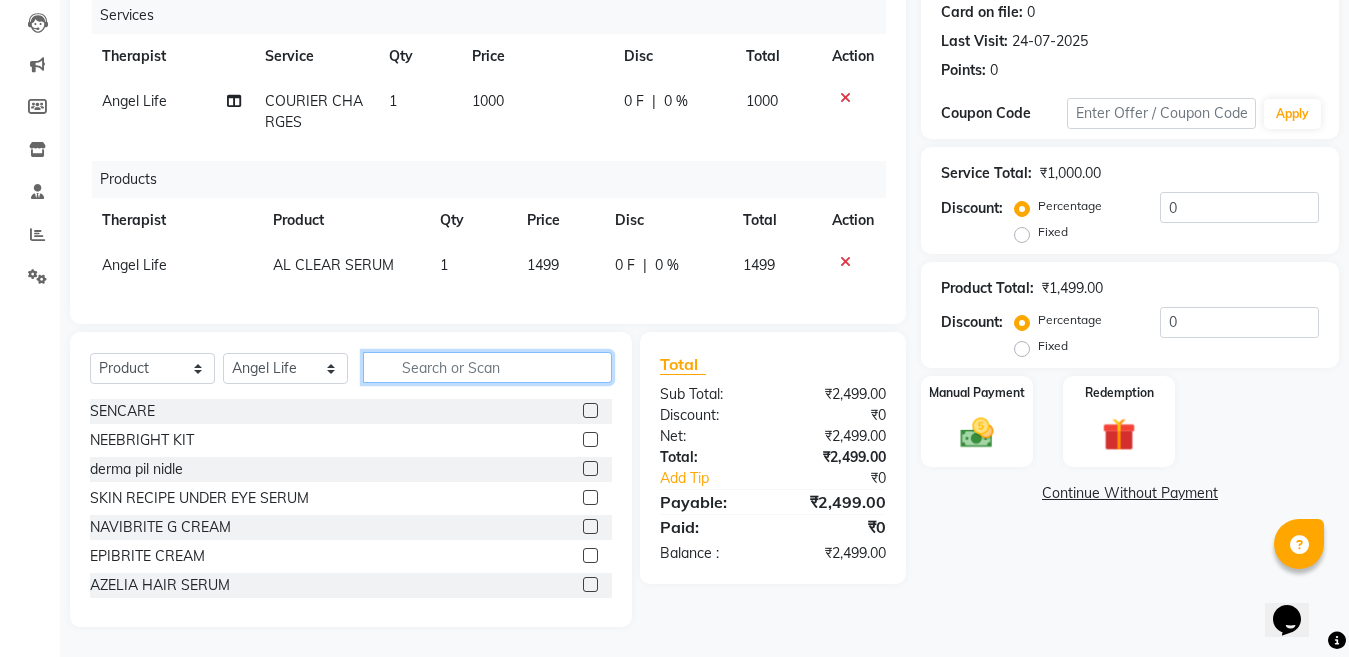 scroll, scrollTop: 268, scrollLeft: 0, axis: vertical 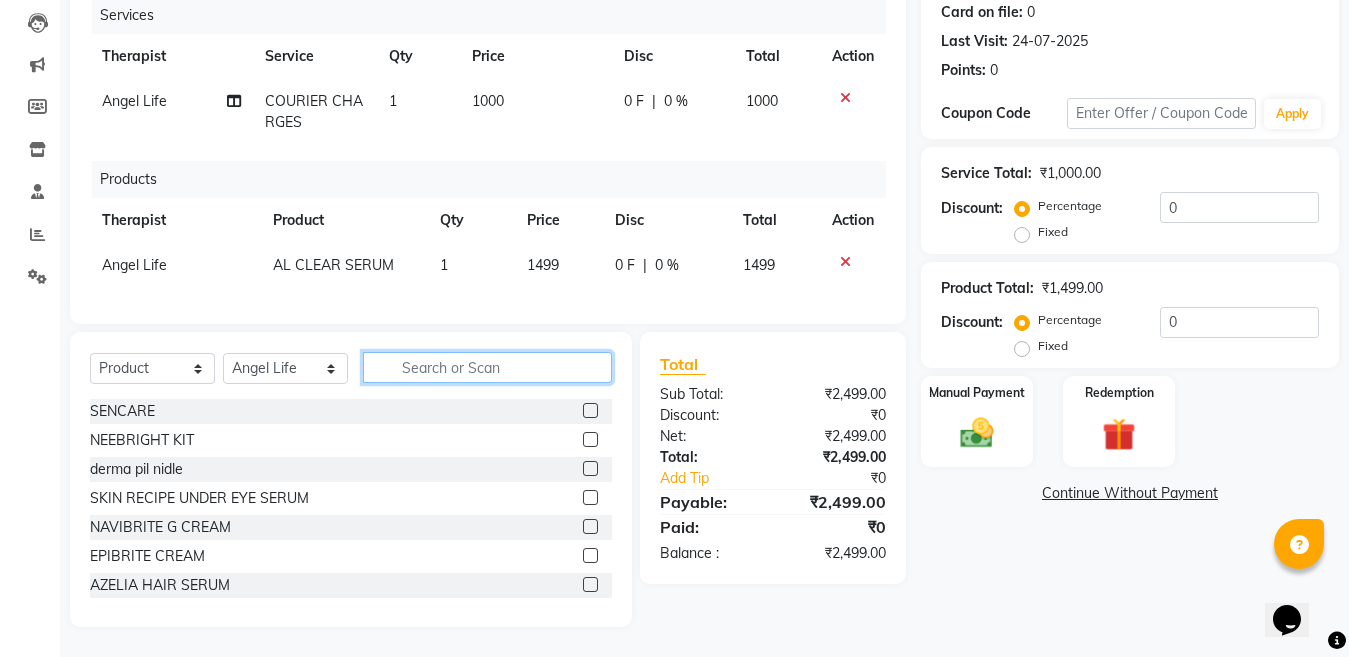 click 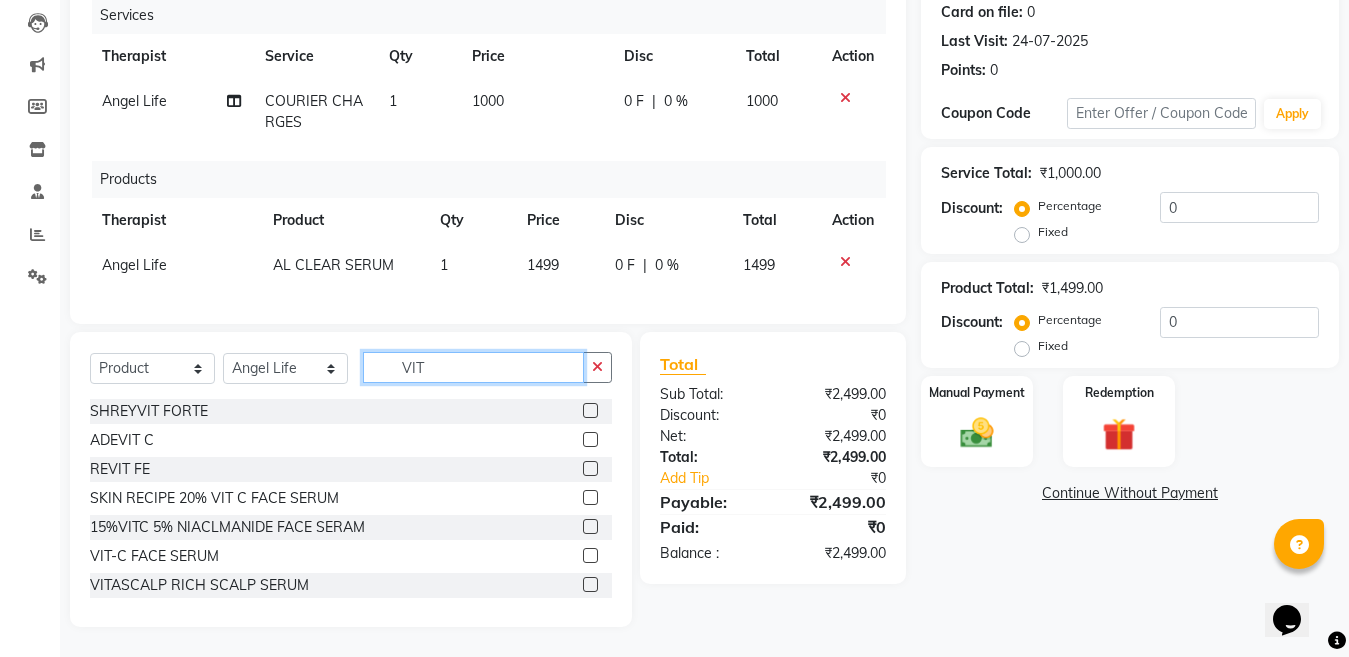 type on "VIT" 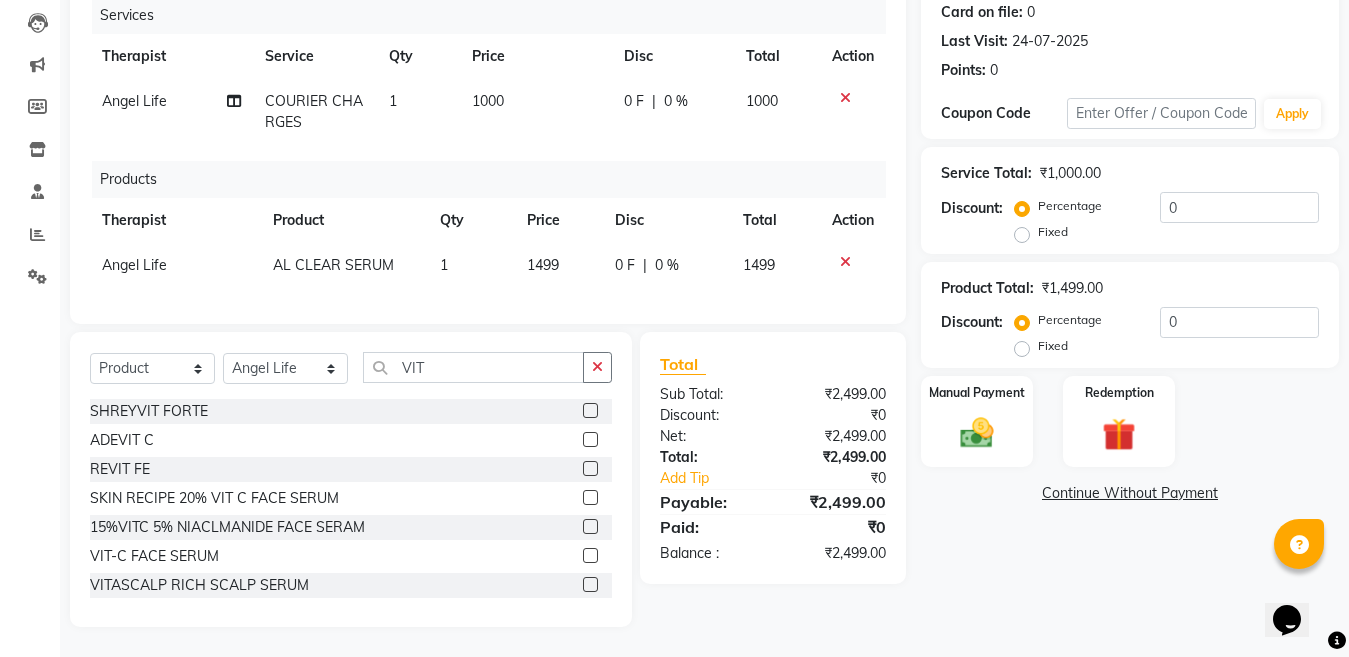 click 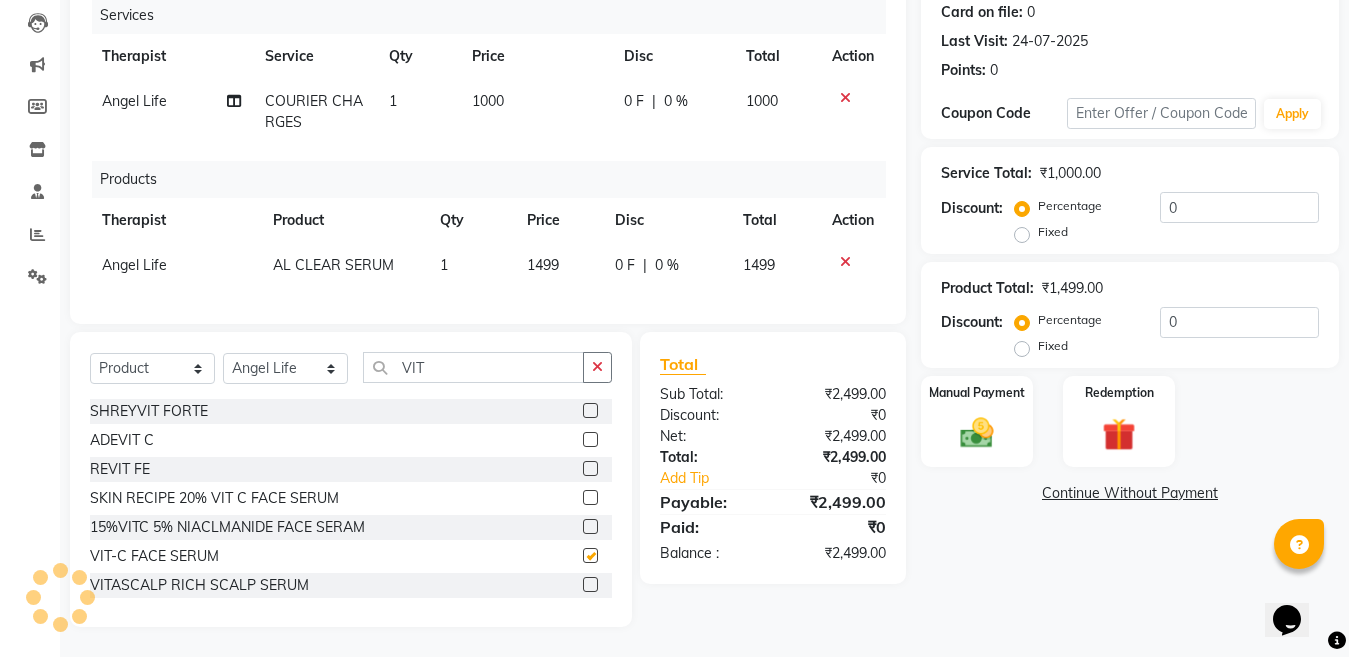 checkbox on "false" 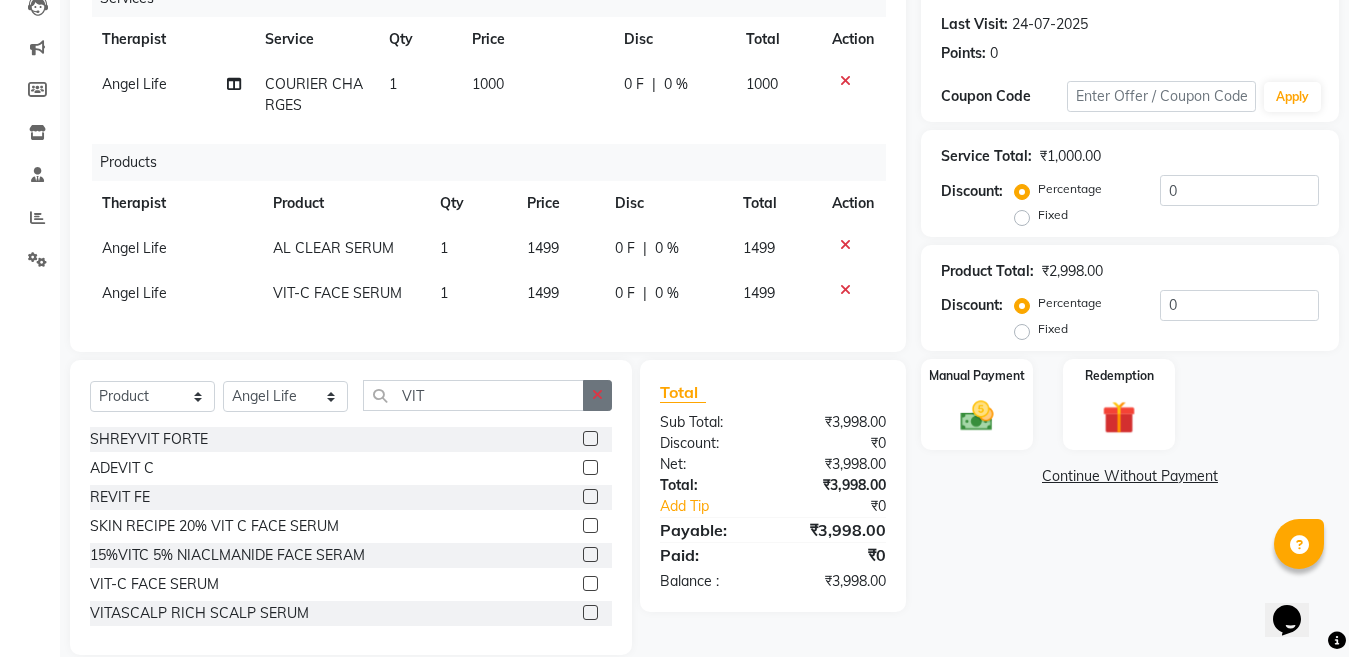 click 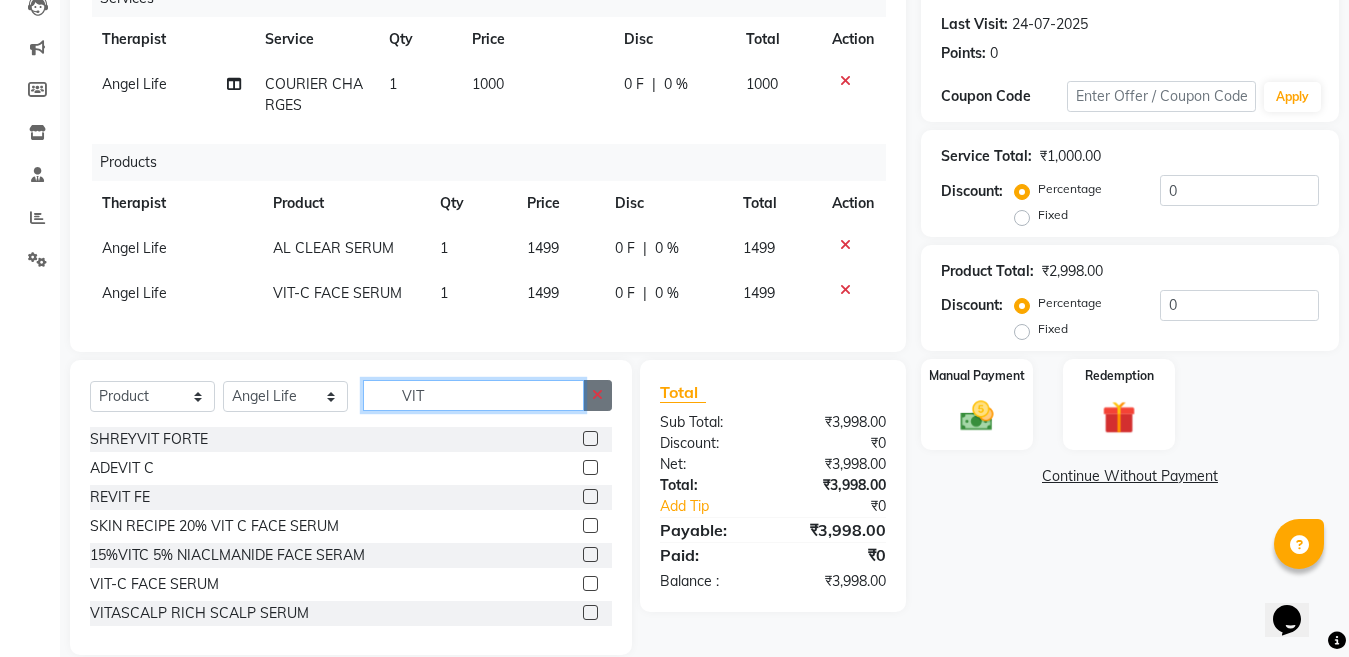 type 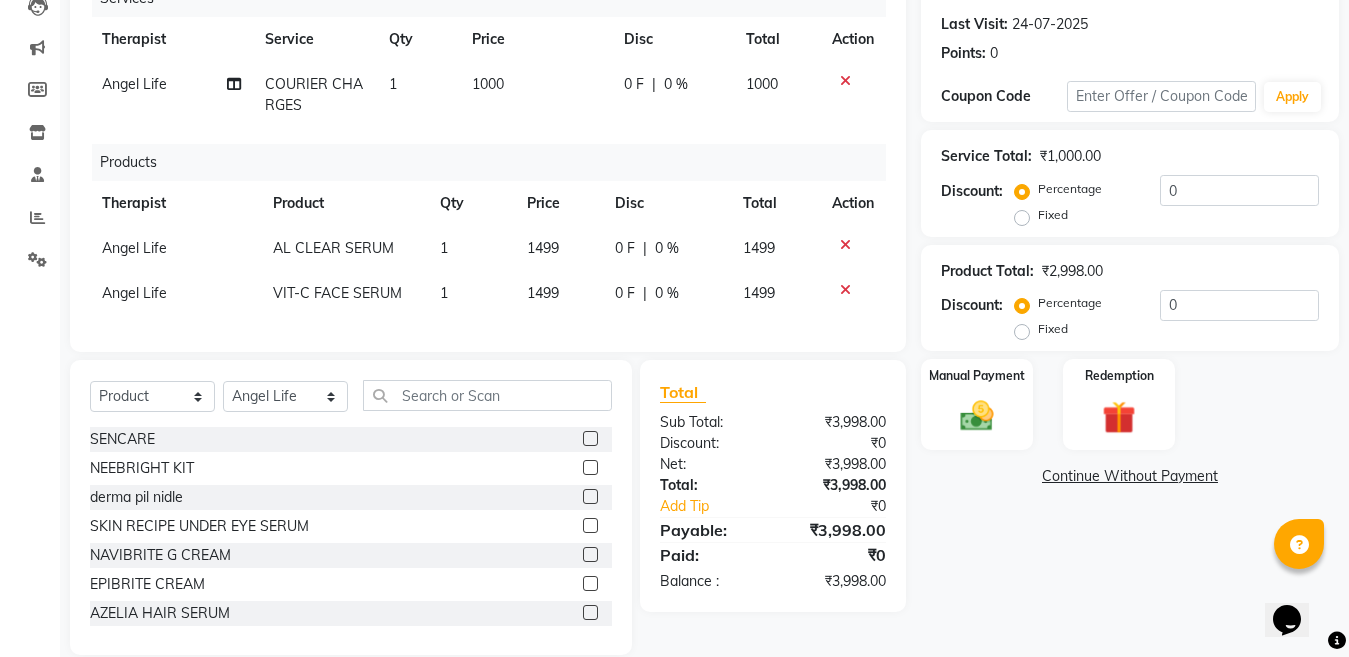 click on "1000" 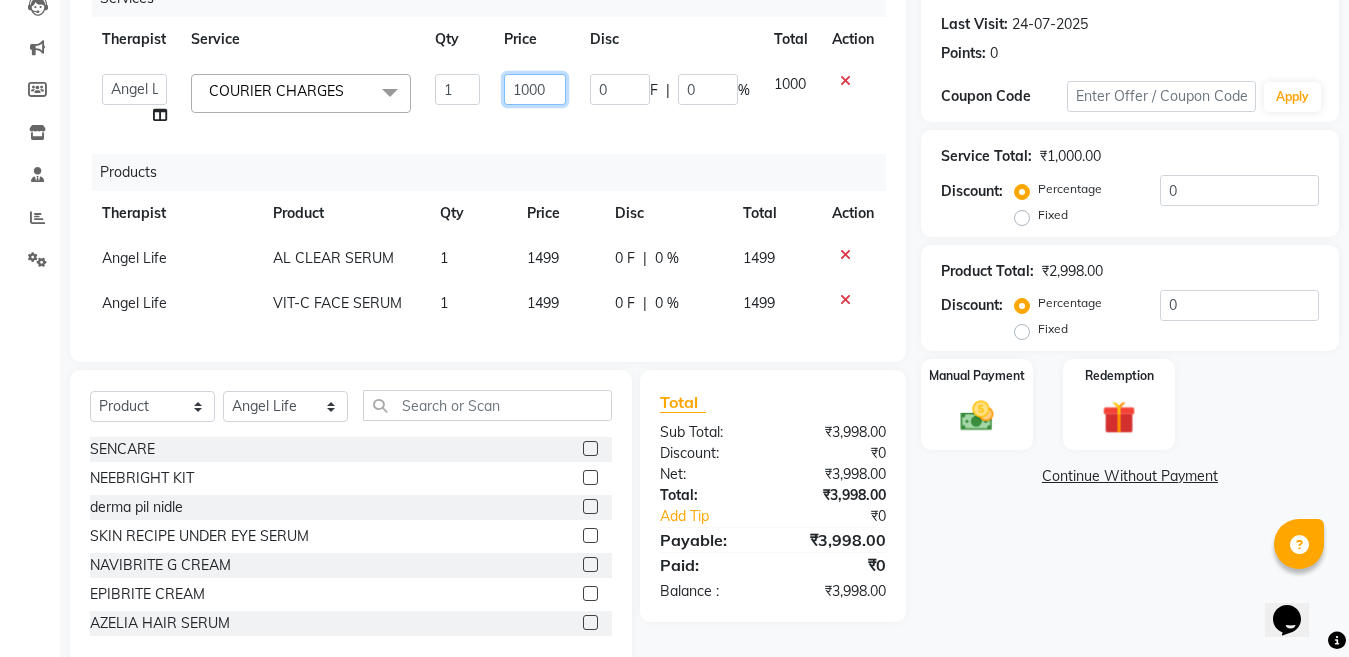 click on "1000" 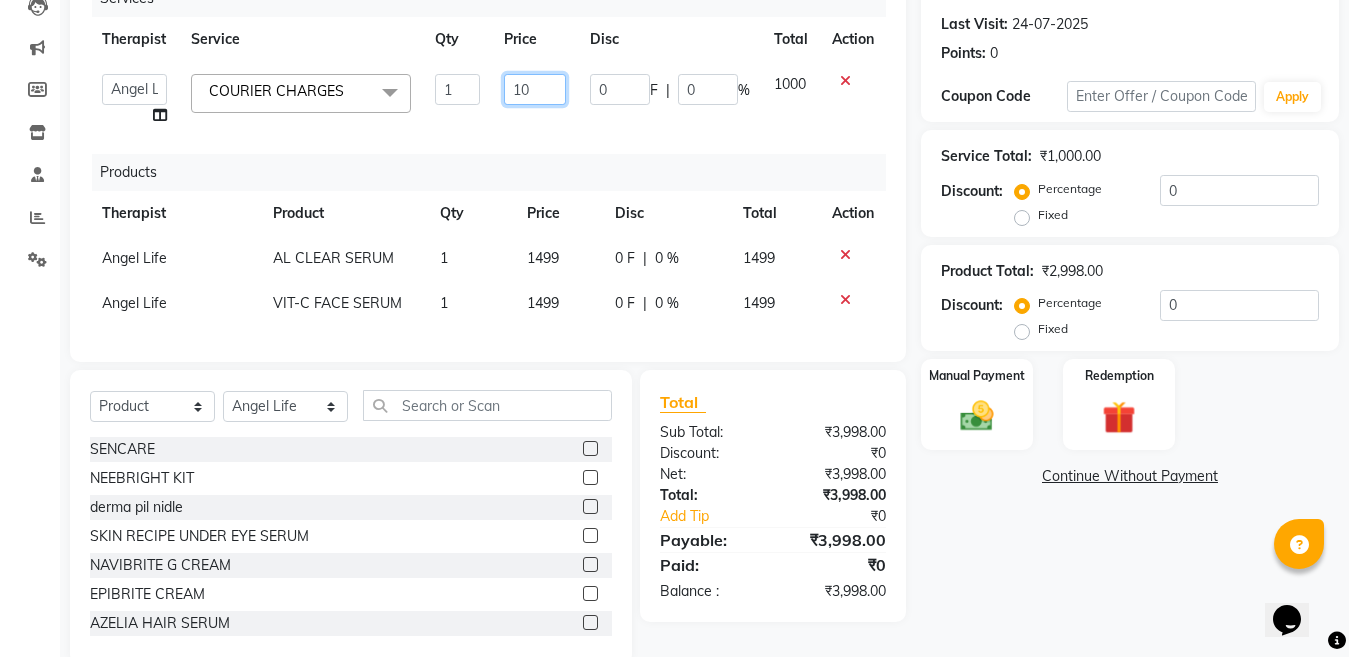 type on "1" 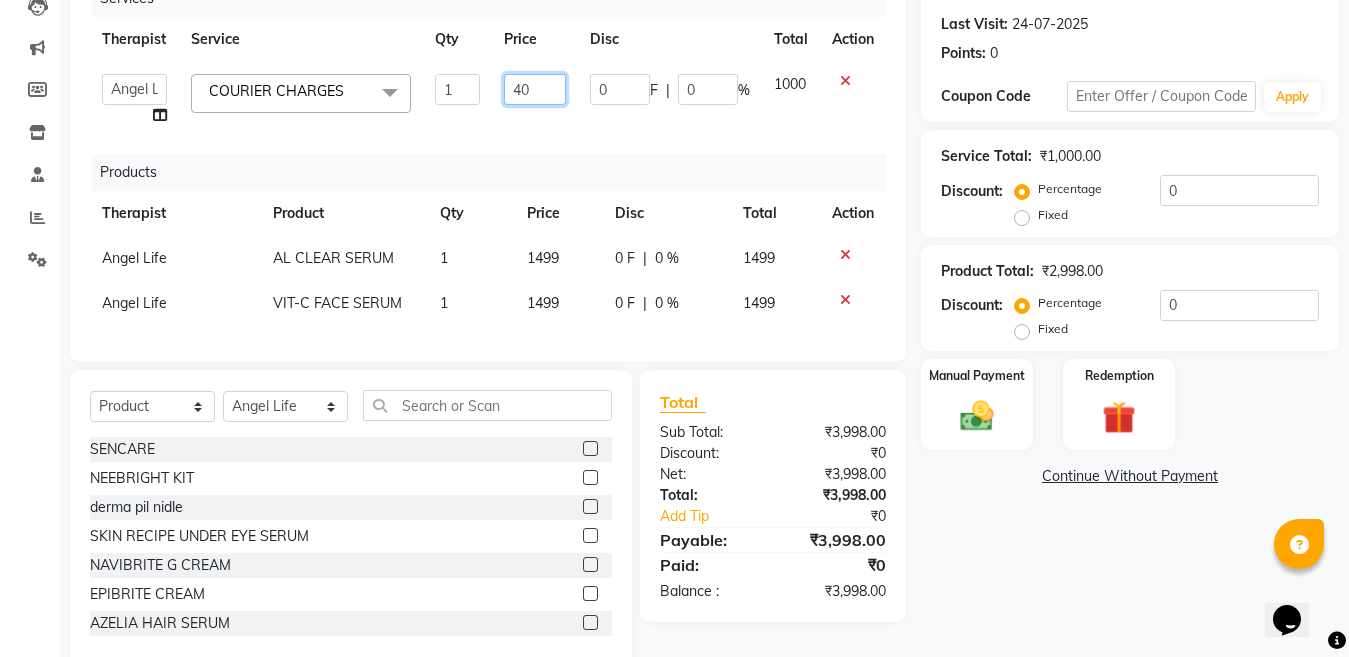 type on "400" 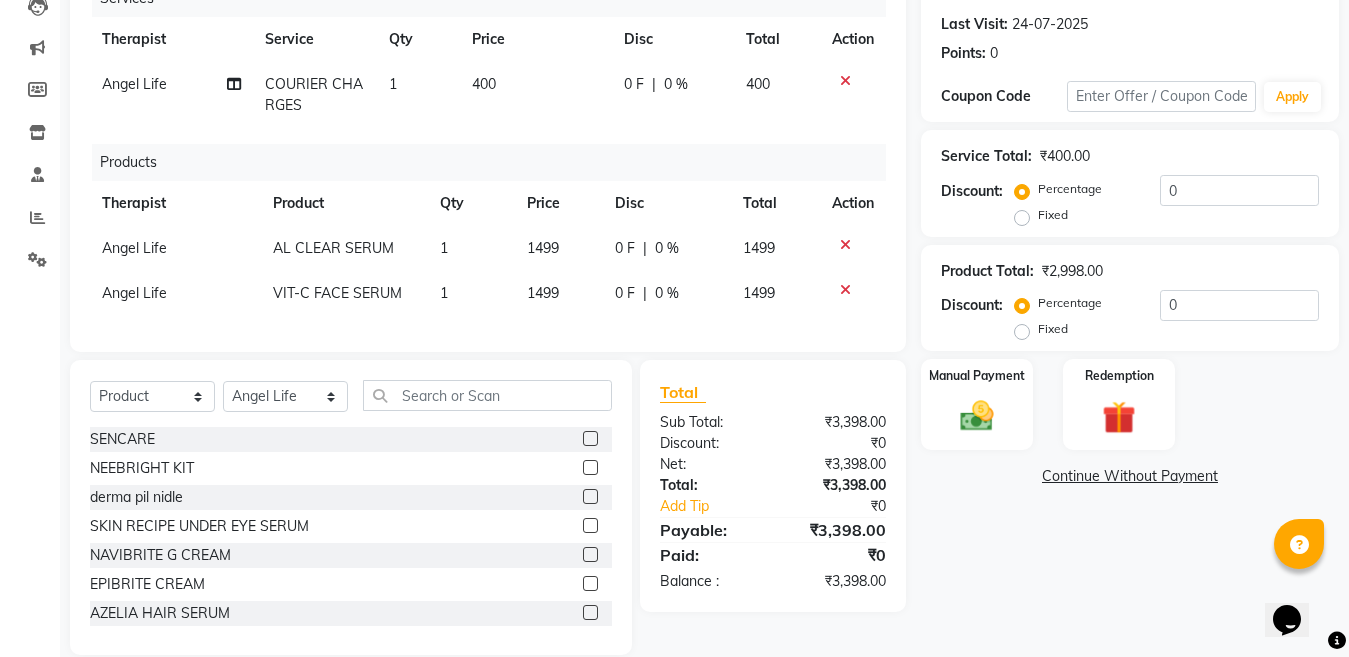 click on "0 F" 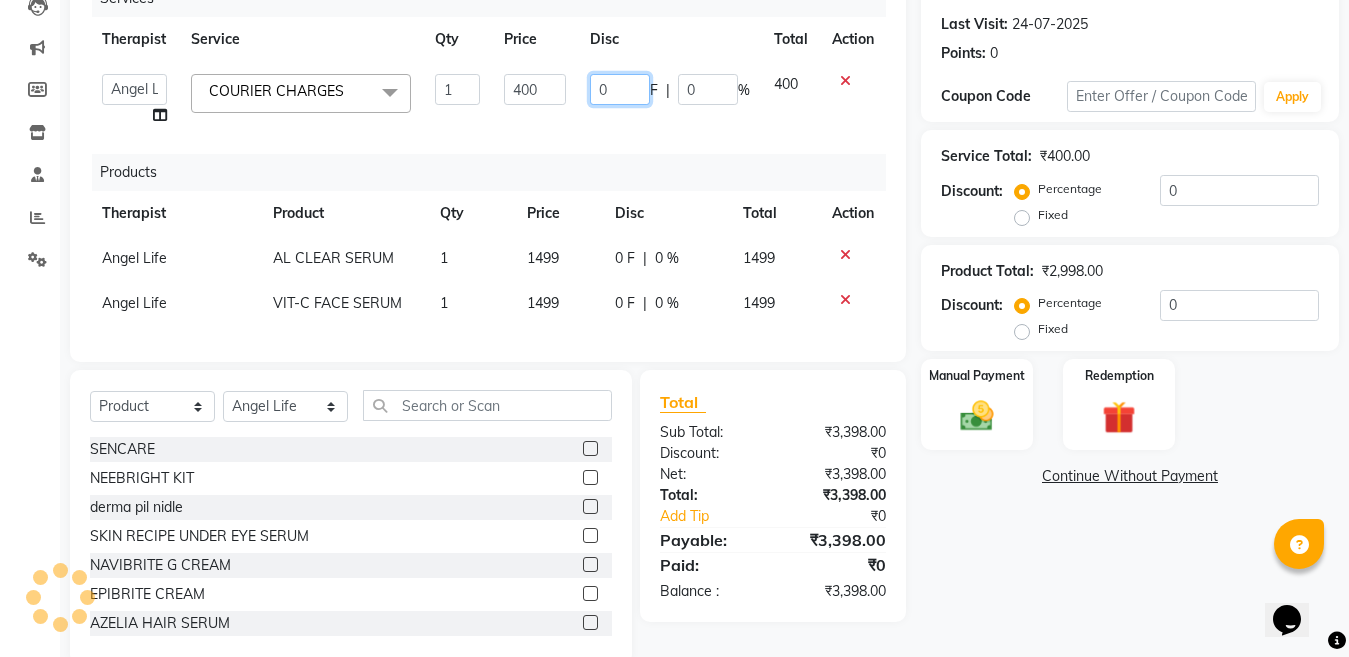 click on "0" 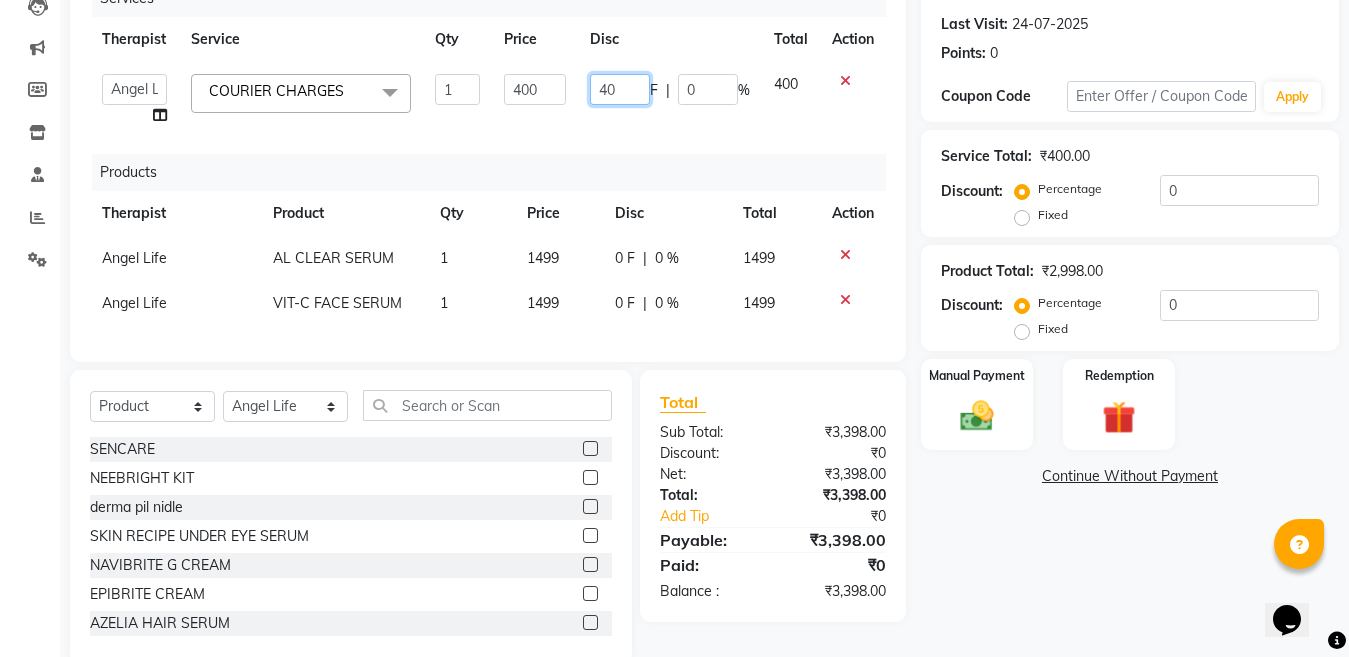 type on "400" 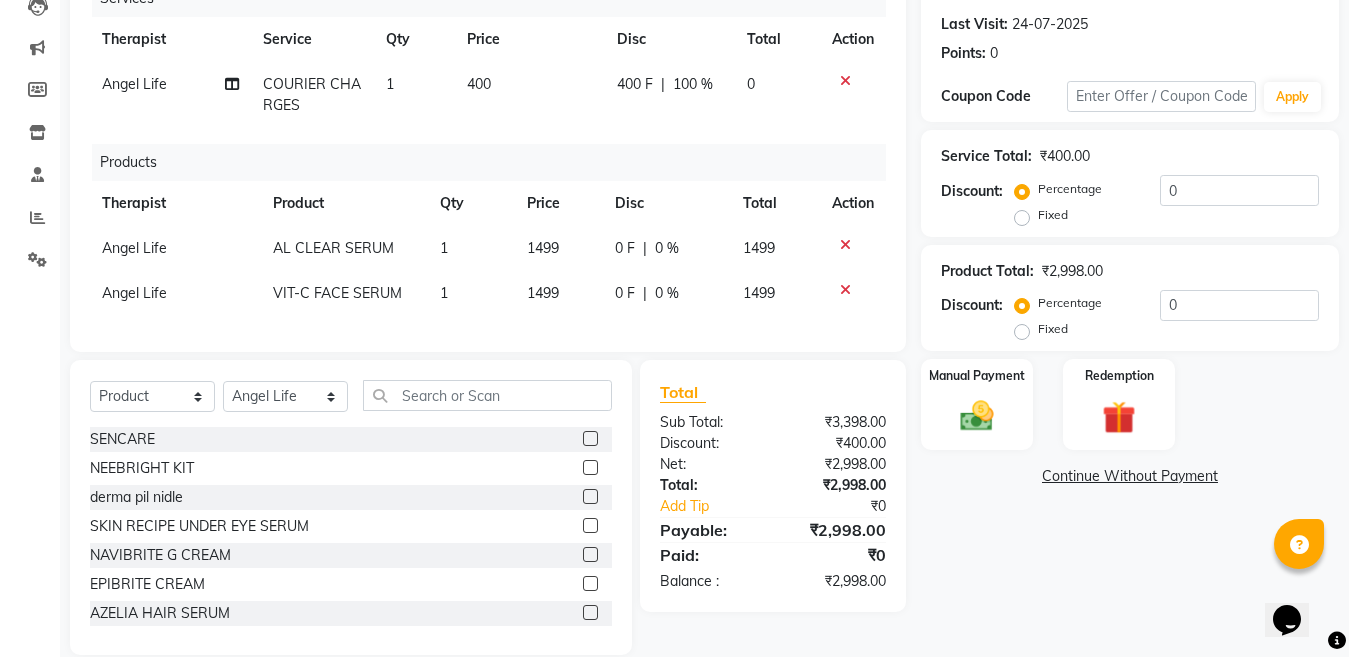 click on "Name: Maitreyee Dutta Membership:  No Active Membership  Total Visits:  1 Card on file:  0 Last Visit:   24-07-2025 Points:   0  Coupon Code Apply Service Total:  ₹400.00  Discount:  Percentage   Fixed  0 Product Total:  ₹2,998.00  Discount:  Percentage   Fixed  0 Manual Payment Redemption  Continue Without Payment" 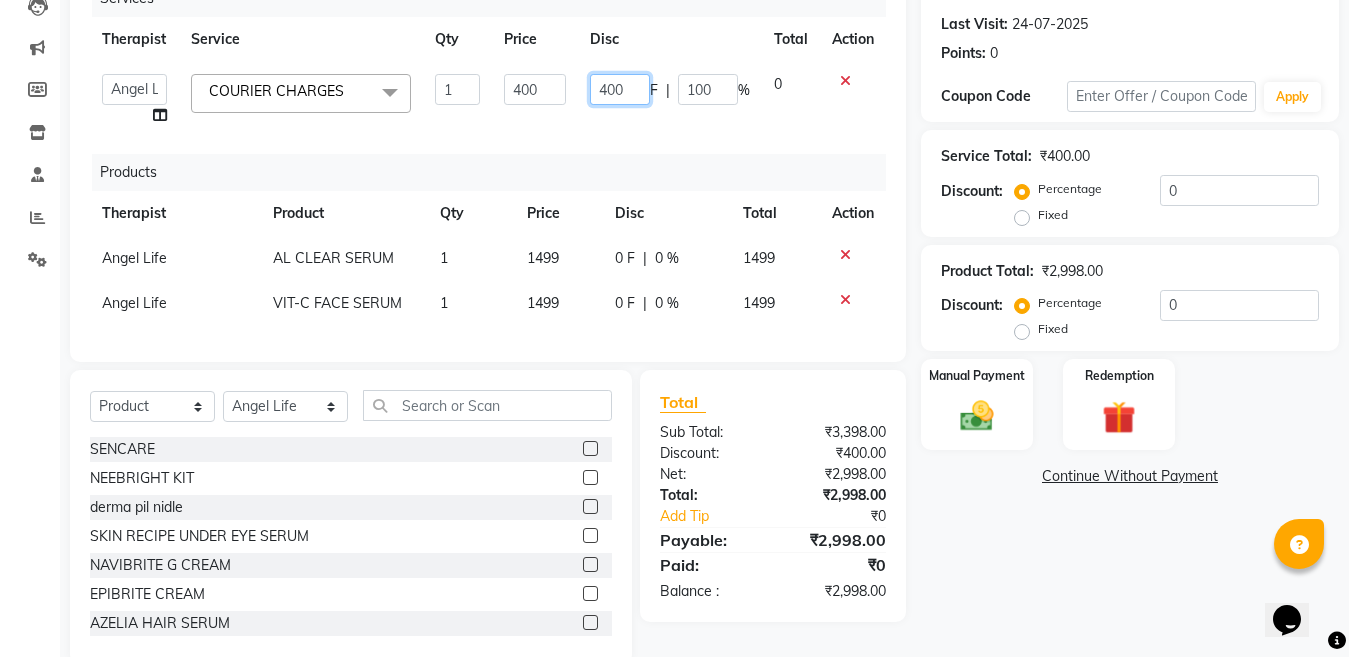 click on "400" 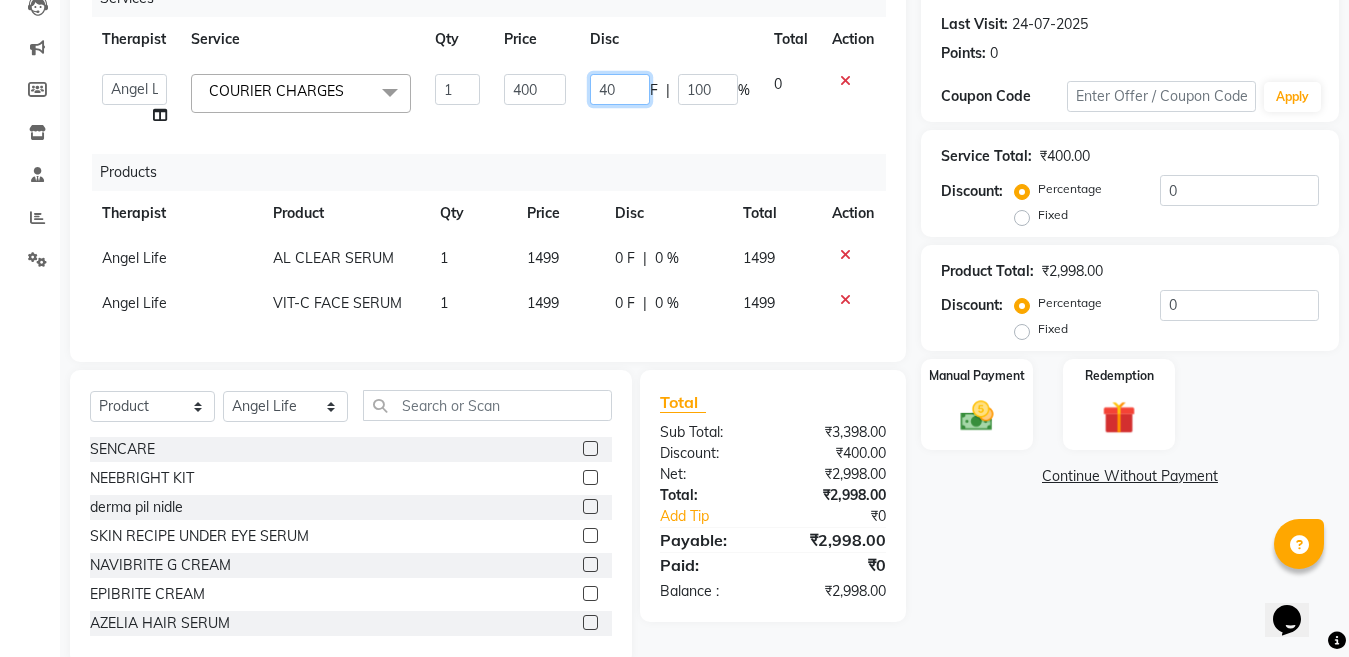 type on "4" 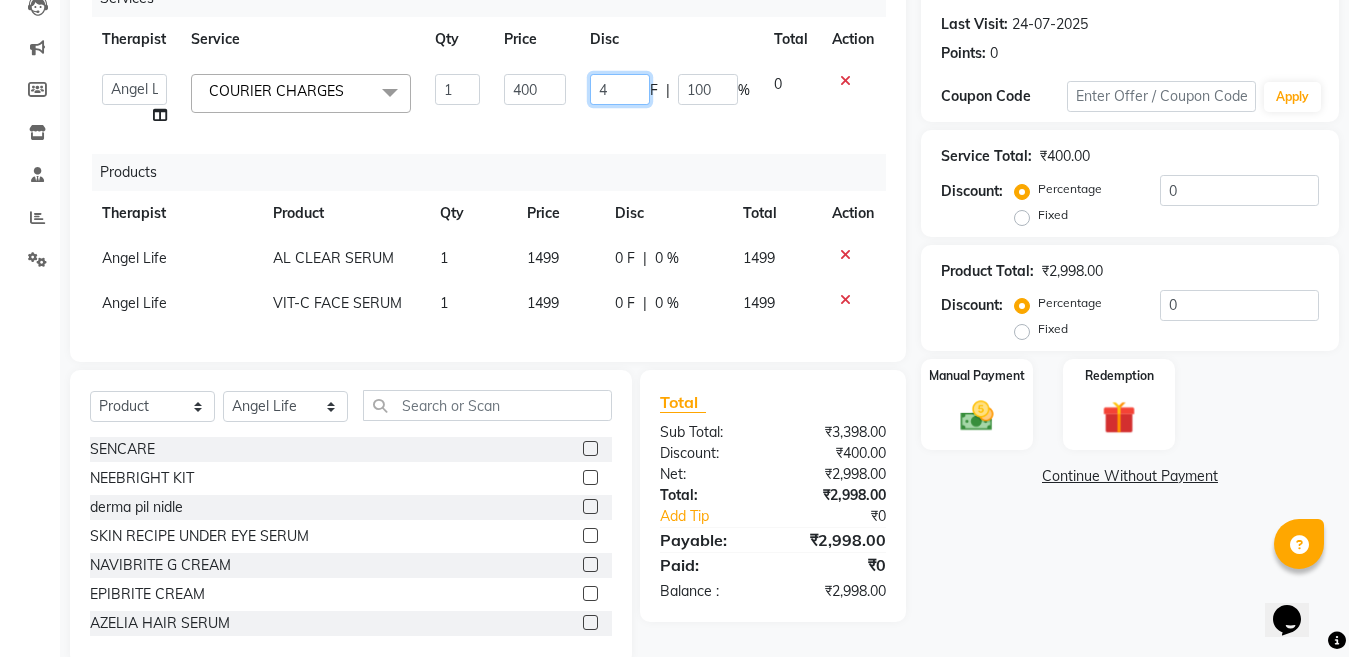 type 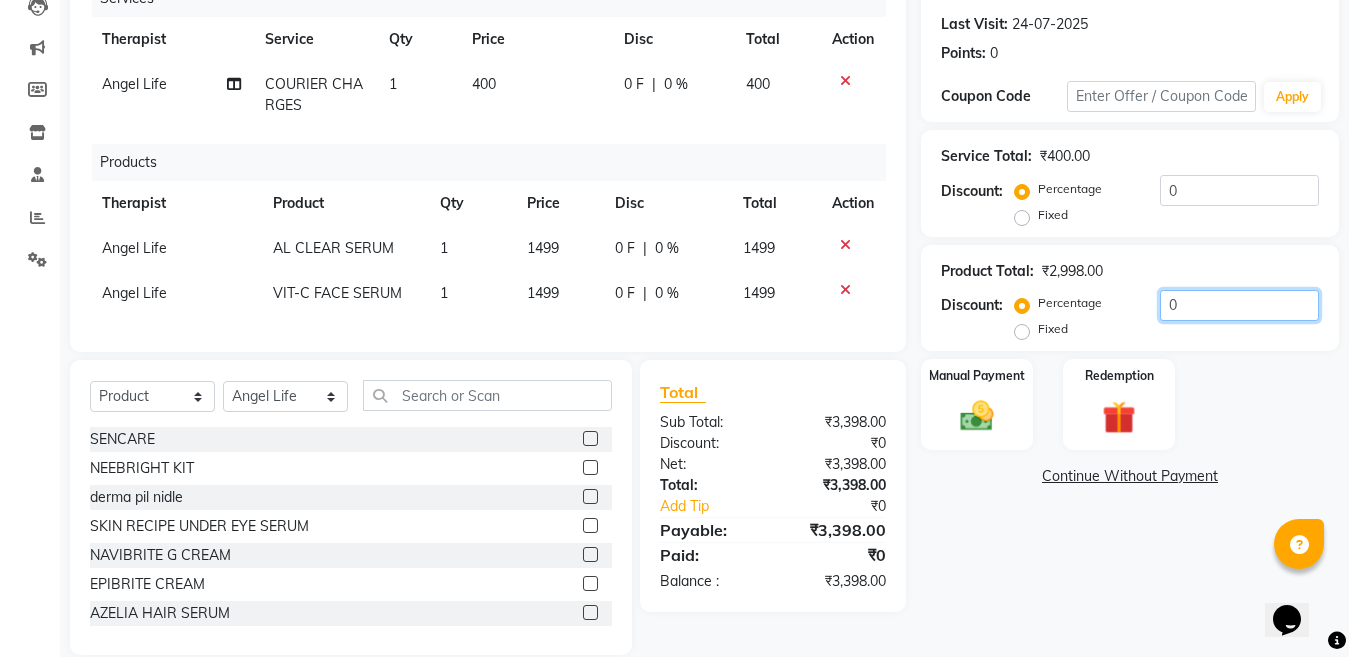 click on "0" 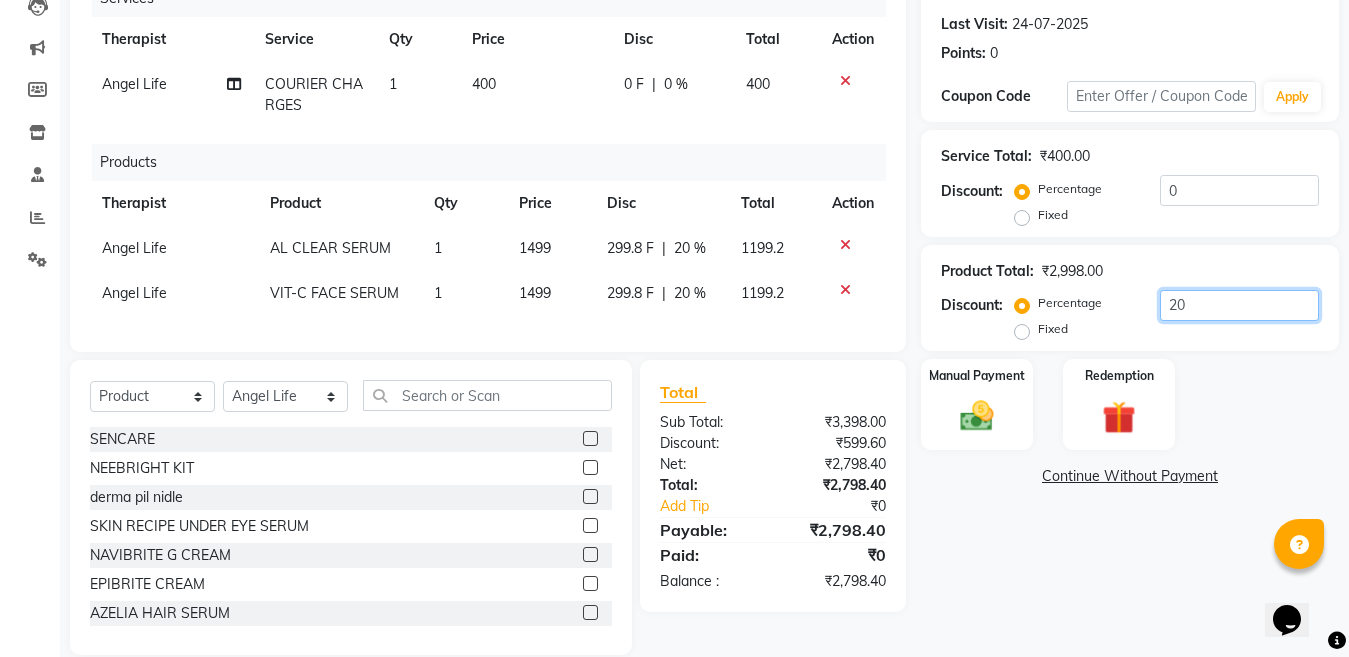 type on "20" 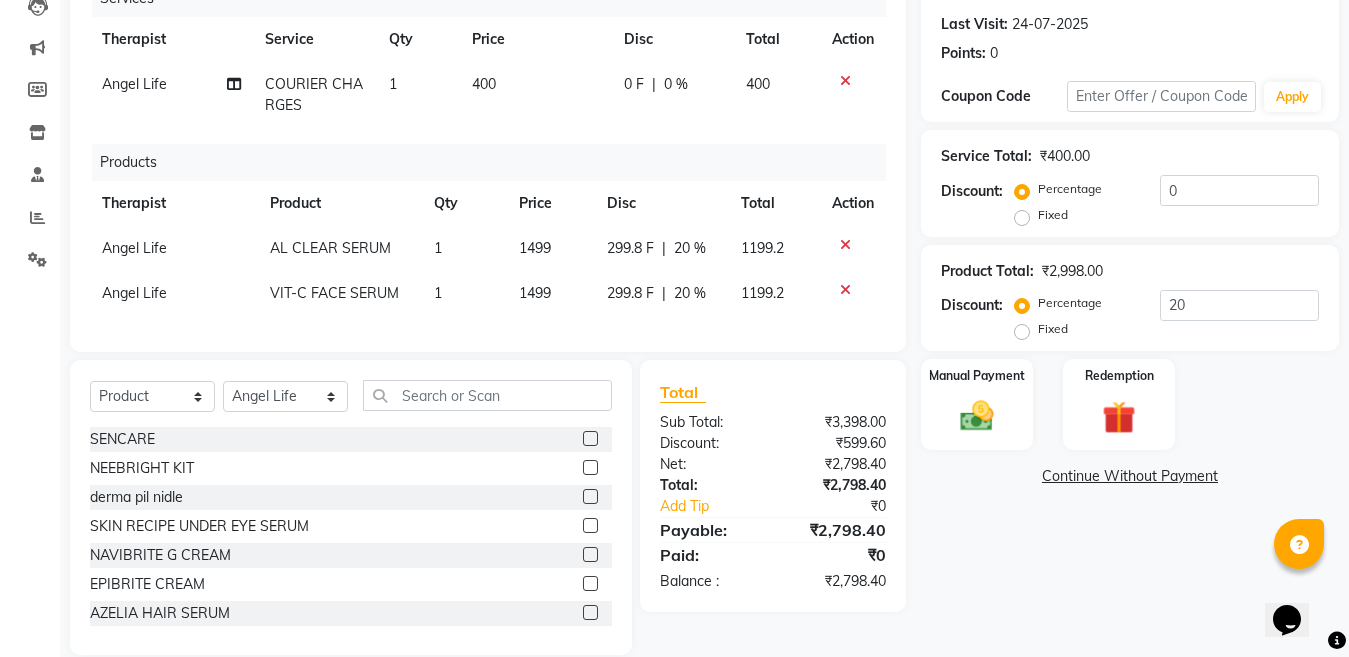 click on "Continue Without Payment" 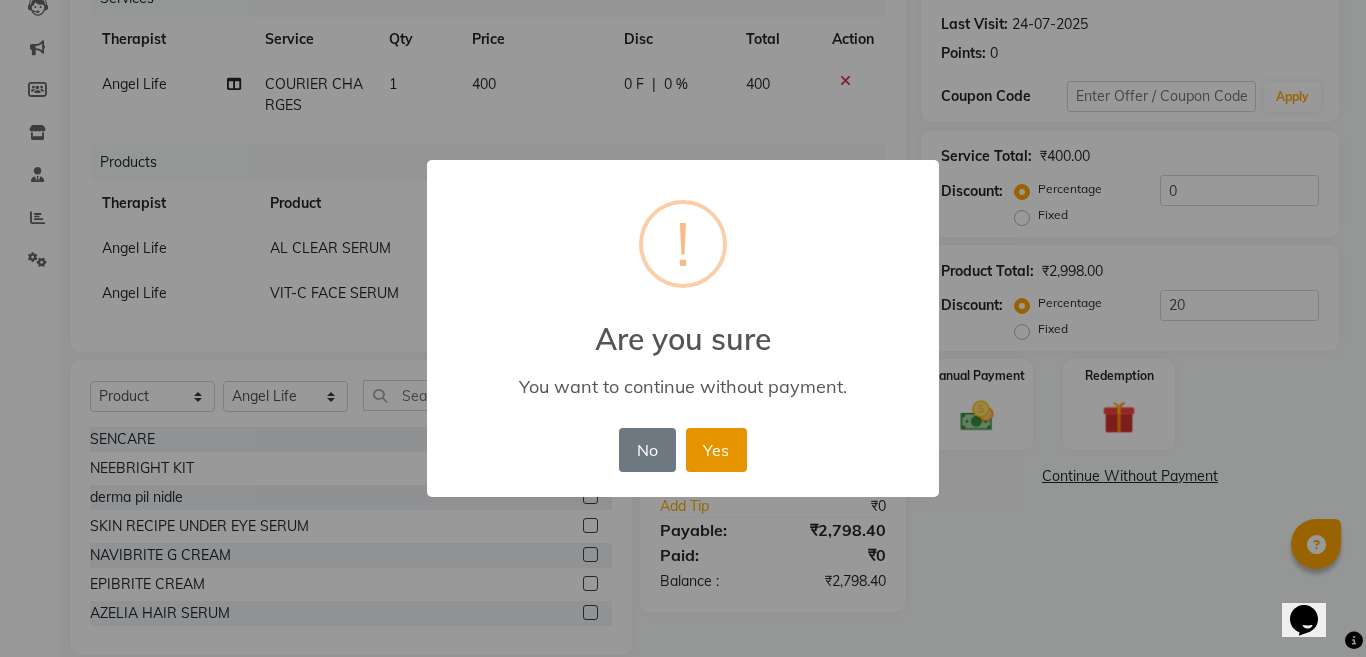 click on "Yes" at bounding box center [716, 450] 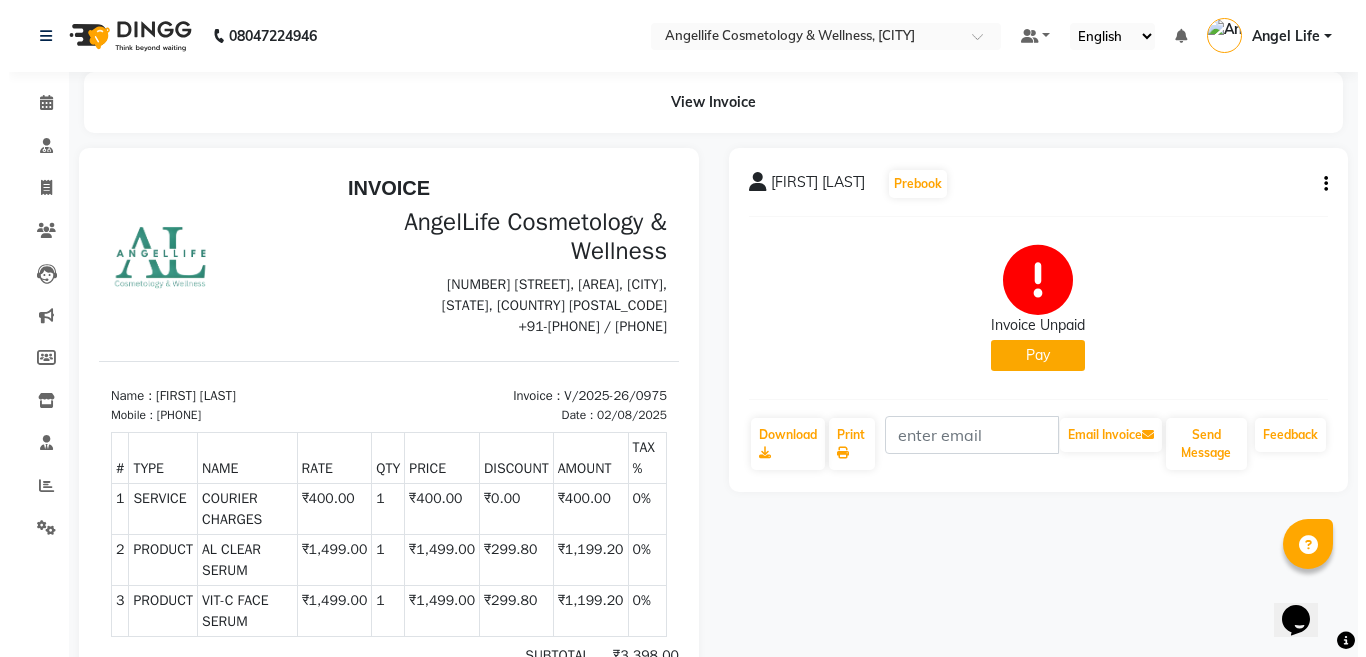 scroll, scrollTop: 0, scrollLeft: 0, axis: both 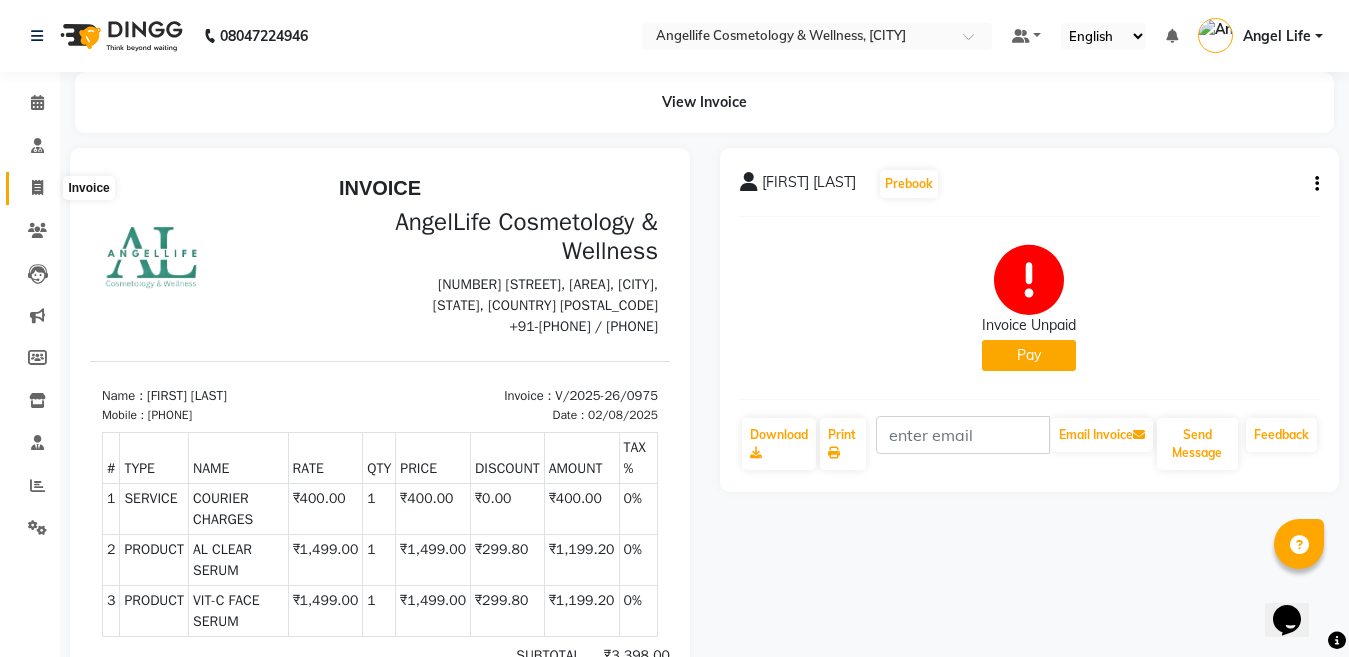 drag, startPoint x: 34, startPoint y: 179, endPoint x: 51, endPoint y: 196, distance: 24.04163 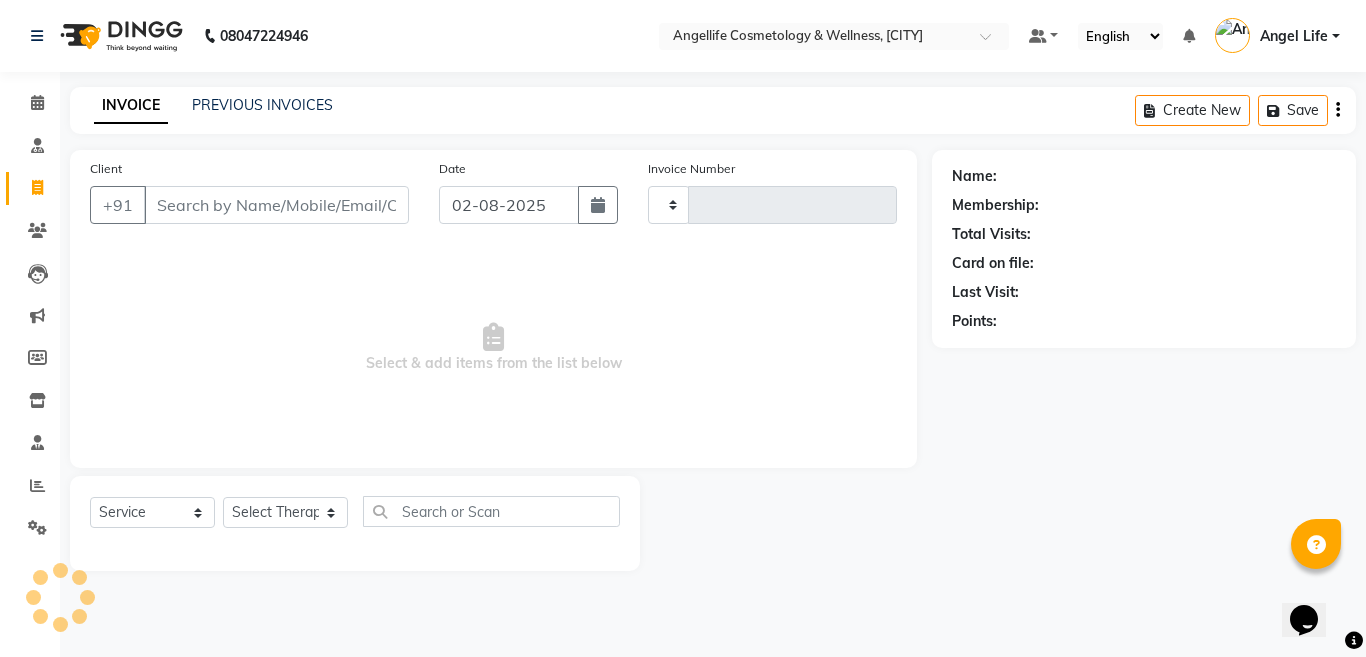 click on "Client" at bounding box center [276, 205] 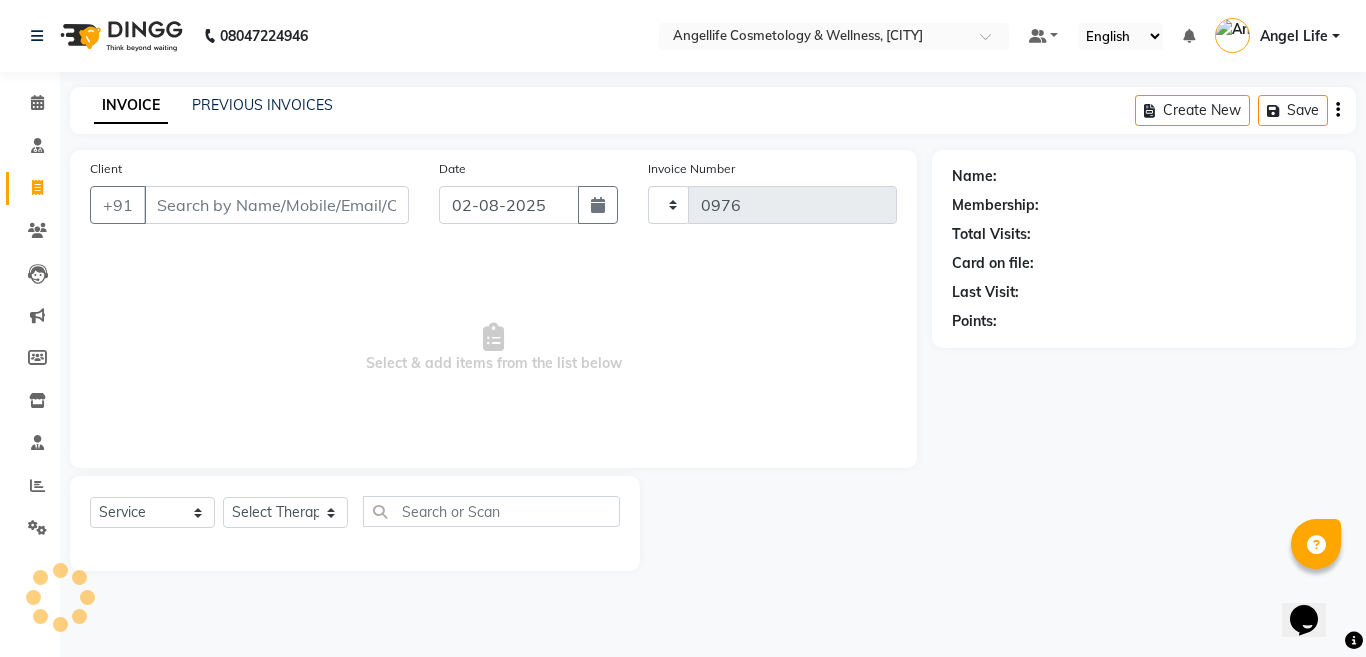 select on "4531" 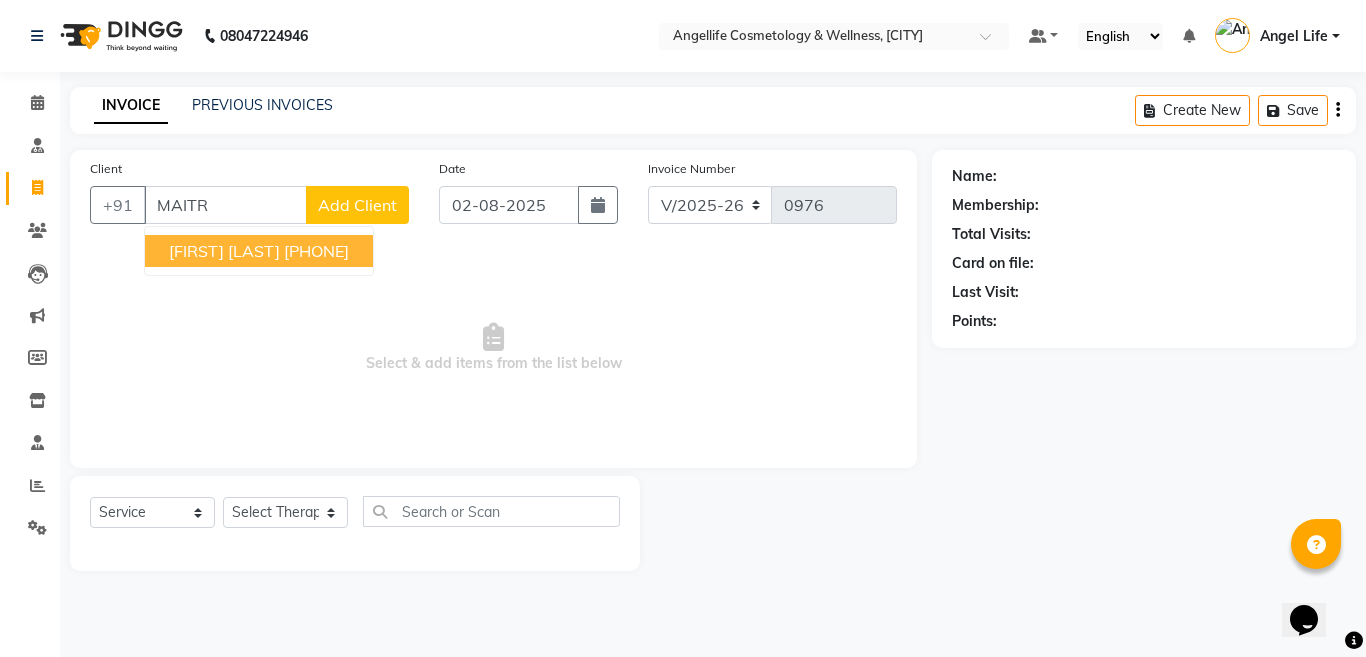 click on "MAITREYEE DUTTA" at bounding box center [224, 251] 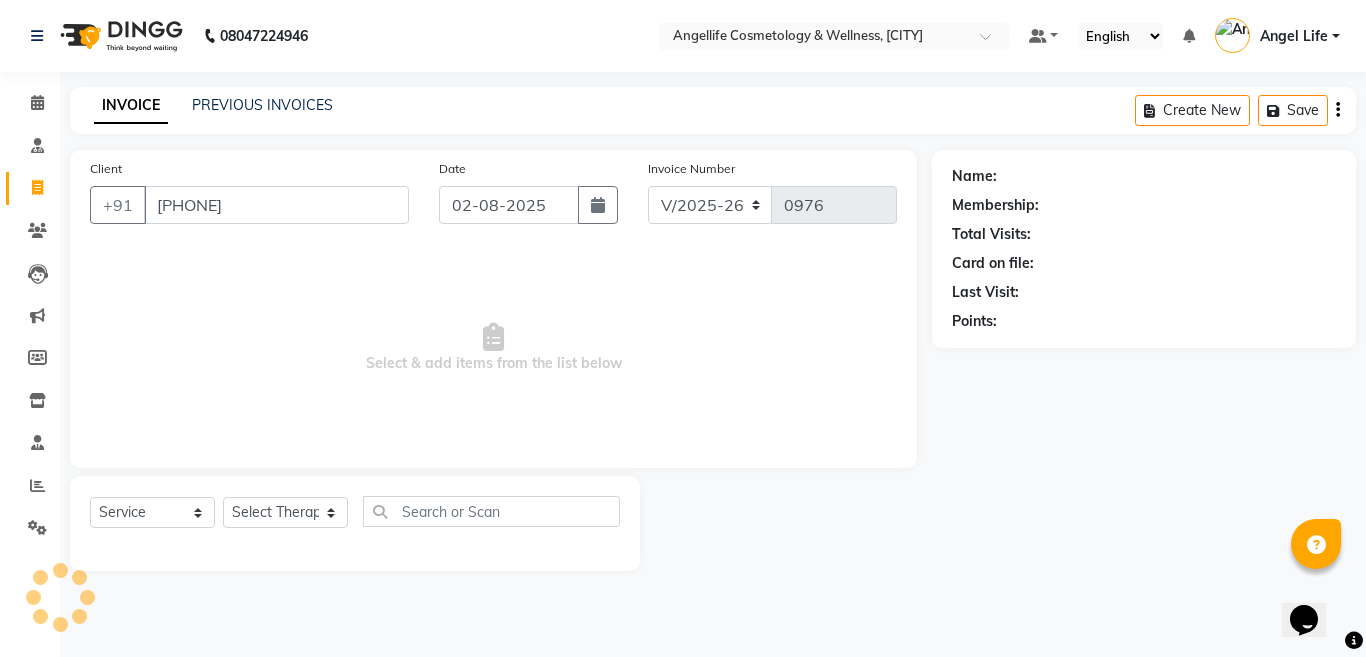 type on "9432075003" 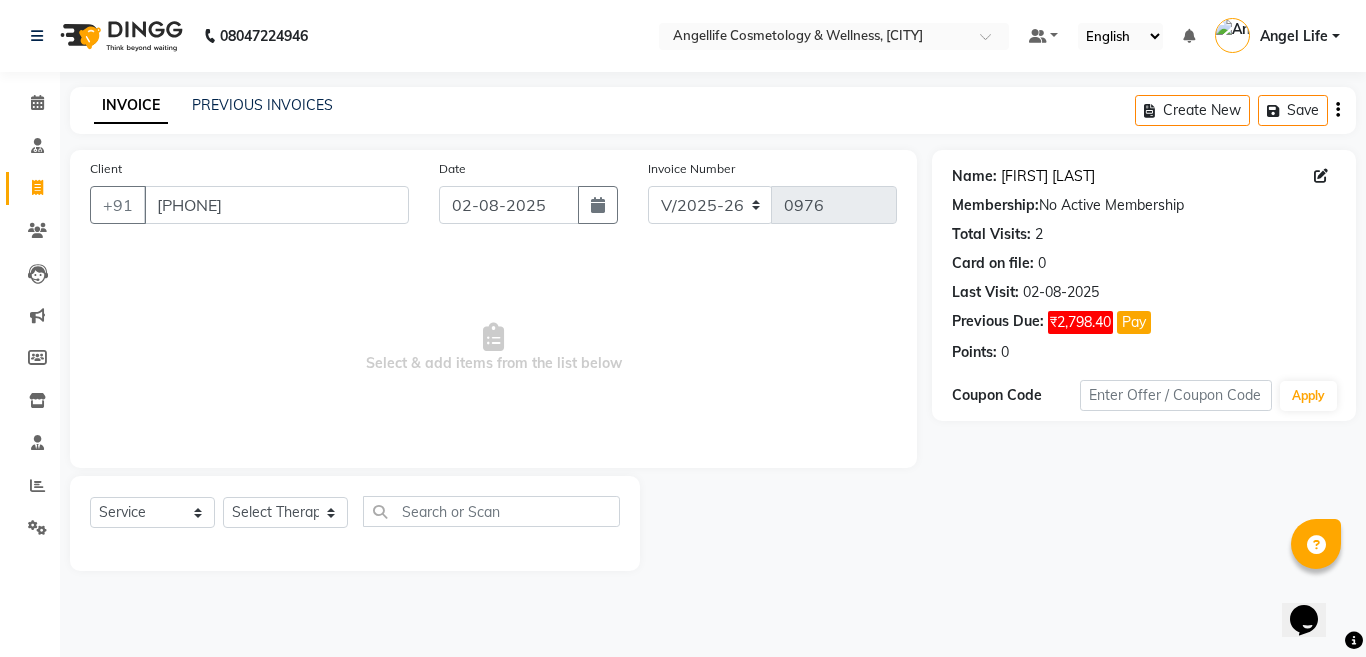 click on "Maitreyee Dutta" 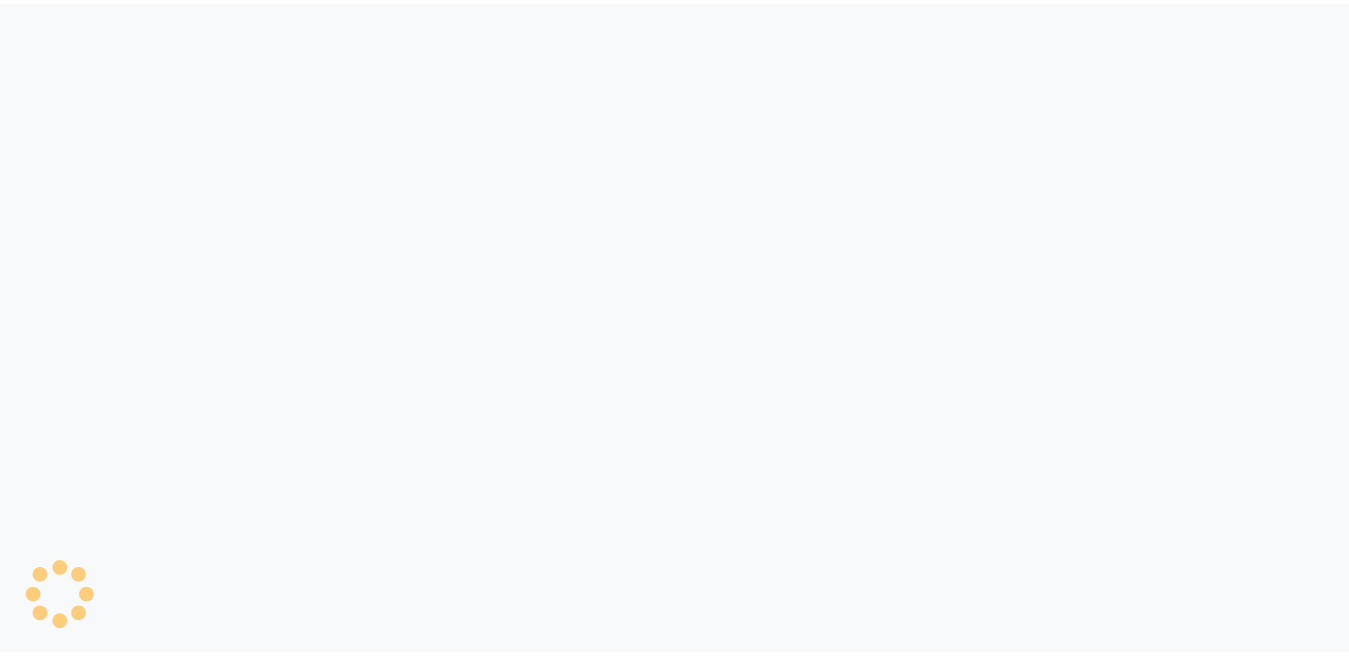 scroll, scrollTop: 0, scrollLeft: 0, axis: both 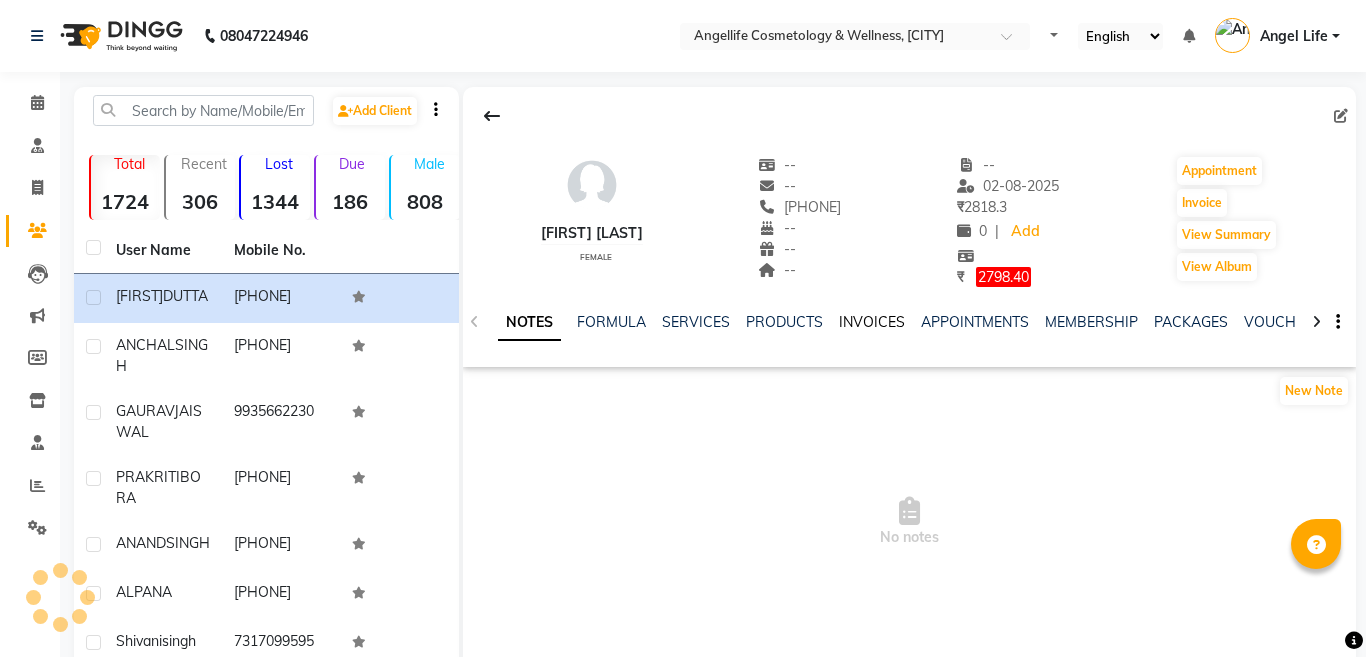 select on "en" 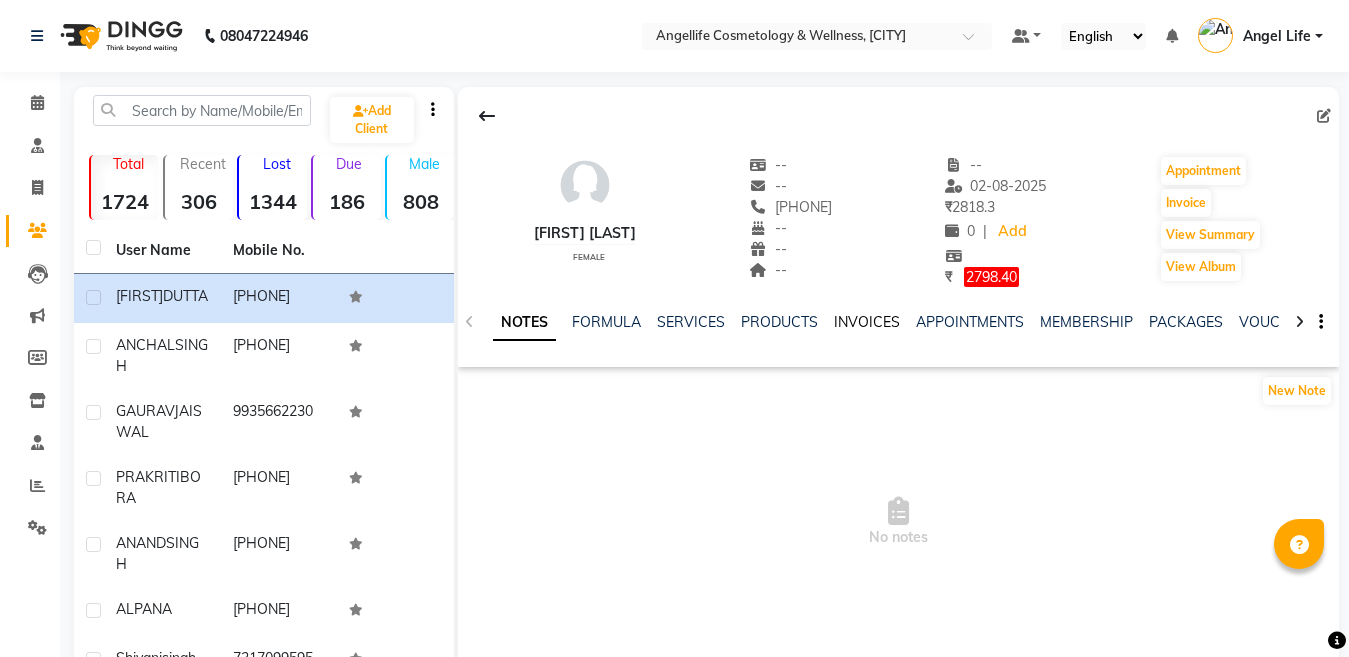 click on "INVOICES" 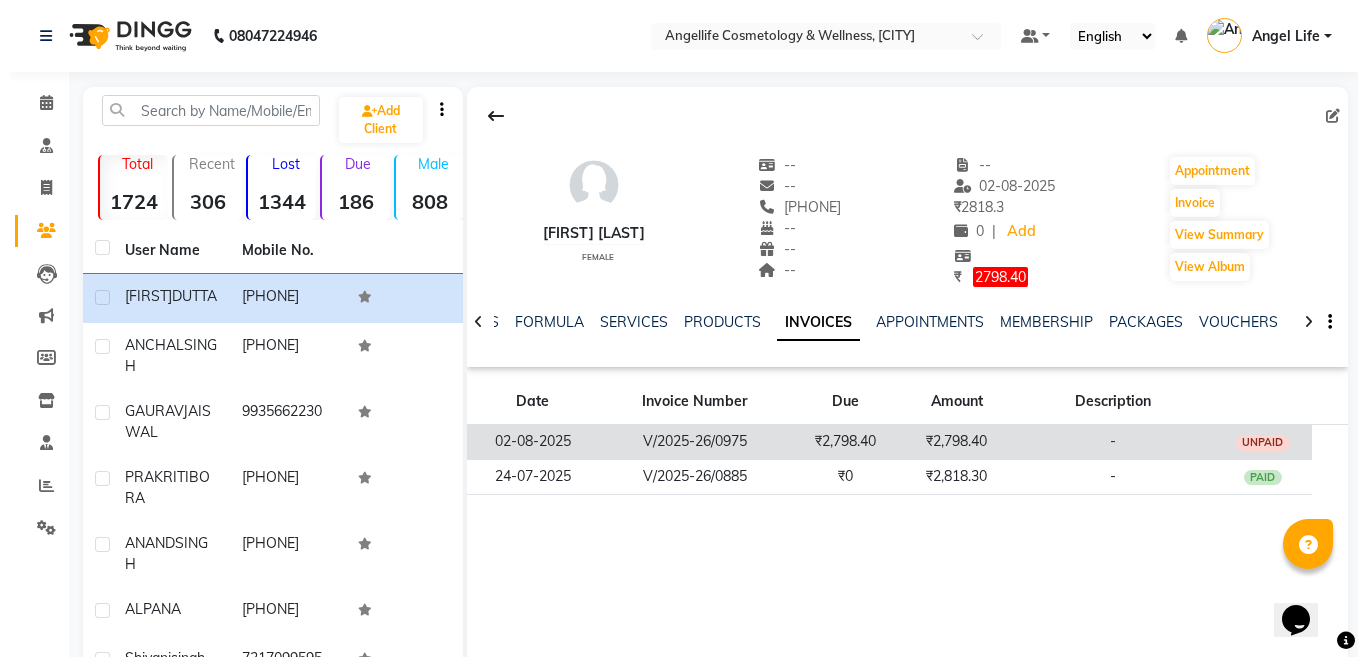 scroll, scrollTop: 0, scrollLeft: 0, axis: both 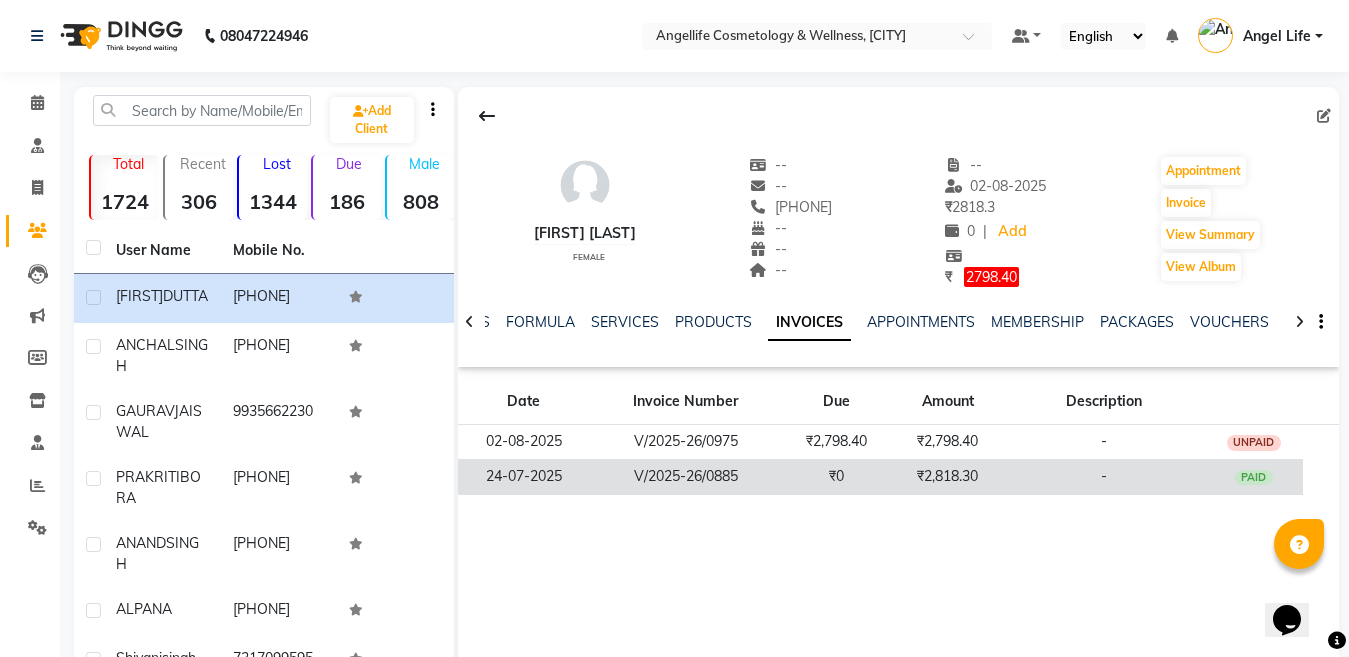 click on "₹0" 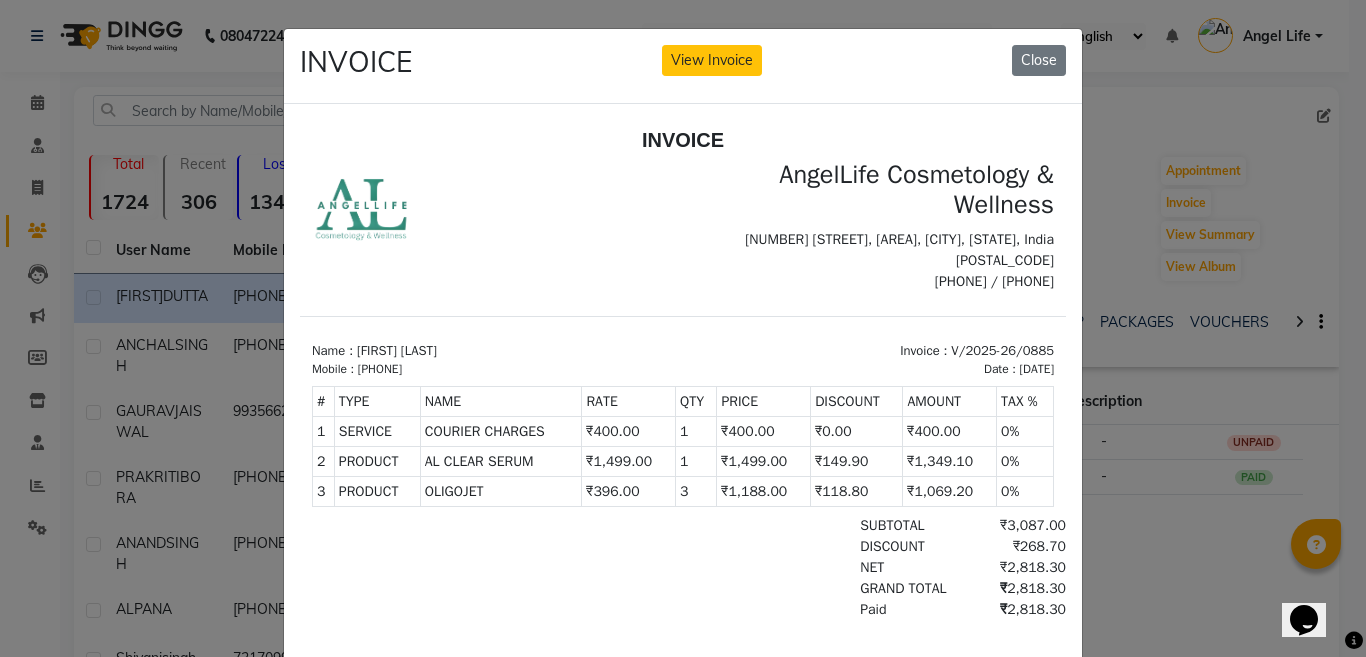 scroll, scrollTop: 0, scrollLeft: 0, axis: both 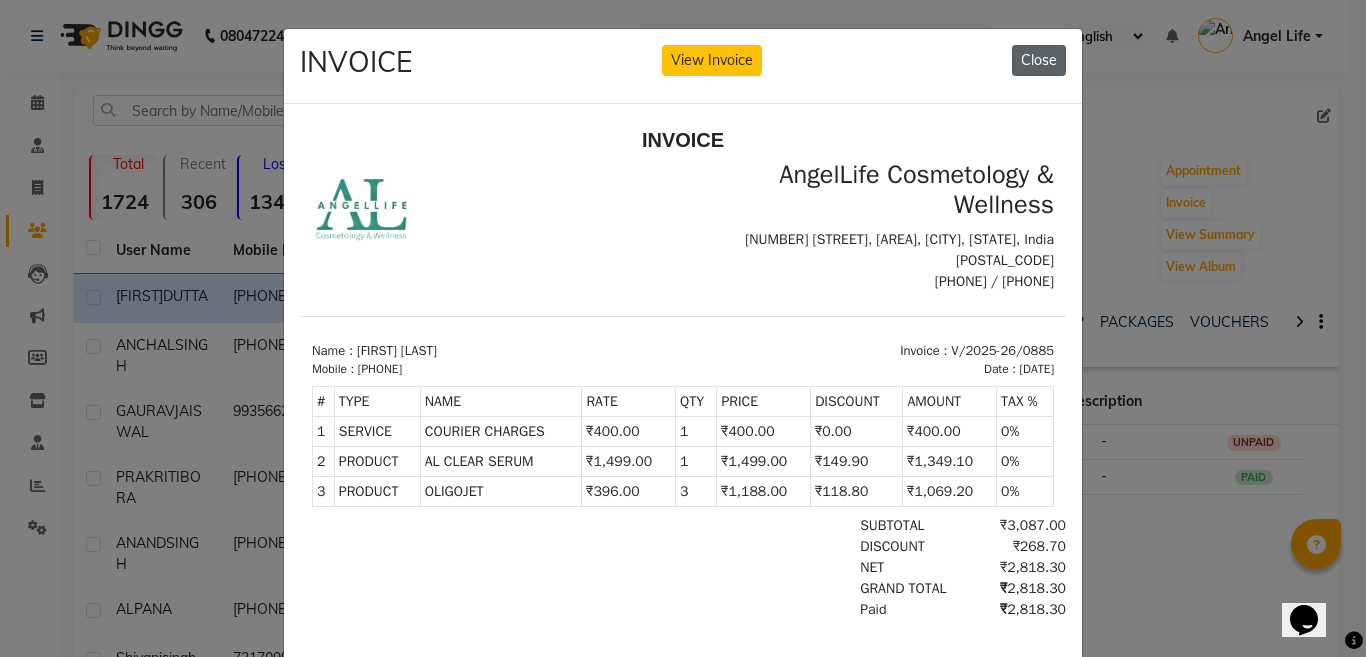 click on "Close" 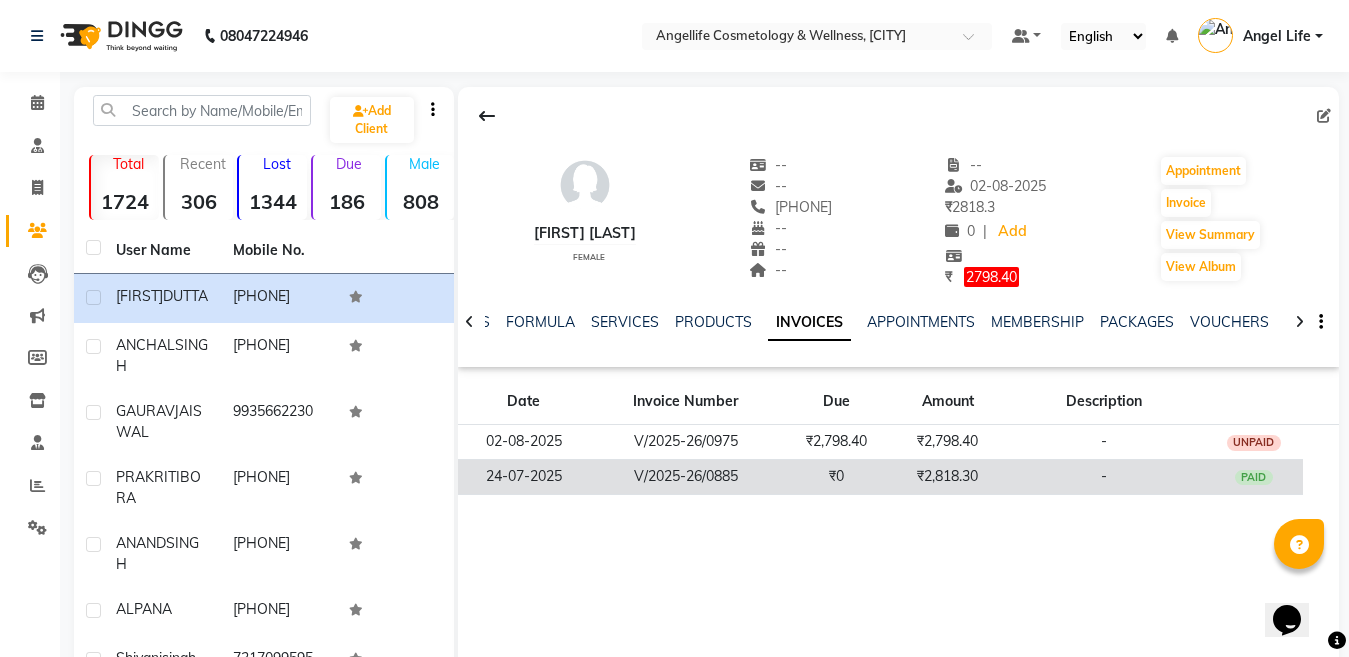 click on "₹2,818.30" 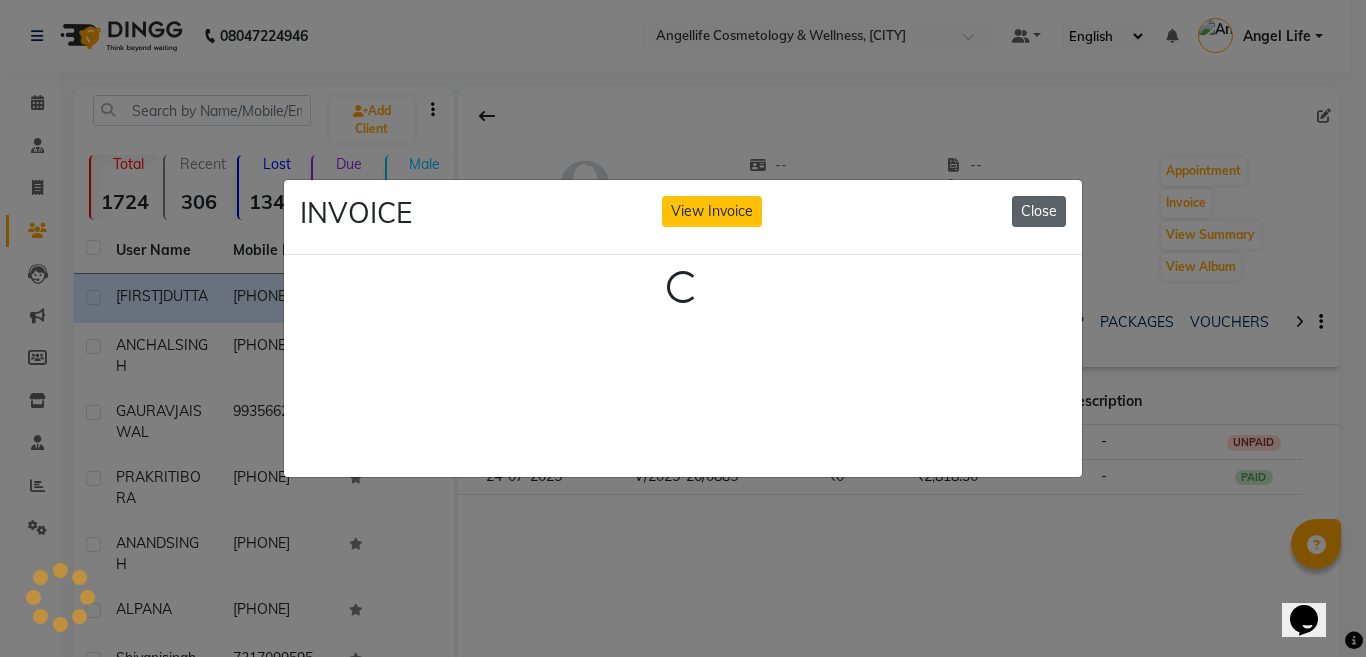 click on "Close" 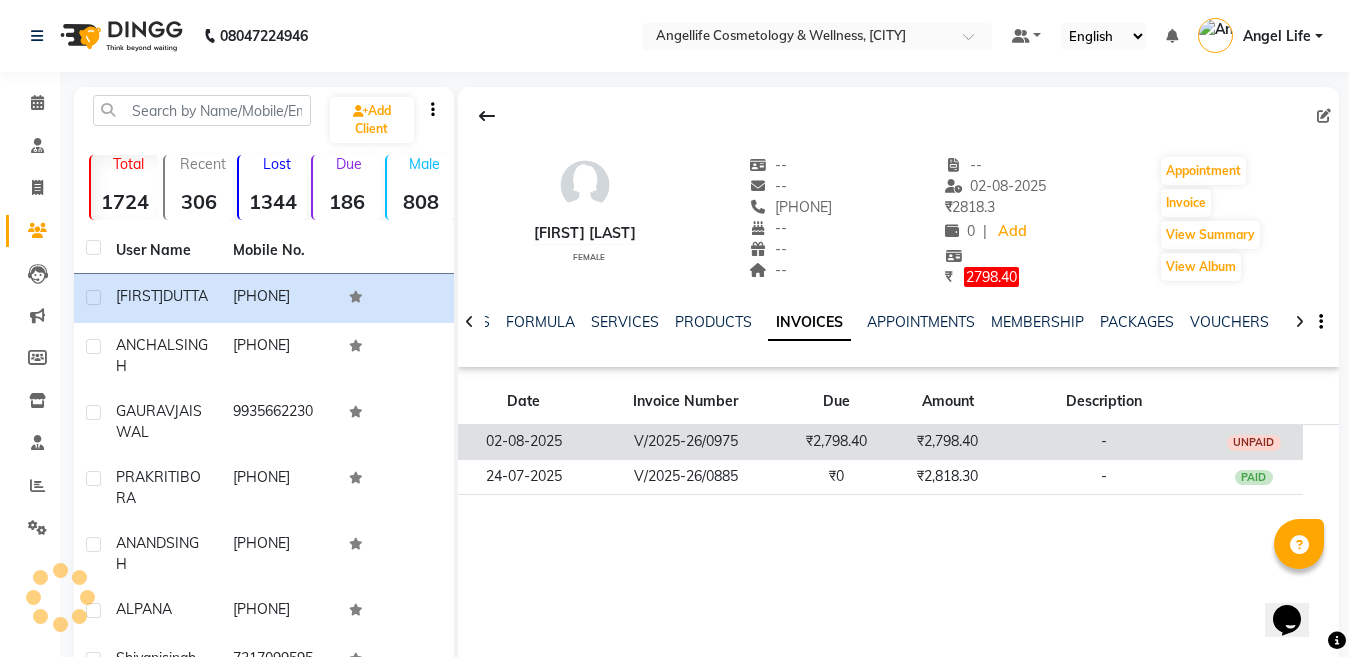 click on "₹2,798.40" 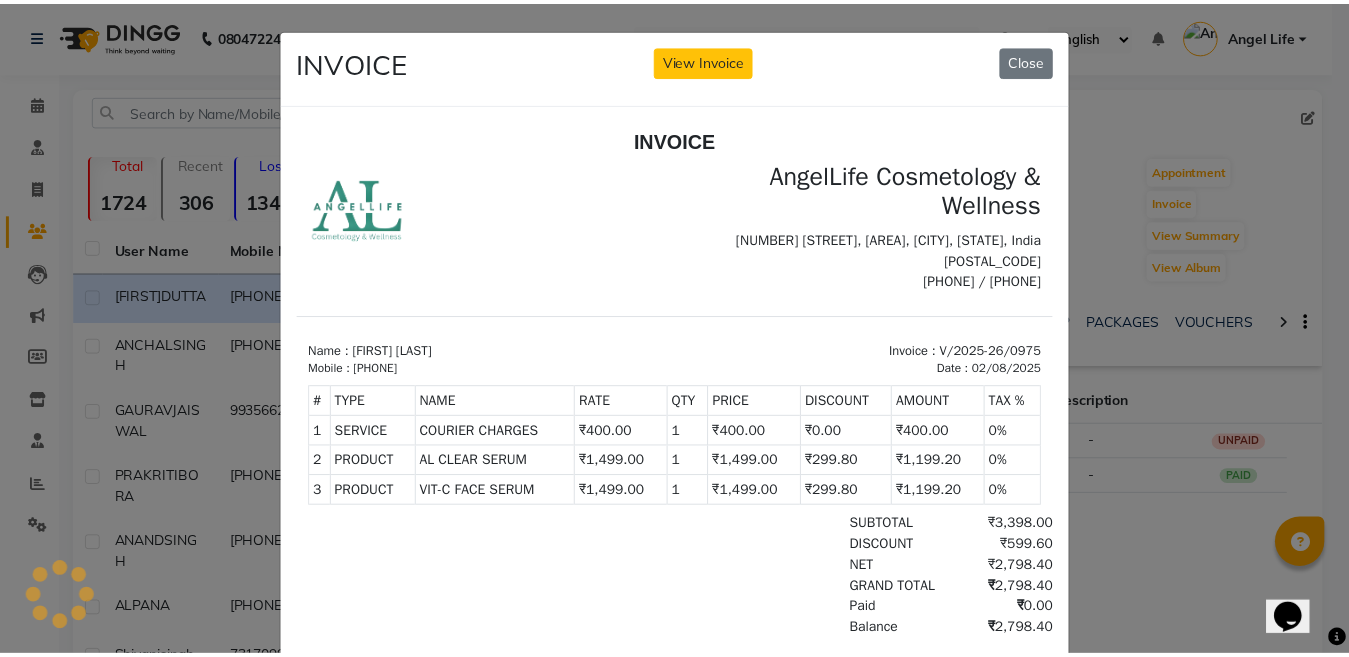 scroll, scrollTop: 0, scrollLeft: 0, axis: both 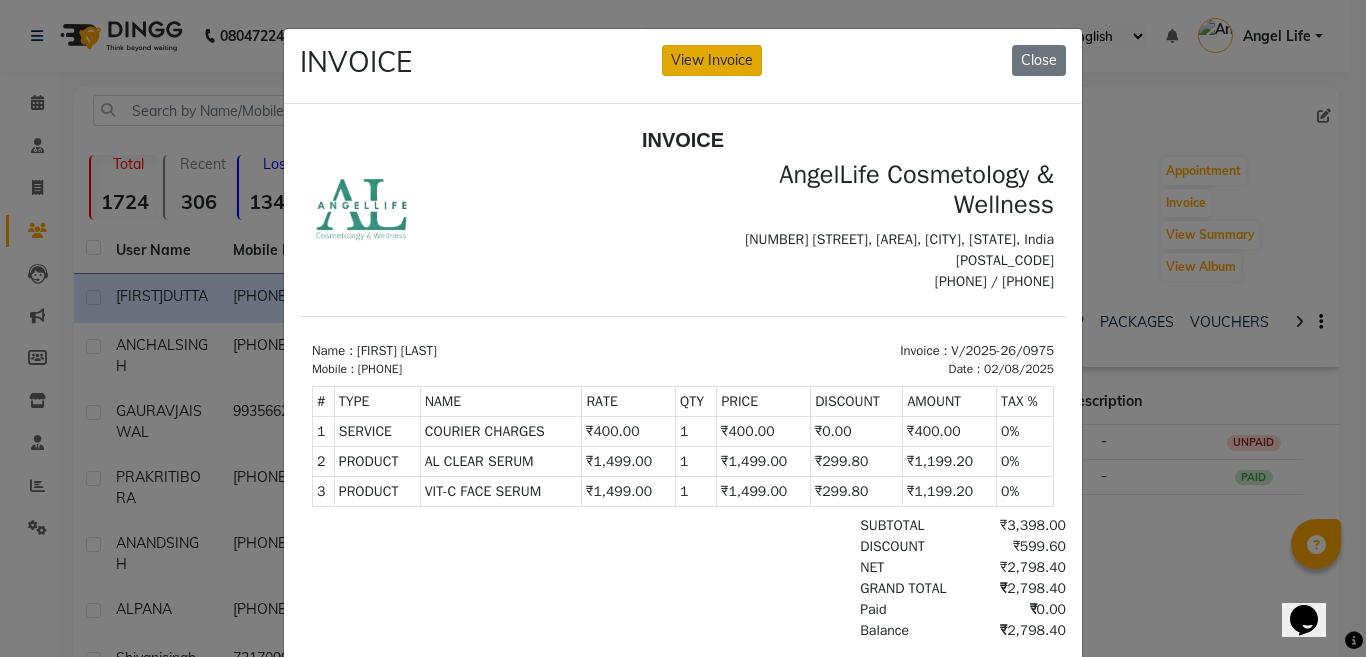 click on "View Invoice" 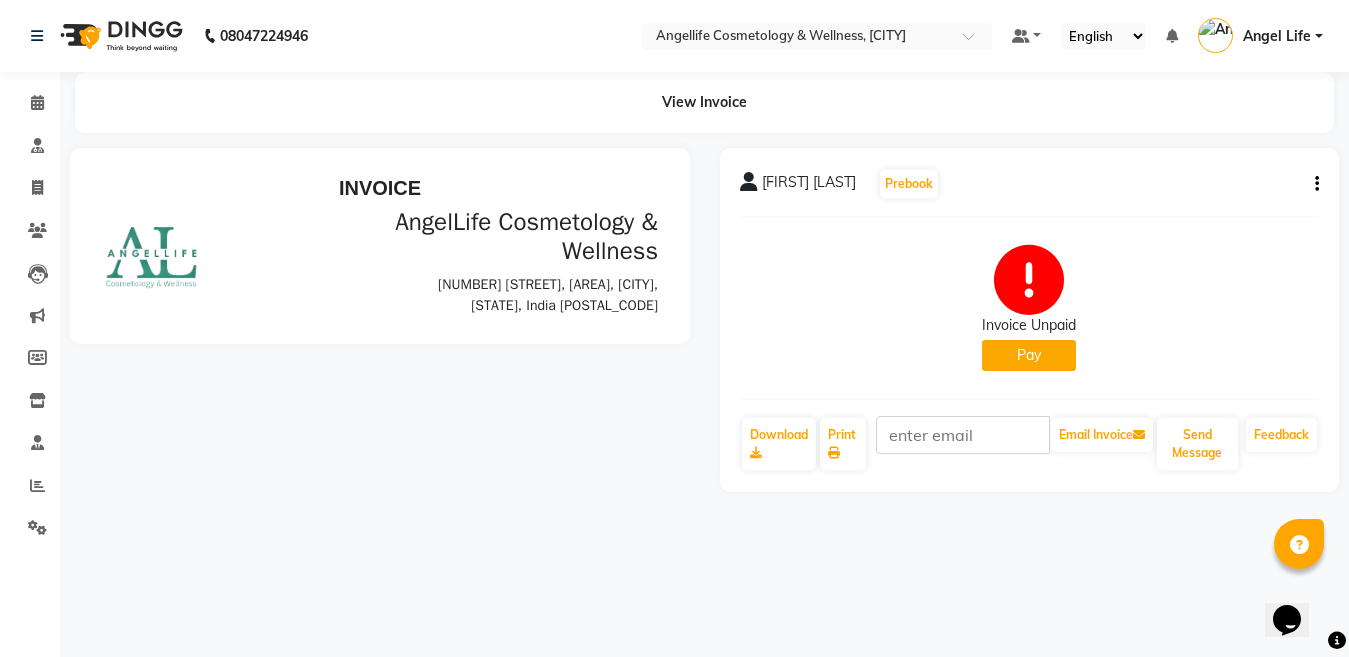 scroll, scrollTop: 0, scrollLeft: 0, axis: both 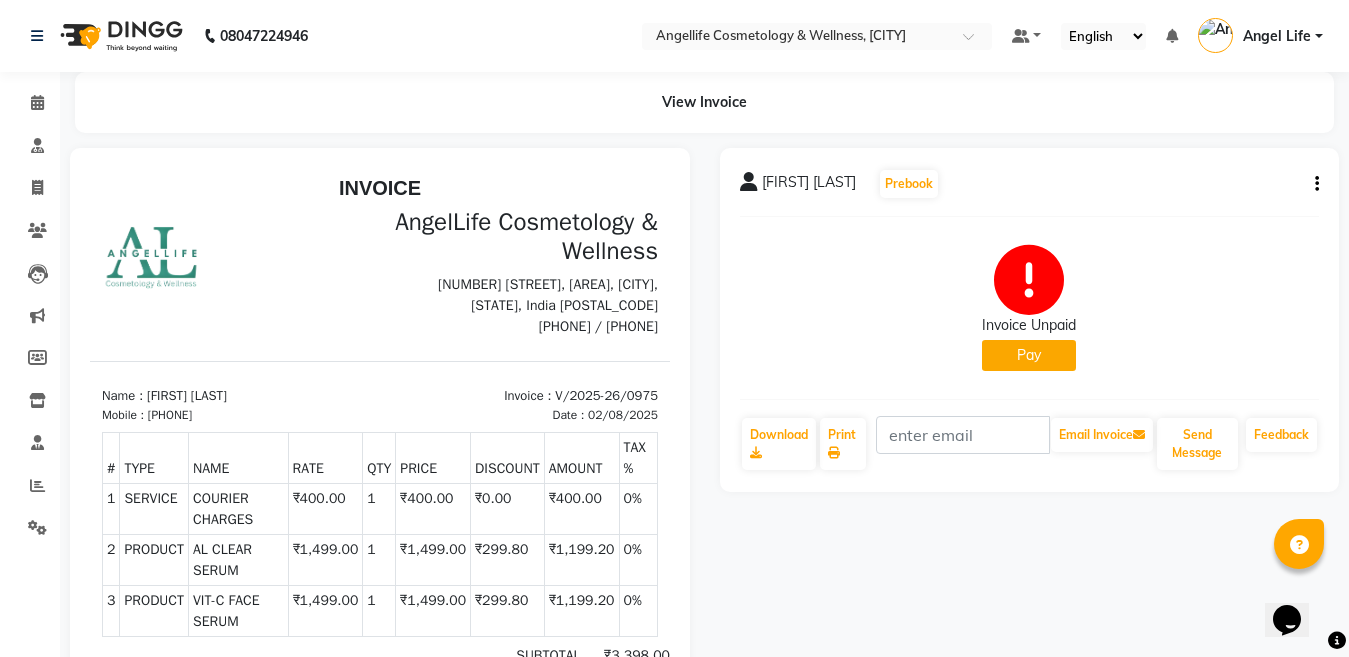 click 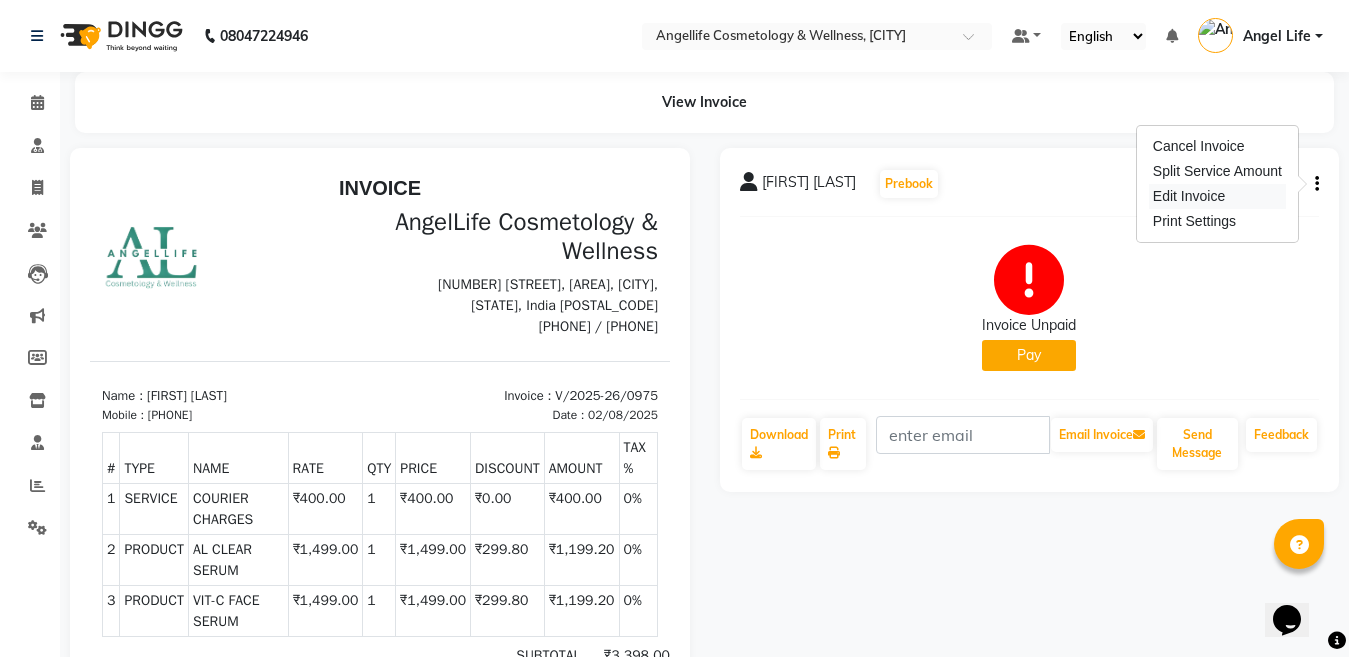click on "Edit Invoice" at bounding box center [1217, 196] 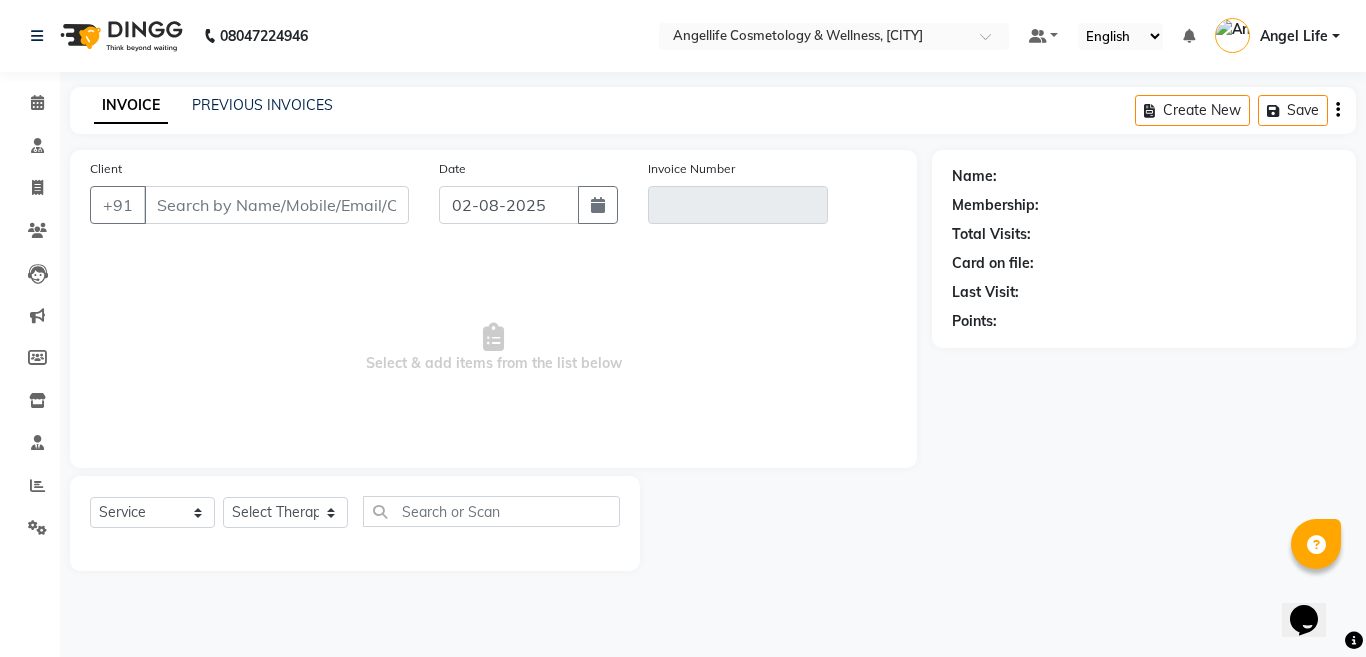 type on "9432075003" 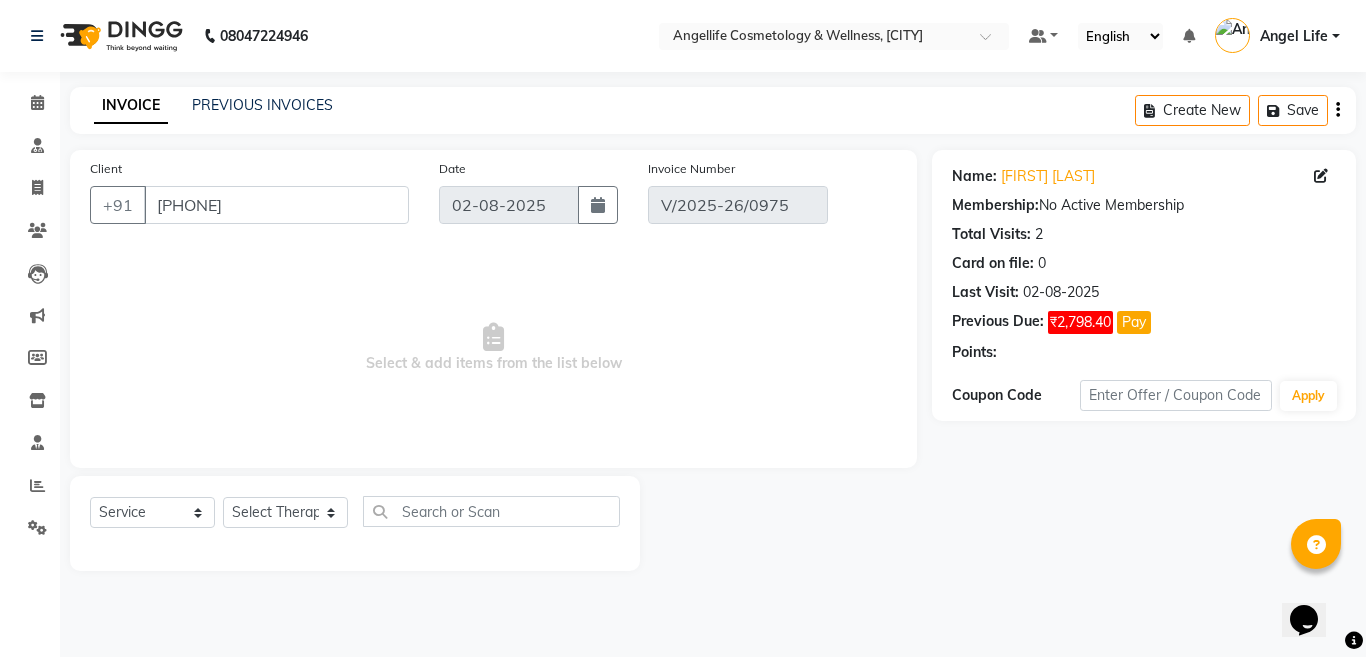 select on "select" 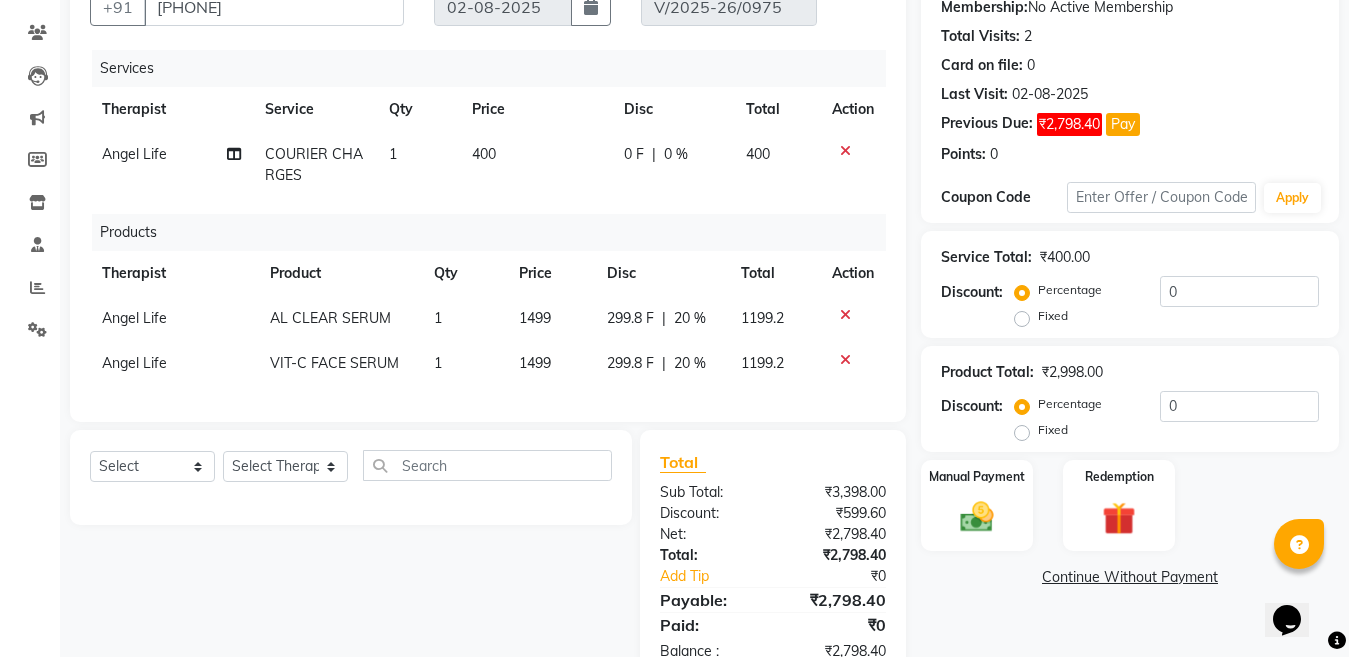 scroll, scrollTop: 200, scrollLeft: 0, axis: vertical 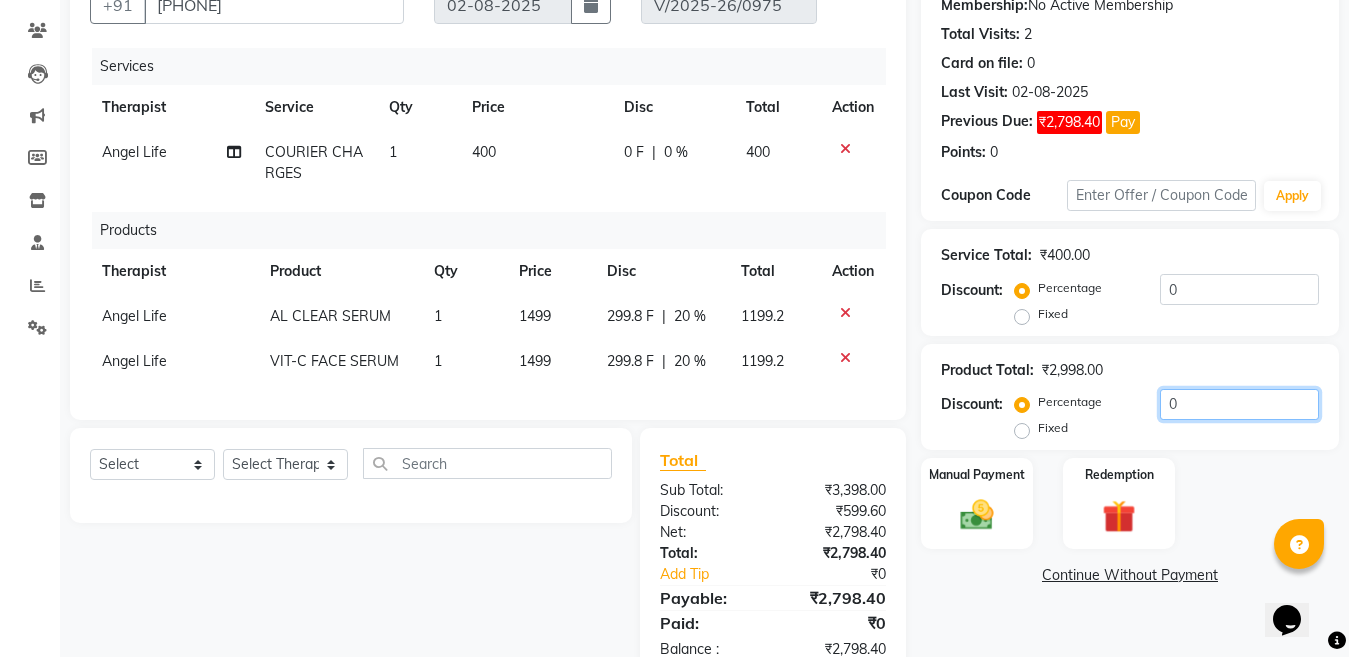 click on "0" 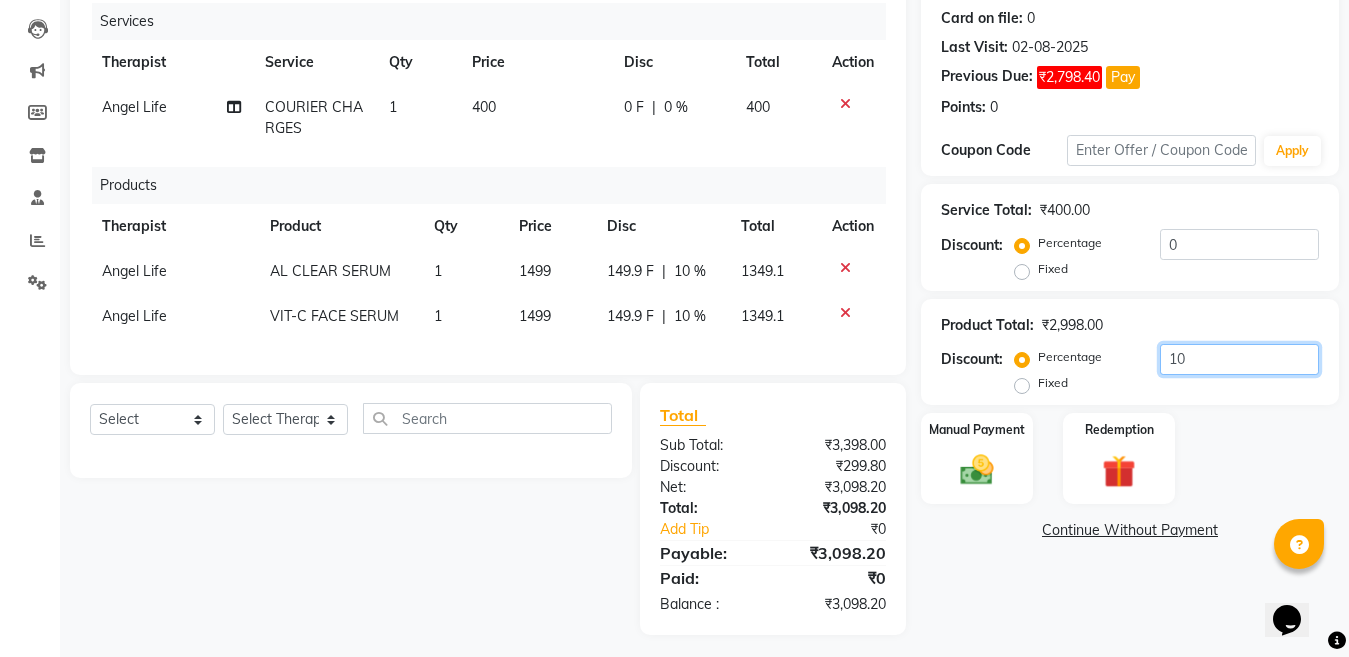 scroll, scrollTop: 270, scrollLeft: 0, axis: vertical 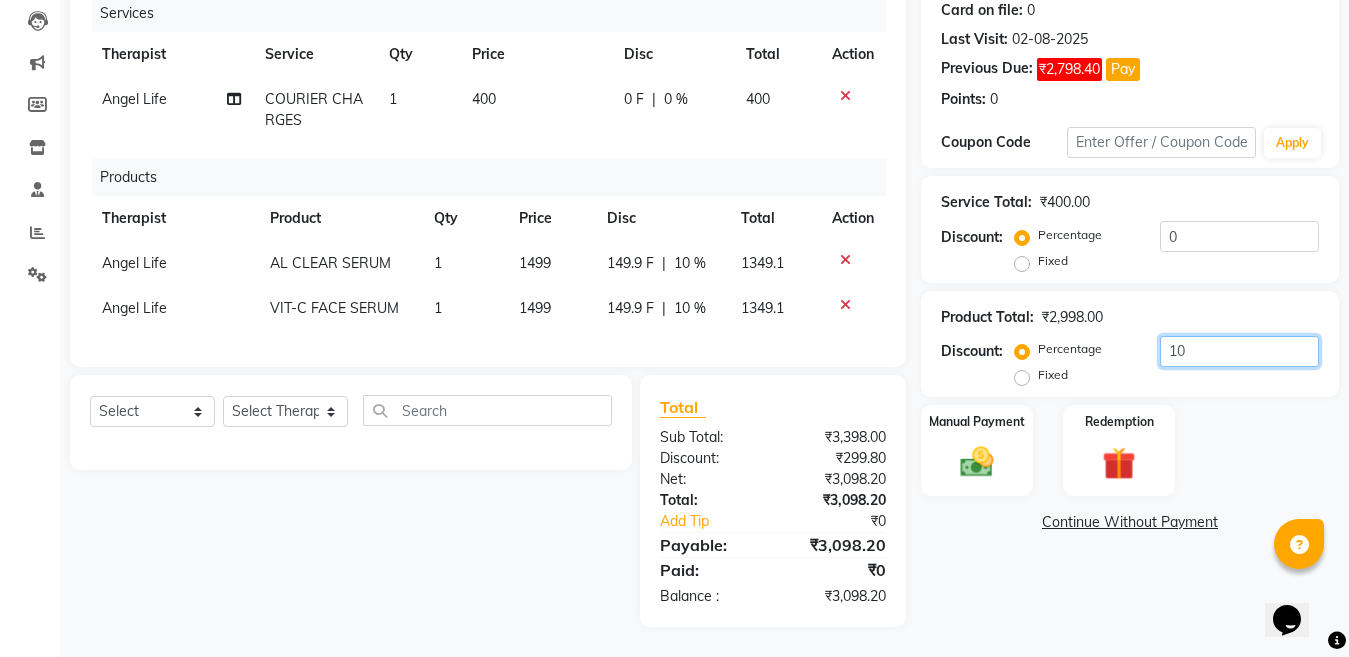 type on "10" 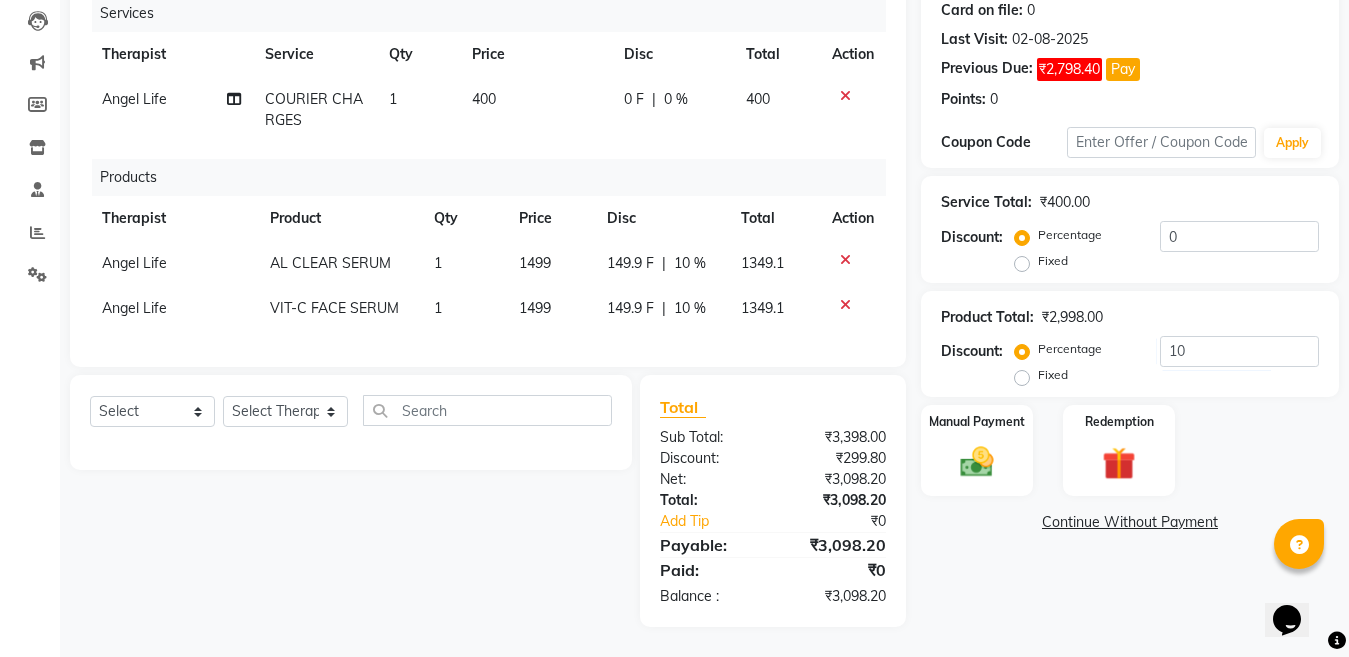 click on "Name: Maitreyee Dutta Membership:  No Active Membership  Total Visits:  2 Card on file:  0 Last Visit:   02-08-2025 Previous Due:  ₹2,798.40 Pay Points:   0  Coupon Code Apply Service Total:  ₹400.00  Discount:  Percentage   Fixed  0 Product Total:  ₹2,998.00  Discount:  Percentage   Fixed  10 Manual Payment Redemption  Continue Without Payment" 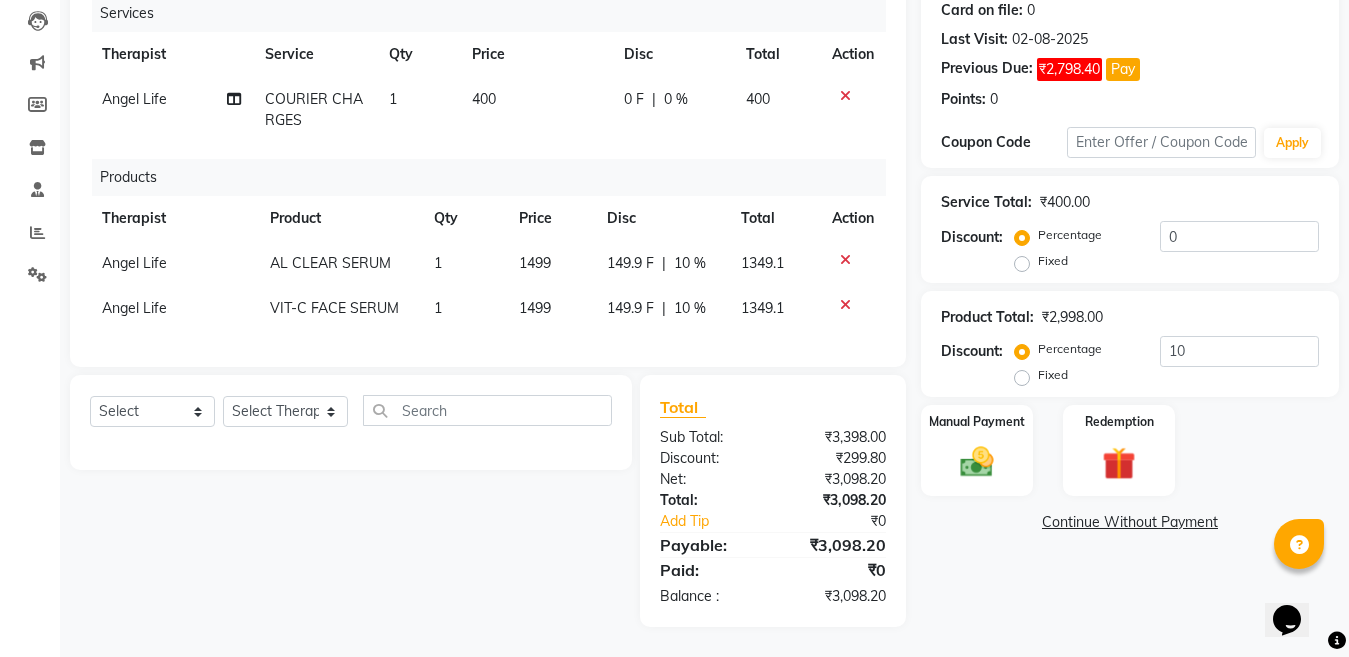 click on "Continue Without Payment" 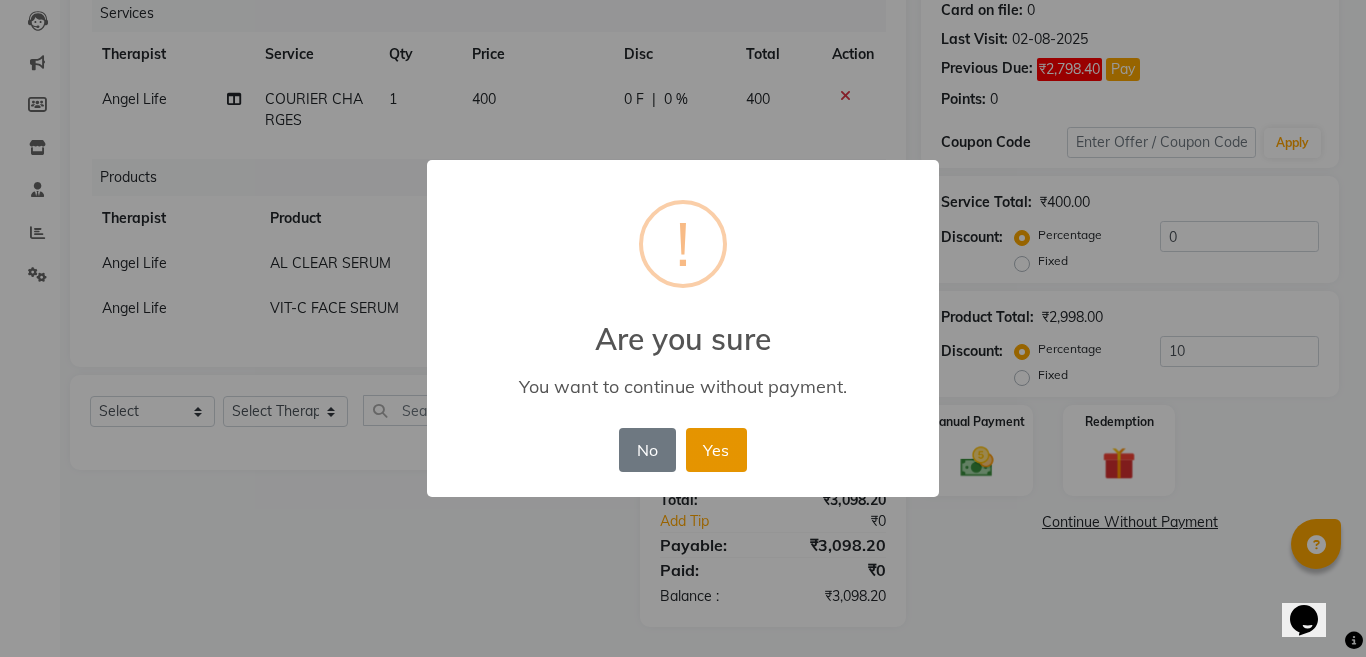 click on "Yes" at bounding box center (716, 450) 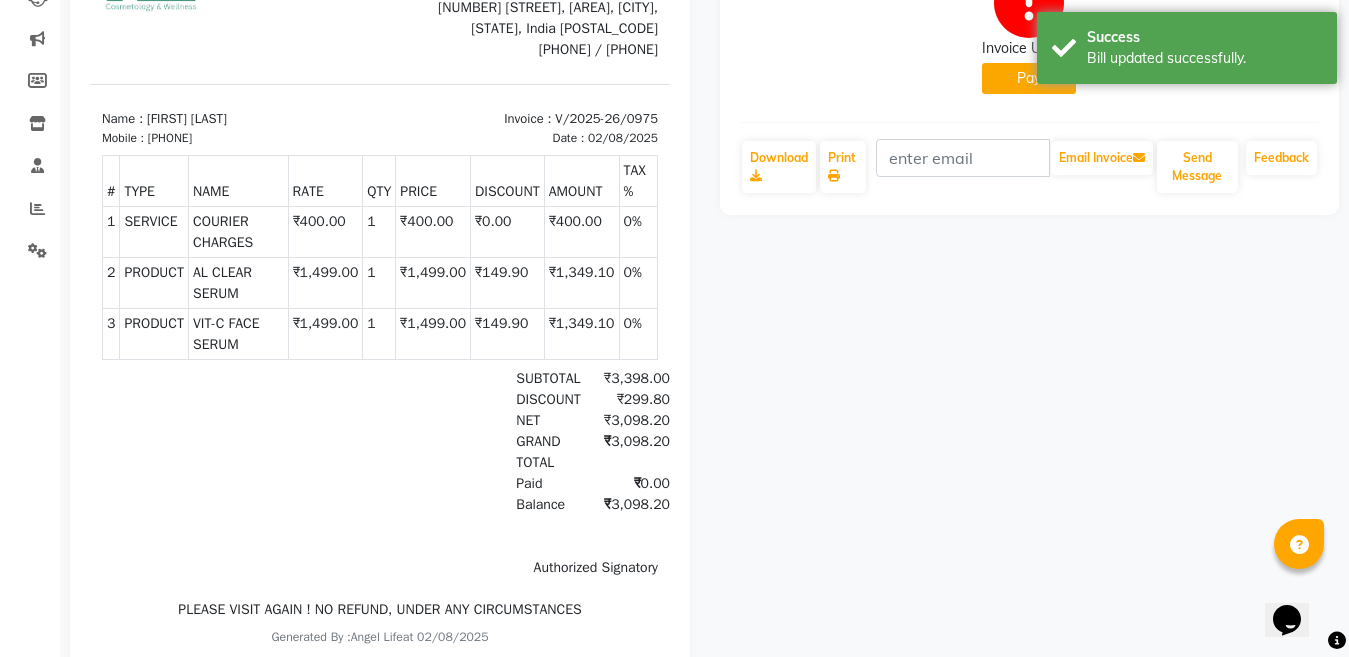scroll, scrollTop: 300, scrollLeft: 0, axis: vertical 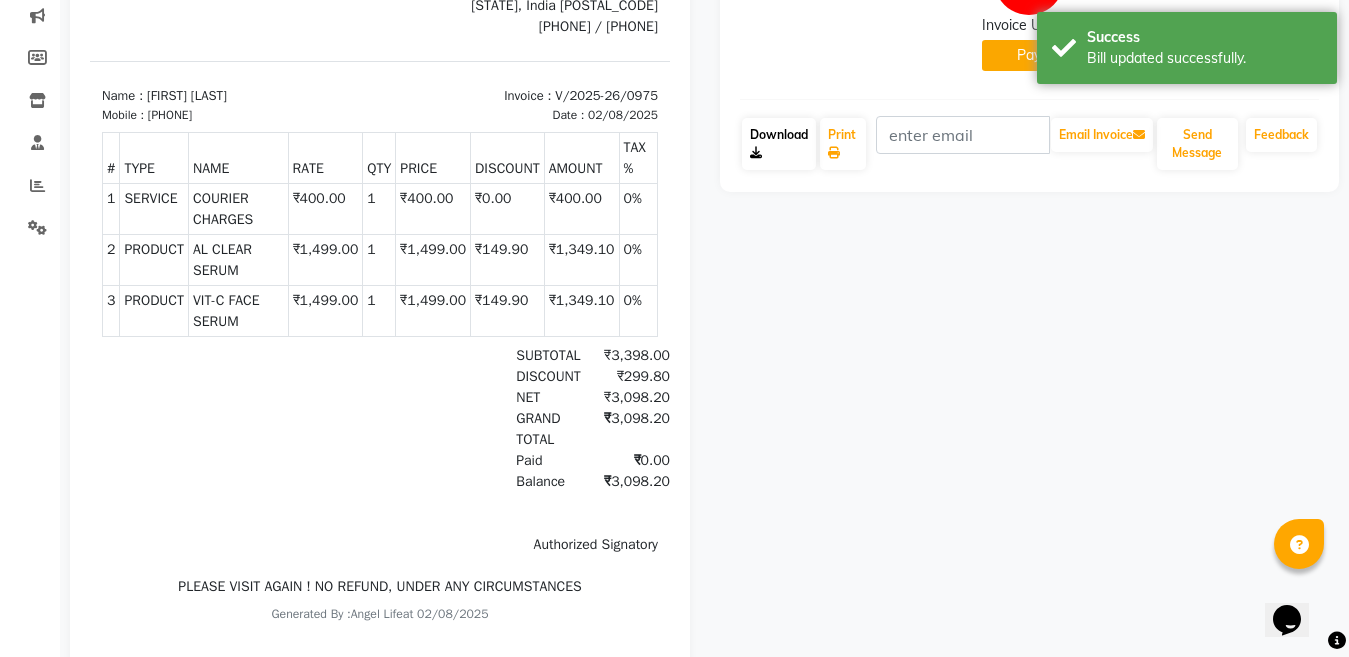 click on "Download" 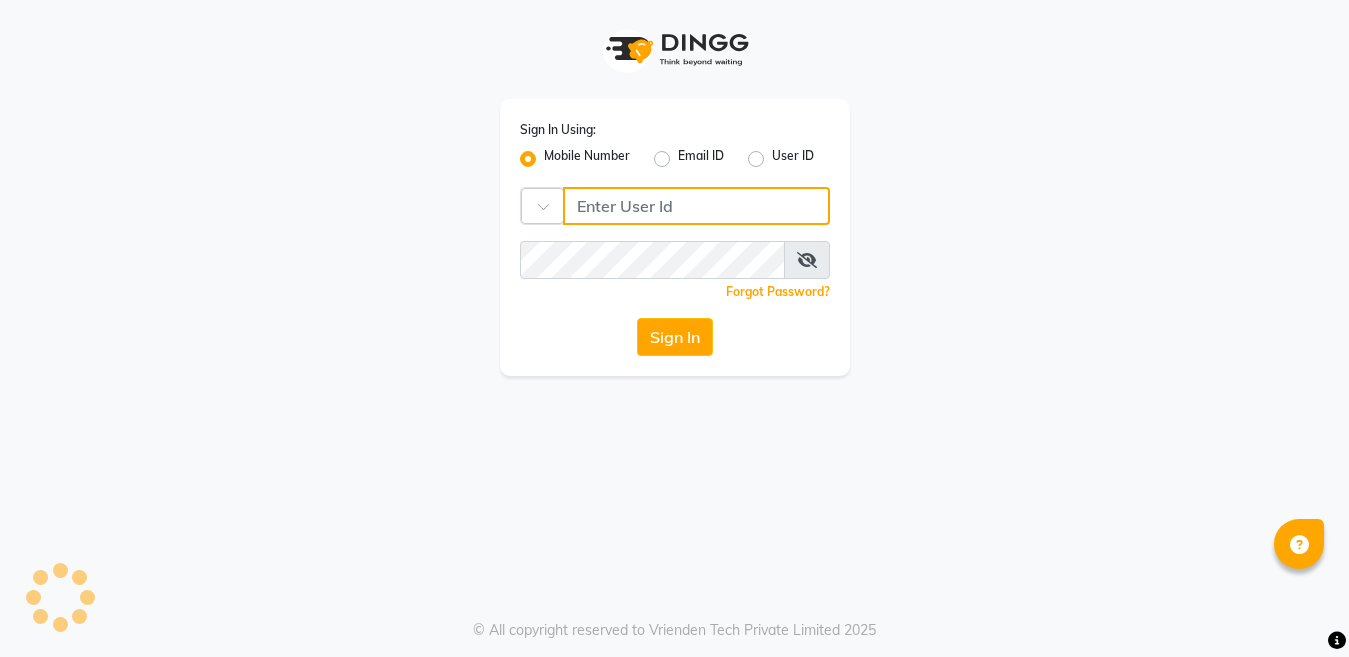 type on "9506660055" 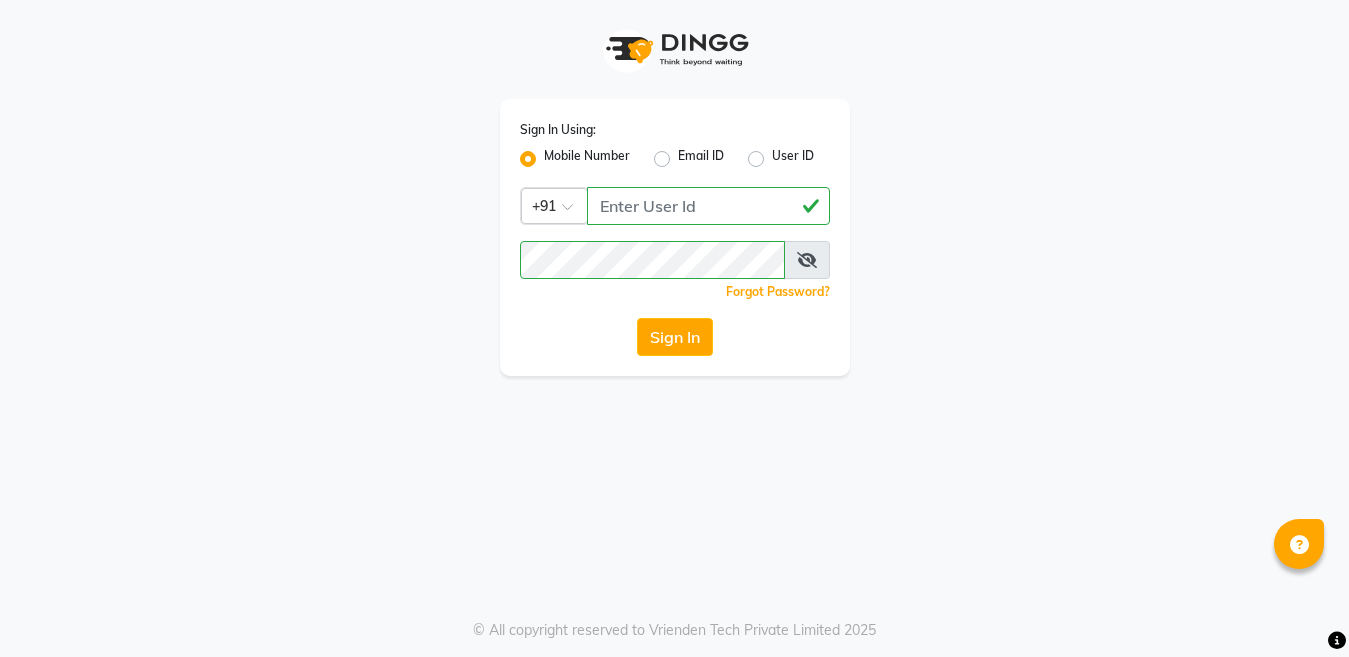 scroll, scrollTop: 0, scrollLeft: 0, axis: both 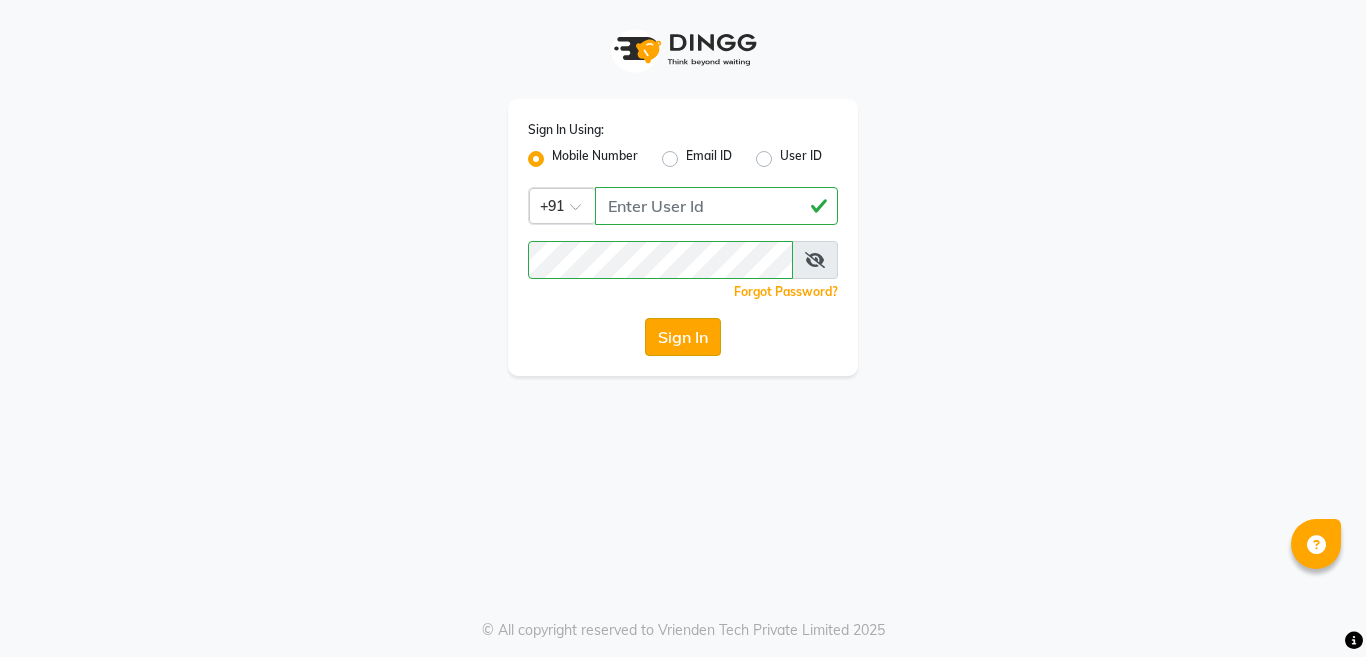 click on "Sign In" 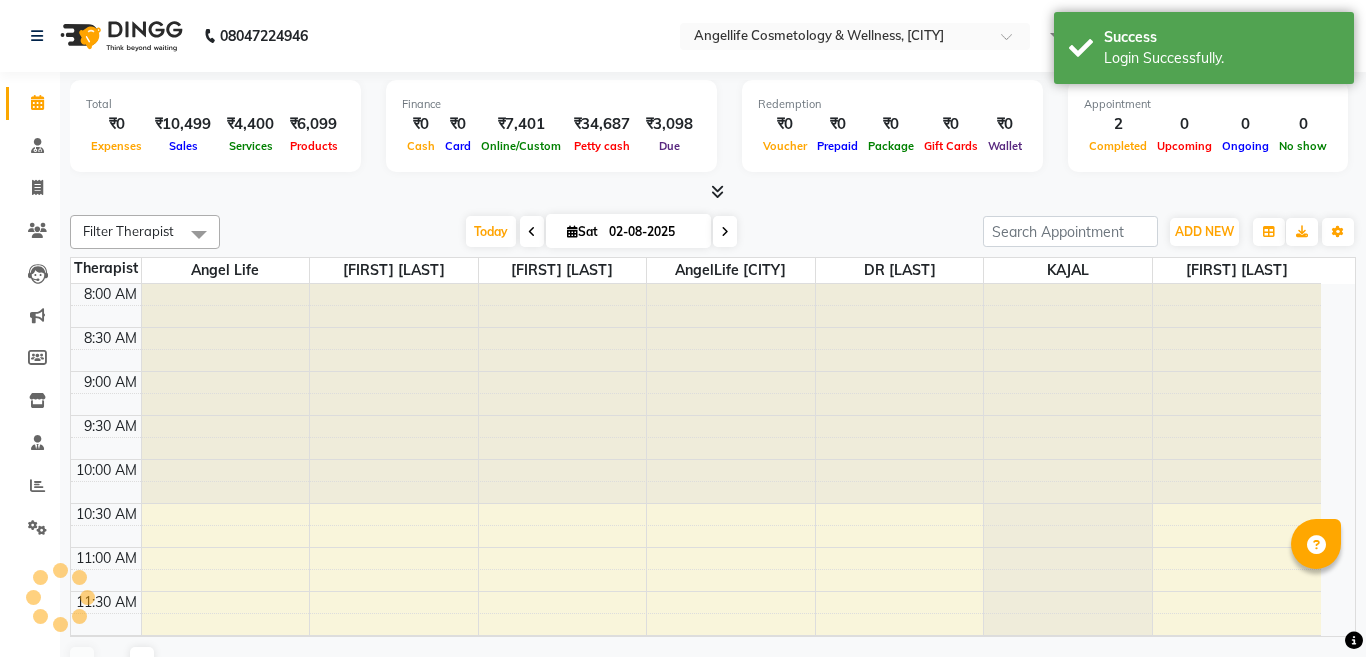 select on "en" 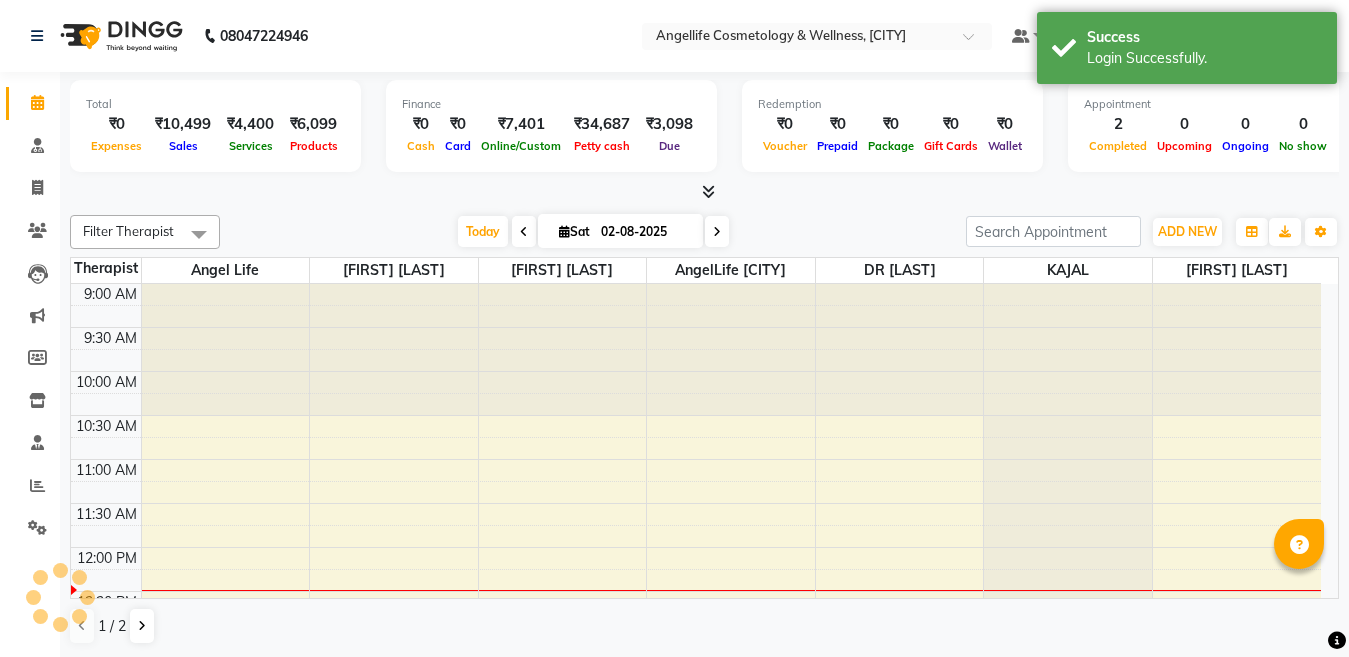 scroll, scrollTop: 0, scrollLeft: 0, axis: both 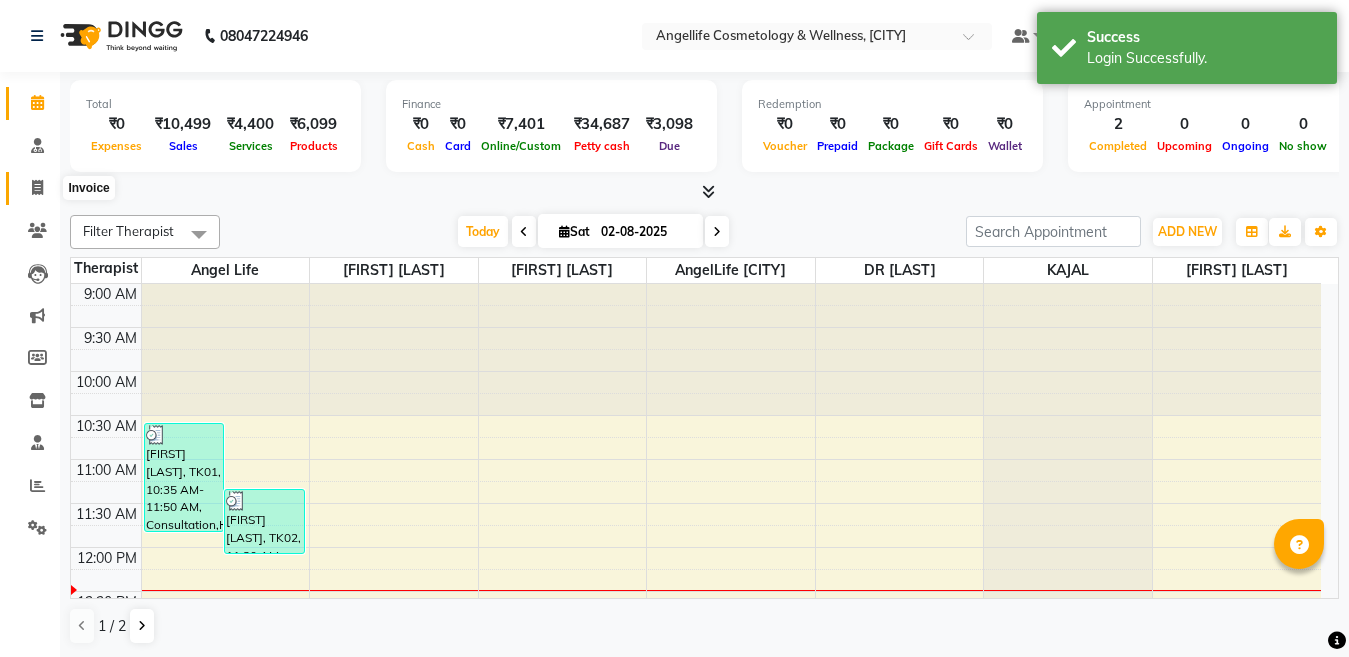 click 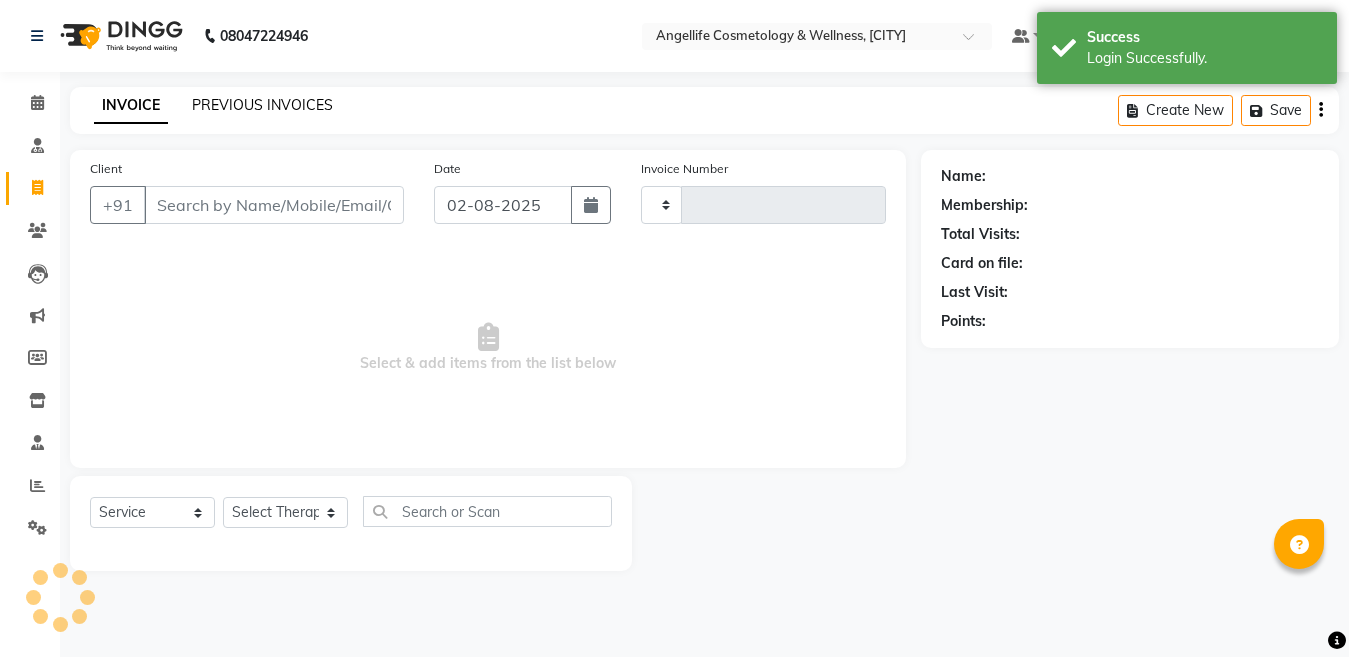 type on "0976" 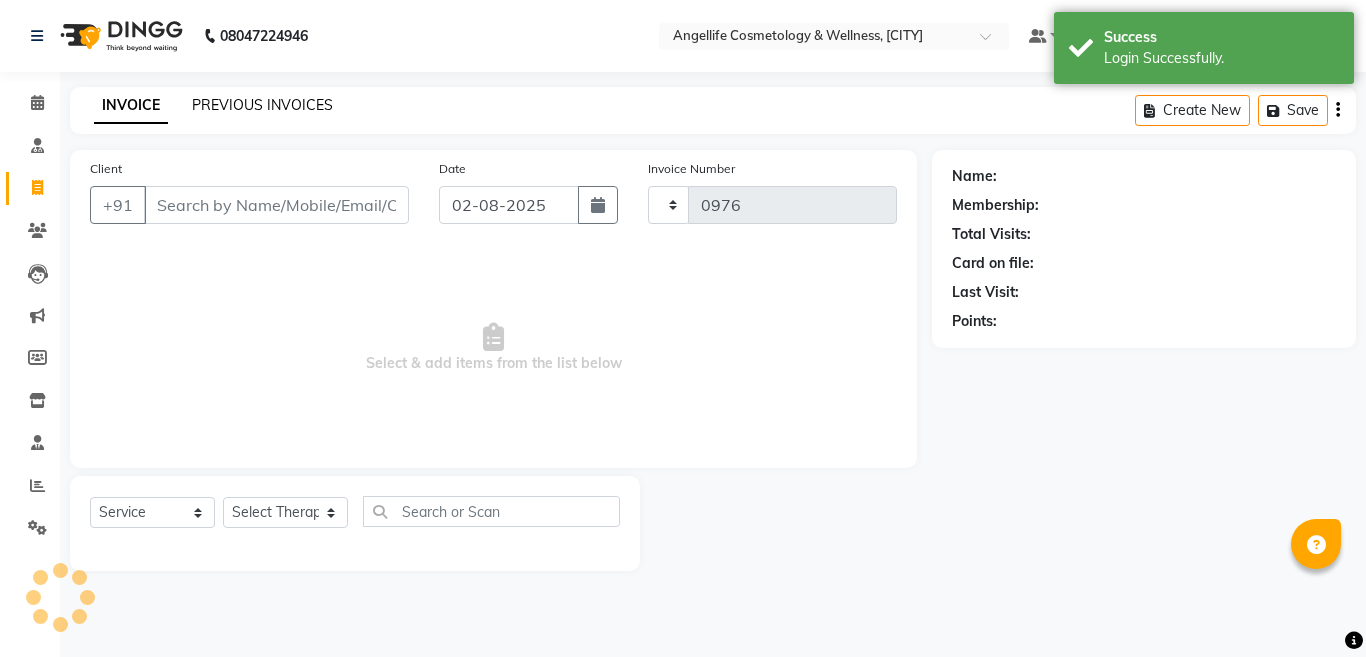select on "4531" 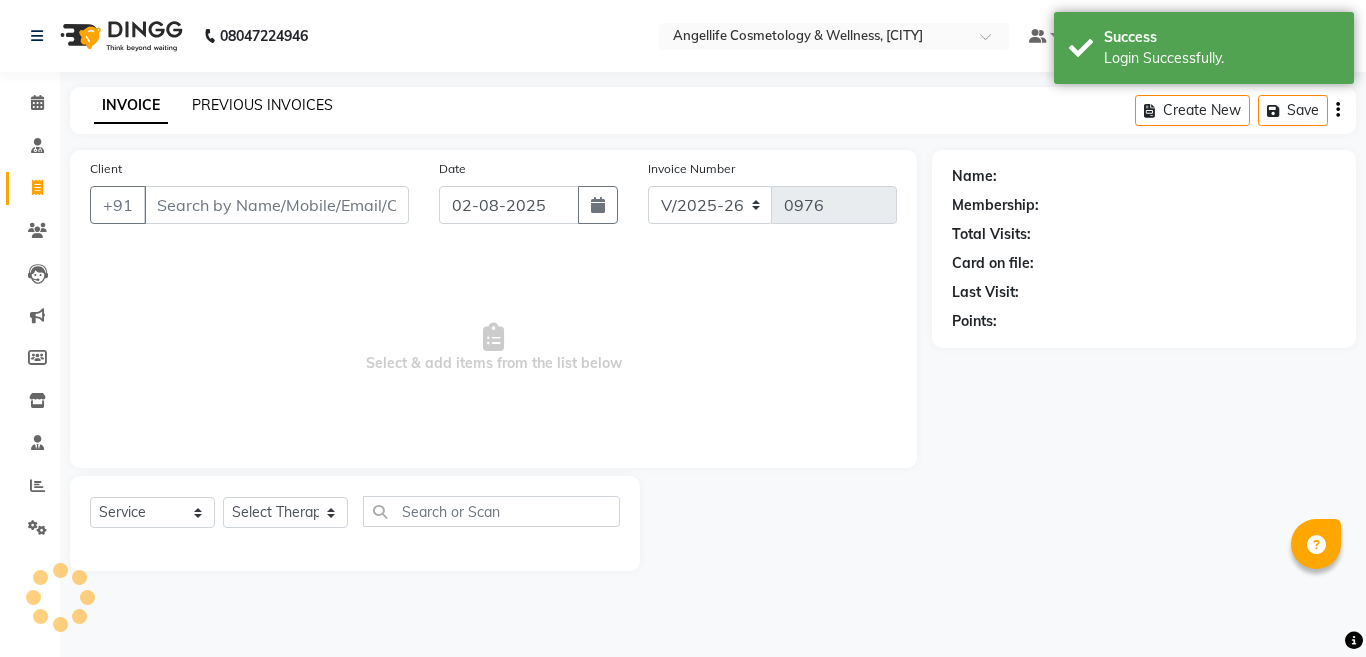 click on "INVOICE PREVIOUS INVOICES Create New   Save" 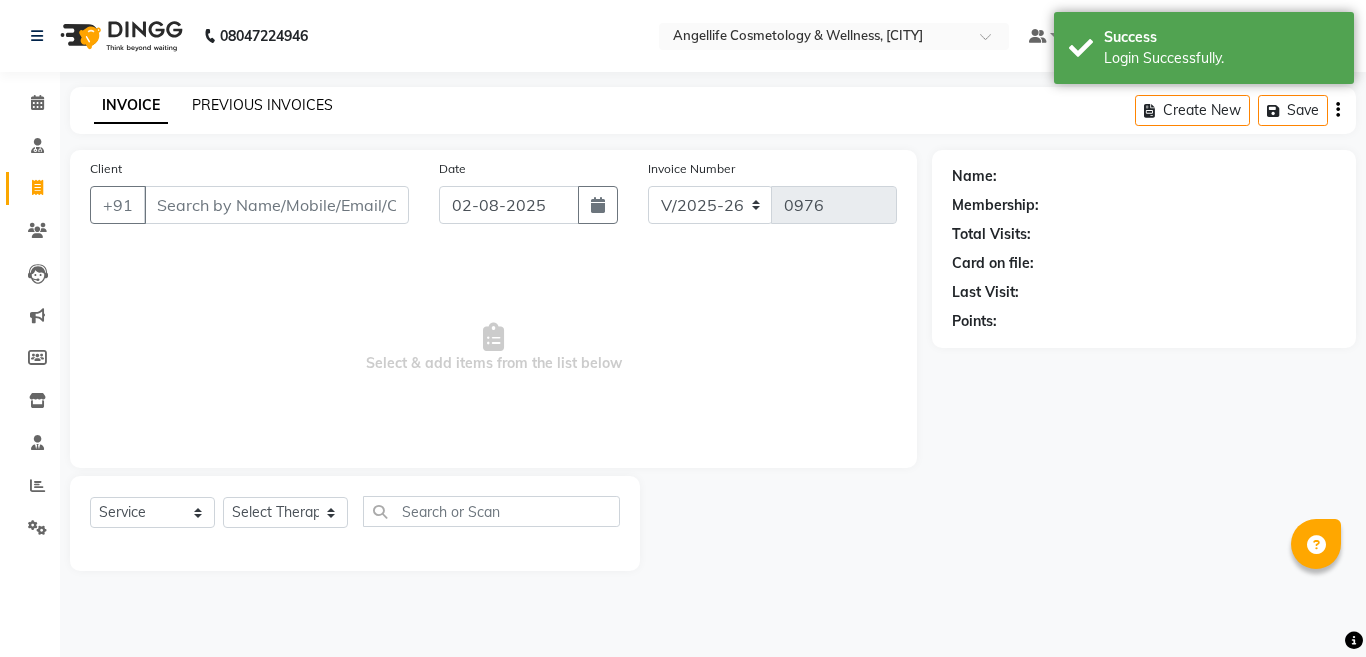 click on "PREVIOUS INVOICES" 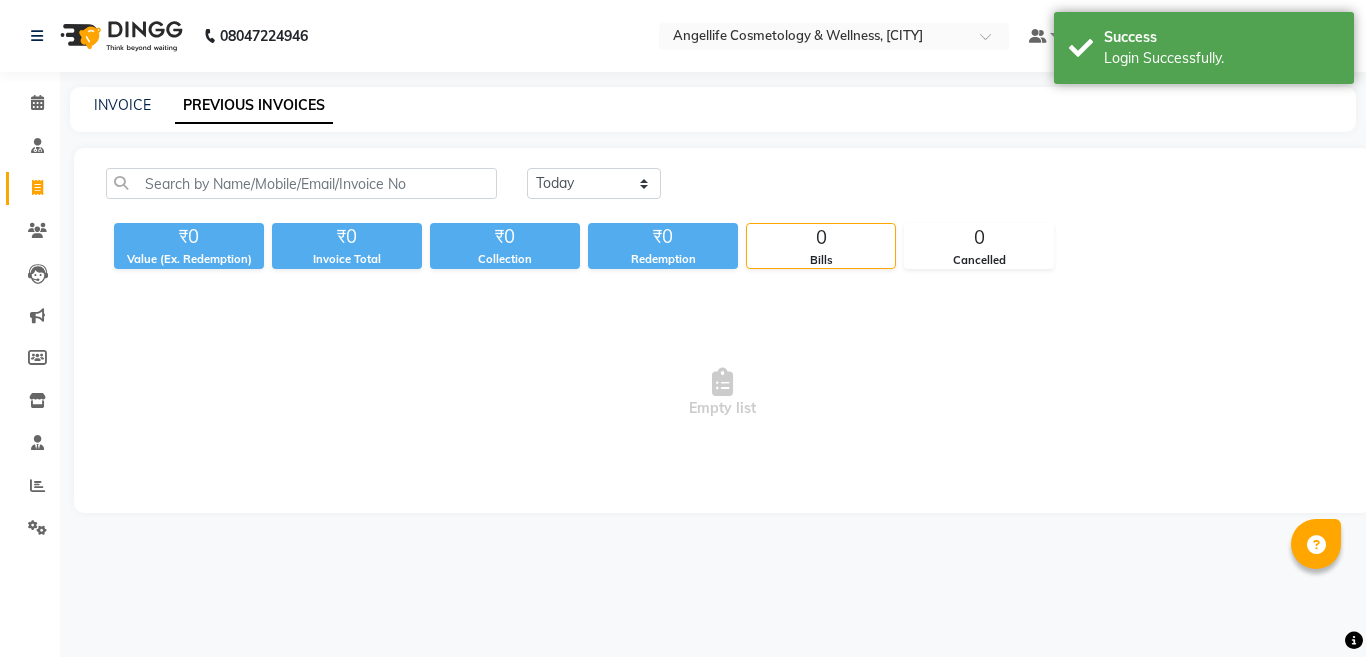 click on "PREVIOUS INVOICES" 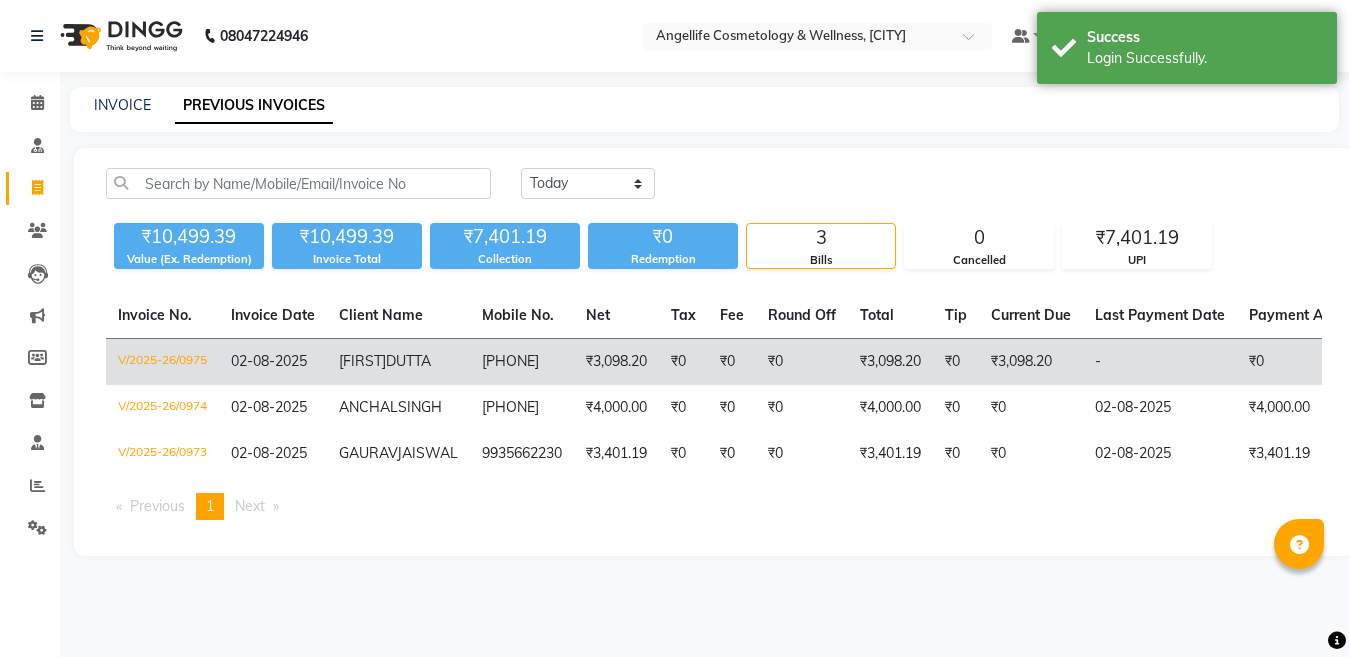 click on "₹0" 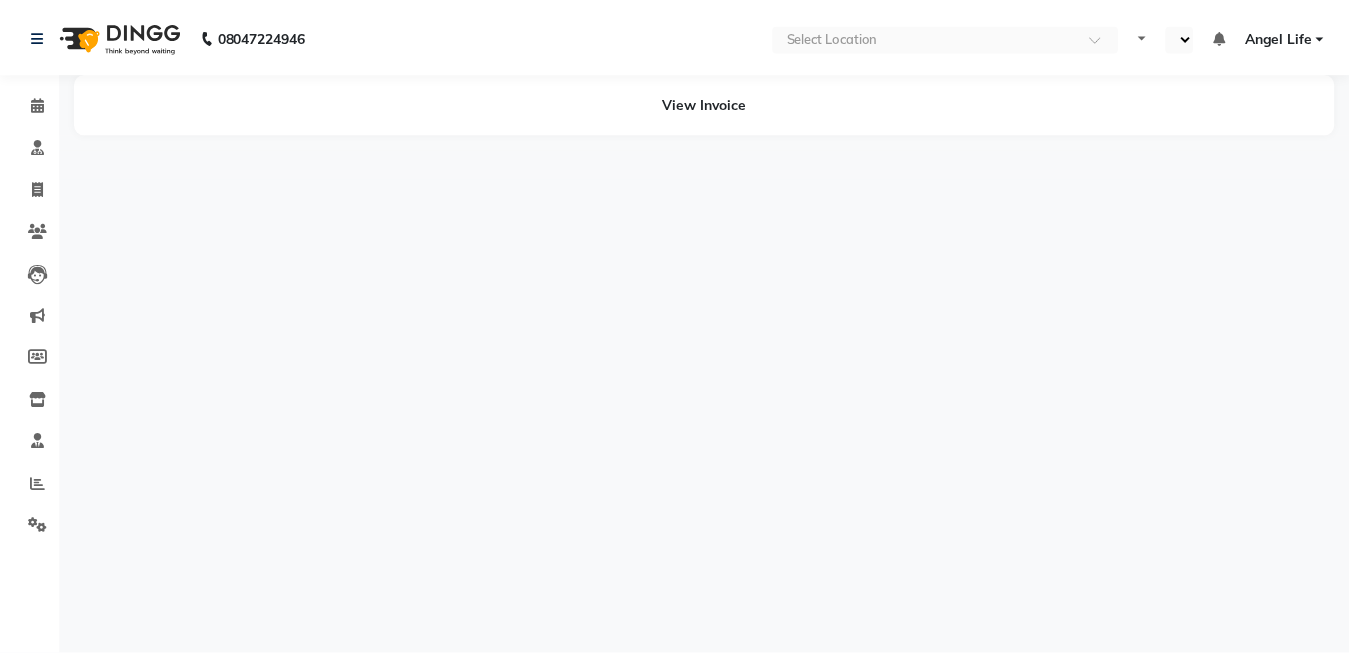 scroll, scrollTop: 0, scrollLeft: 0, axis: both 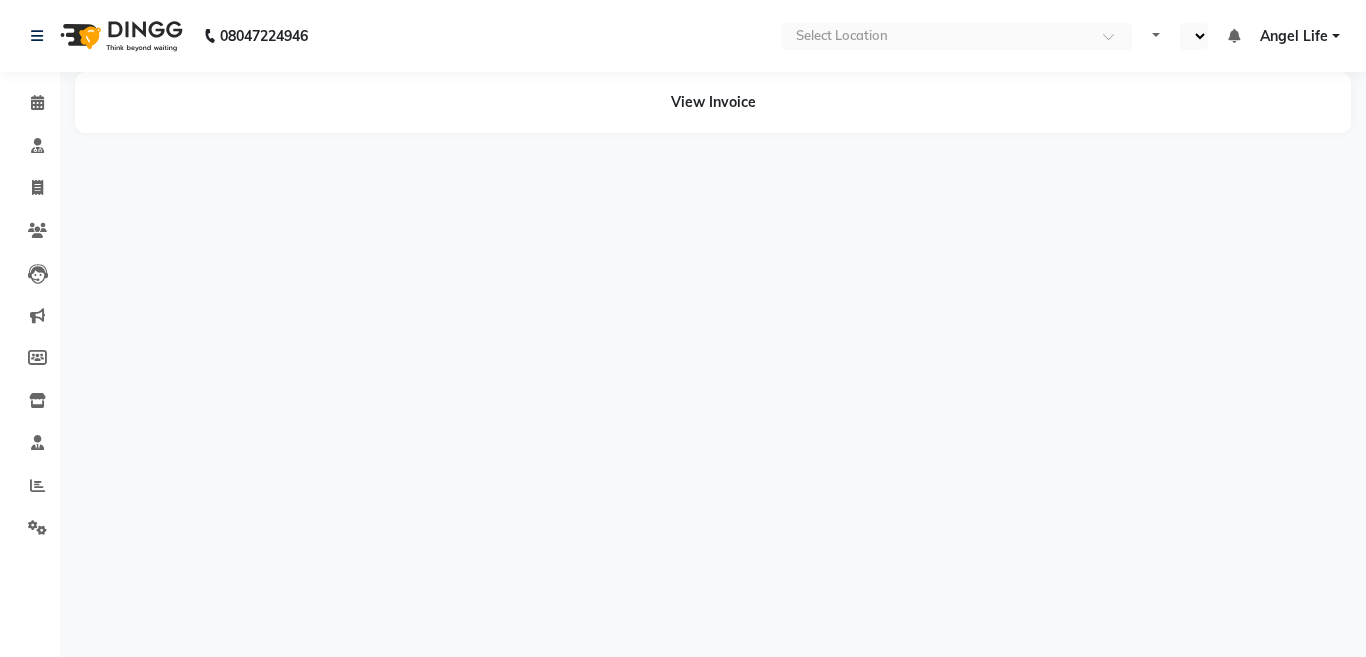 select on "en" 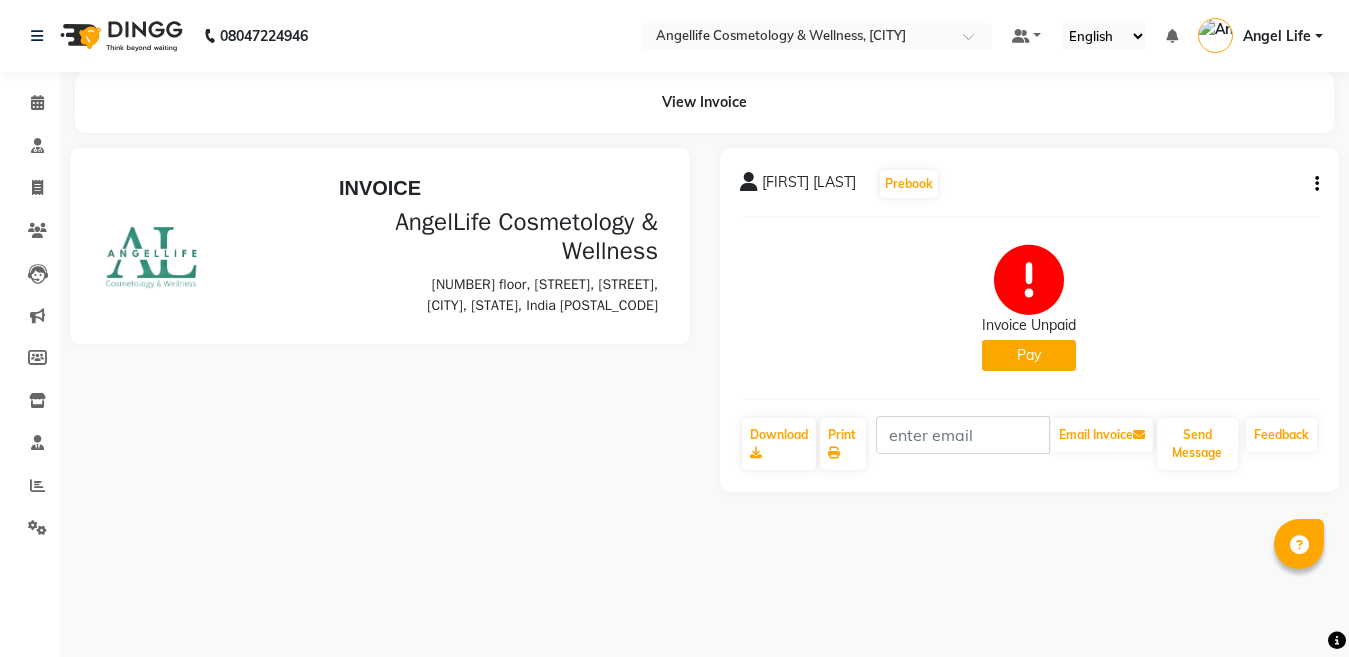 scroll, scrollTop: 0, scrollLeft: 0, axis: both 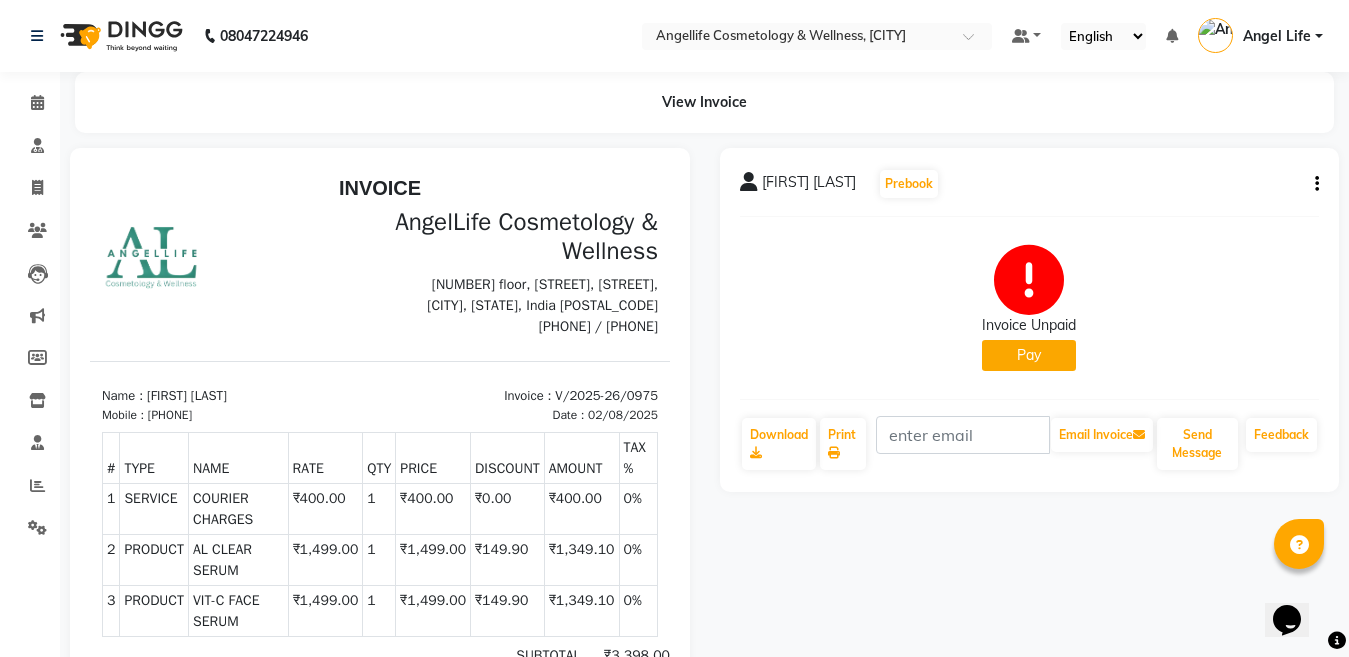 click on "Pay" 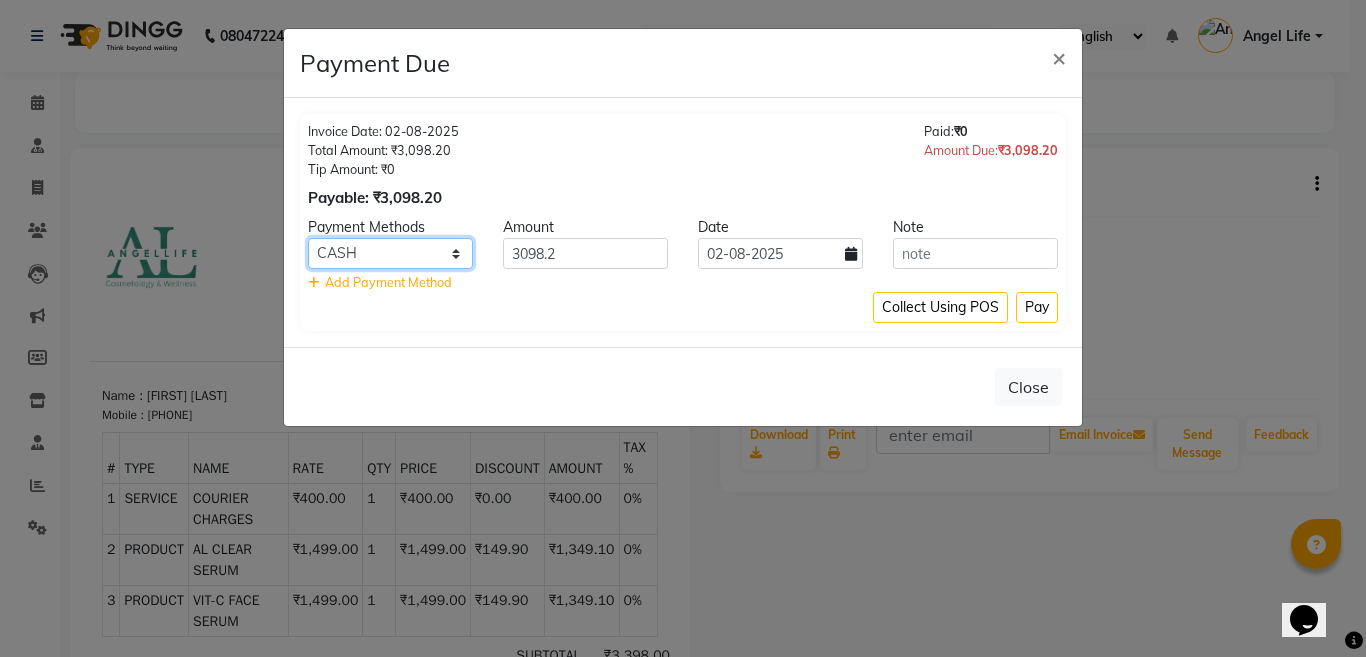 click on "CASH CARD ONLINE CUSTOM GPay PayTM PhonePe UPI NearBuy Loan BharatPay Cheque MosamBee MI Voucher Bank Family Visa Card Master Card BharatPay Card UPI BharatPay Other Cards Juice by MCB MyT Money MariDeal DefiDeal Deal.mu THD TCL CEdge Card M UPI M UPI Axis UPI Union Card (Indian Bank) Card (DL Bank) RS BTC Wellnessta Razorpay Complimentary Nift Spa Finder Spa Week Venmo BFL LoanTap SaveIN GMoney ATH Movil On Account Chamber Gift Card Trade Comp Donation Card on File Envision BRAC Card City Card bKash Credit Card Debit Card Shoutlo LUZO Jazz Cash AmEx Discover Tabby Online W Room Charge Room Charge USD Room Charge Euro Room Charge EGP Room Charge GBP Bajaj Finserv Bad Debts Card: IDFC Card: IOB Coupon Gcash PayMaya Instamojo COnline UOnline SOnline SCard Paypal PPR PPV PPC PPN PPG PPE CAMP Benefit ATH Movil Dittor App Rupay Diners iPrepaid iPackage District App Pine Labs Cash Payment Pnb Bank GPay NT Cash Lash GPay Lash Cash Nail GPay Nail Cash BANKTANSFER Dreamfolks BOB SBI Save-In Nail Card Lash Card" 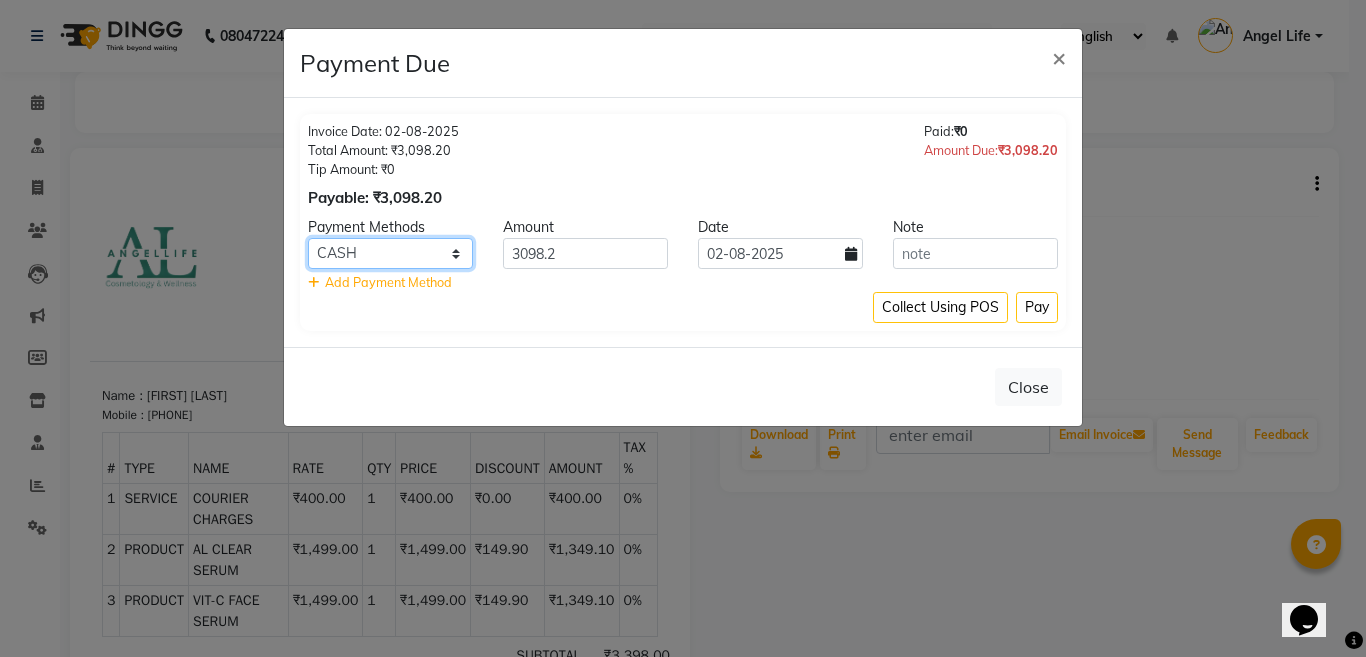 select on "8" 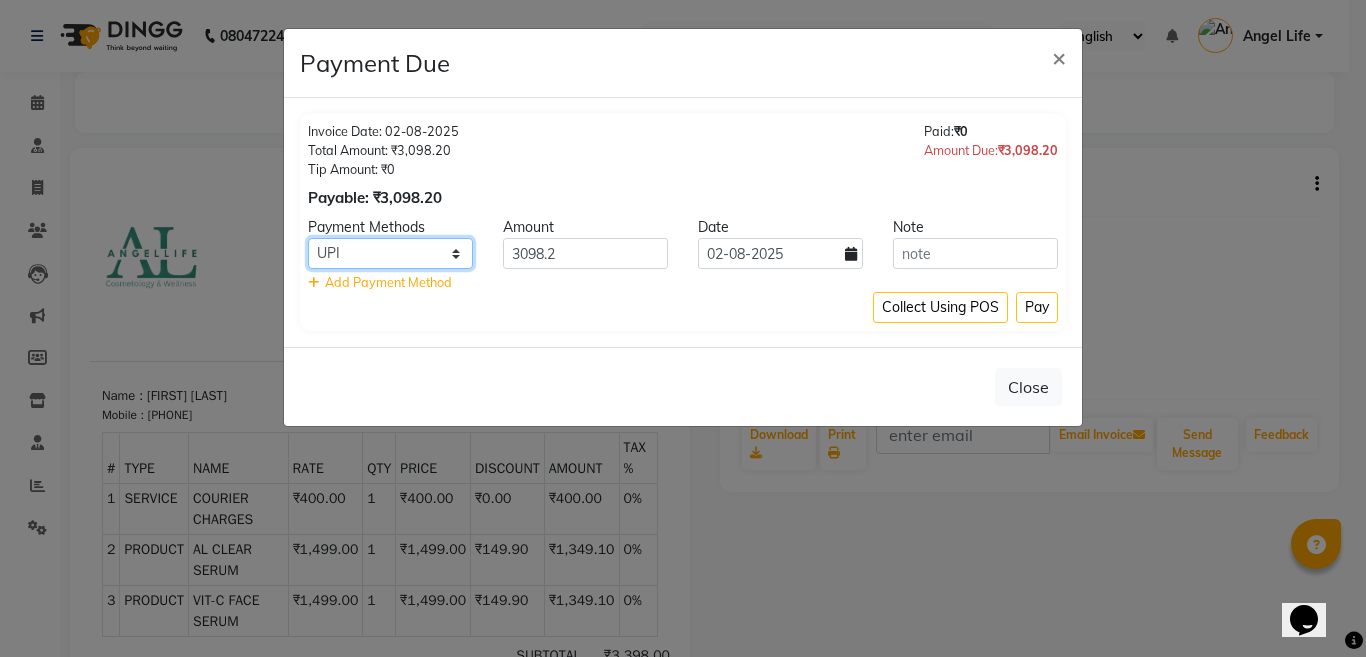click on "CASH CARD ONLINE CUSTOM GPay PayTM PhonePe UPI NearBuy Loan BharatPay Cheque MosamBee MI Voucher Bank Family Visa Card Master Card BharatPay Card UPI BharatPay Other Cards Juice by MCB MyT Money MariDeal DefiDeal Deal.mu THD TCL CEdge Card M UPI M UPI Axis UPI Union Card (Indian Bank) Card (DL Bank) RS BTC Wellnessta Razorpay Complimentary Nift Spa Finder Spa Week Venmo BFL LoanTap SaveIN GMoney ATH Movil On Account Chamber Gift Card Trade Comp Donation Card on File Envision BRAC Card City Card bKash Credit Card Debit Card Shoutlo LUZO Jazz Cash AmEx Discover Tabby Online W Room Charge Room Charge USD Room Charge Euro Room Charge EGP Room Charge GBP Bajaj Finserv Bad Debts Card: IDFC Card: IOB Coupon Gcash PayMaya Instamojo COnline UOnline SOnline SCard Paypal PPR PPV PPC PPN PPG PPE CAMP Benefit ATH Movil Dittor App Rupay Diners iPrepaid iPackage District App Pine Labs Cash Payment Pnb Bank GPay NT Cash Lash GPay Lash Cash Nail GPay Nail Cash BANKTANSFER Dreamfolks BOB SBI Save-In Nail Card Lash Card" 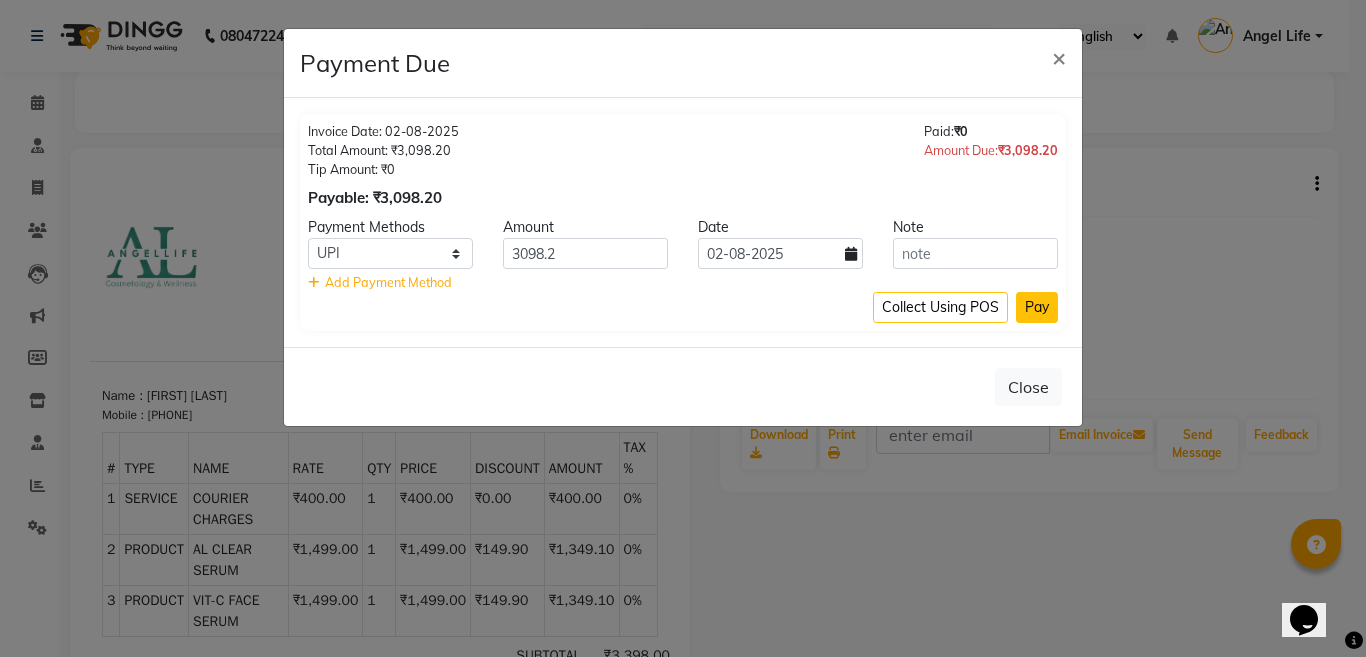 click on "Pay" 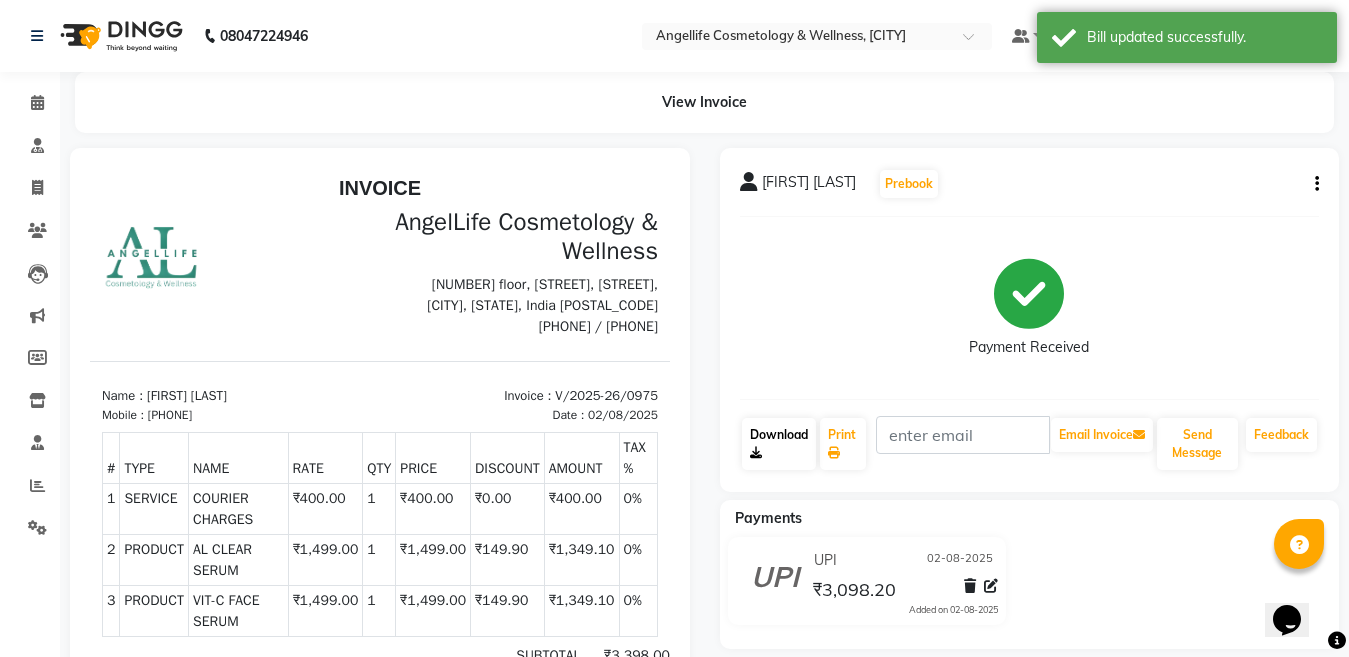 click on "Download" 